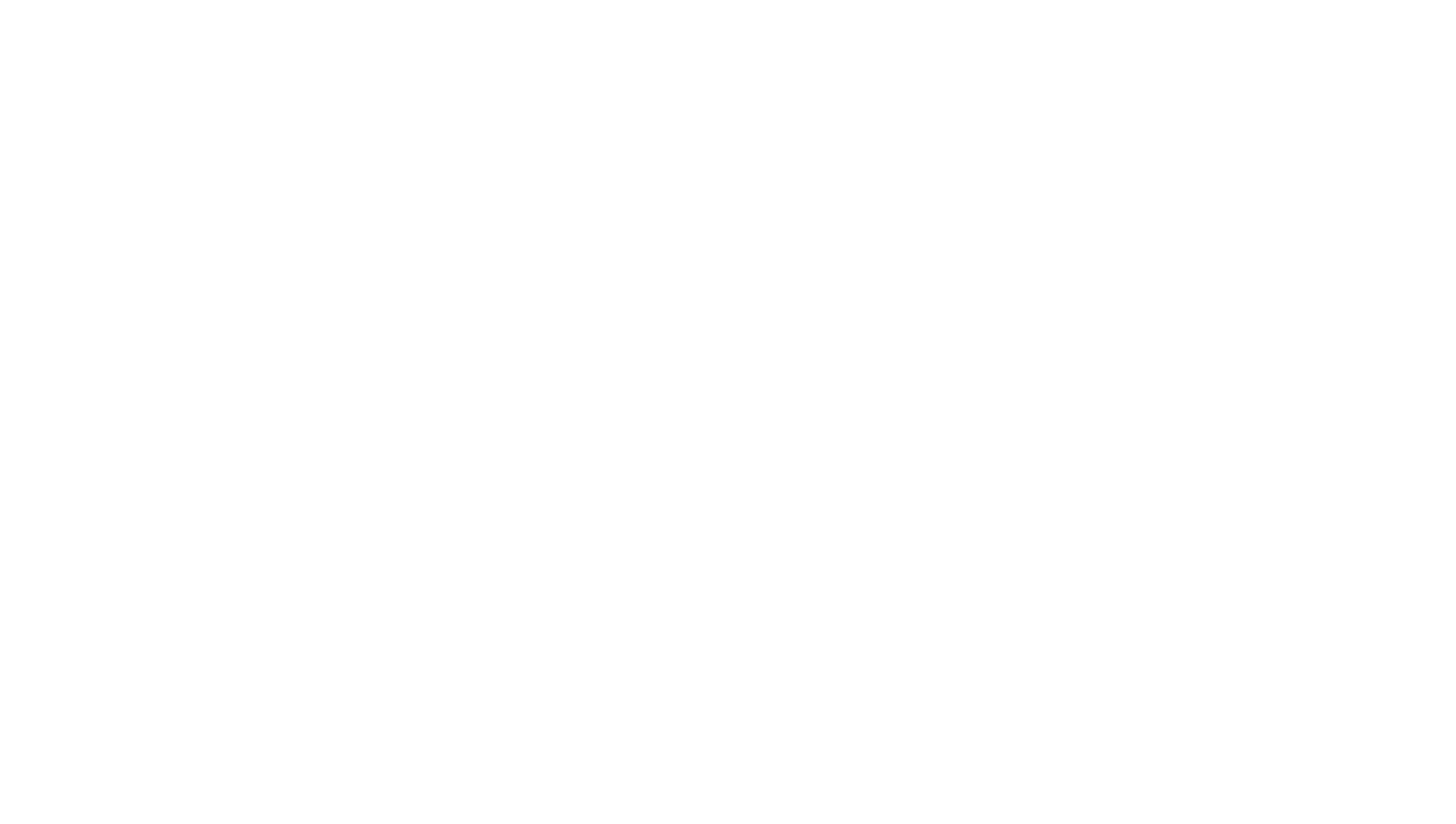 scroll, scrollTop: 0, scrollLeft: 0, axis: both 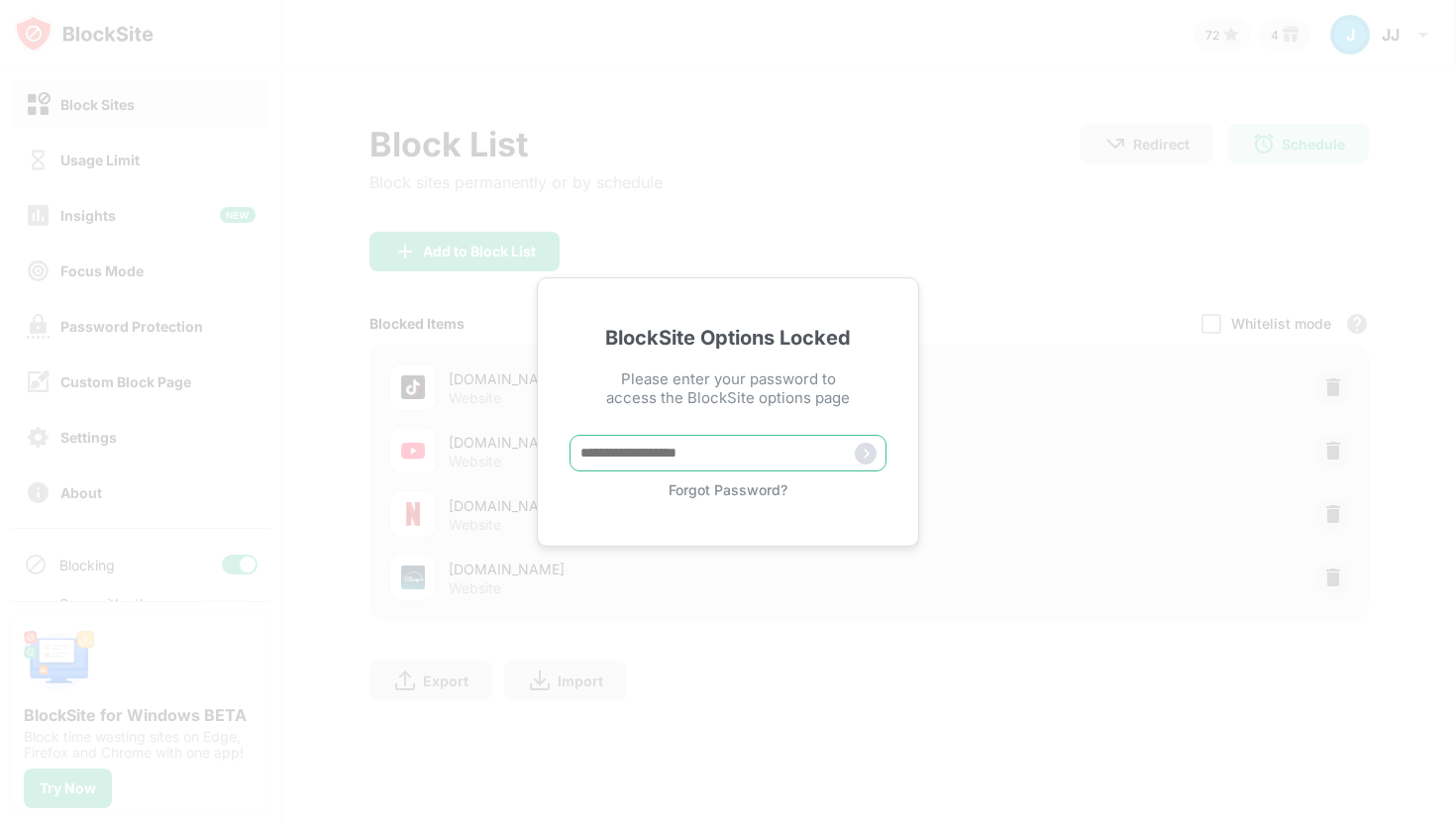 click at bounding box center [728, 453] 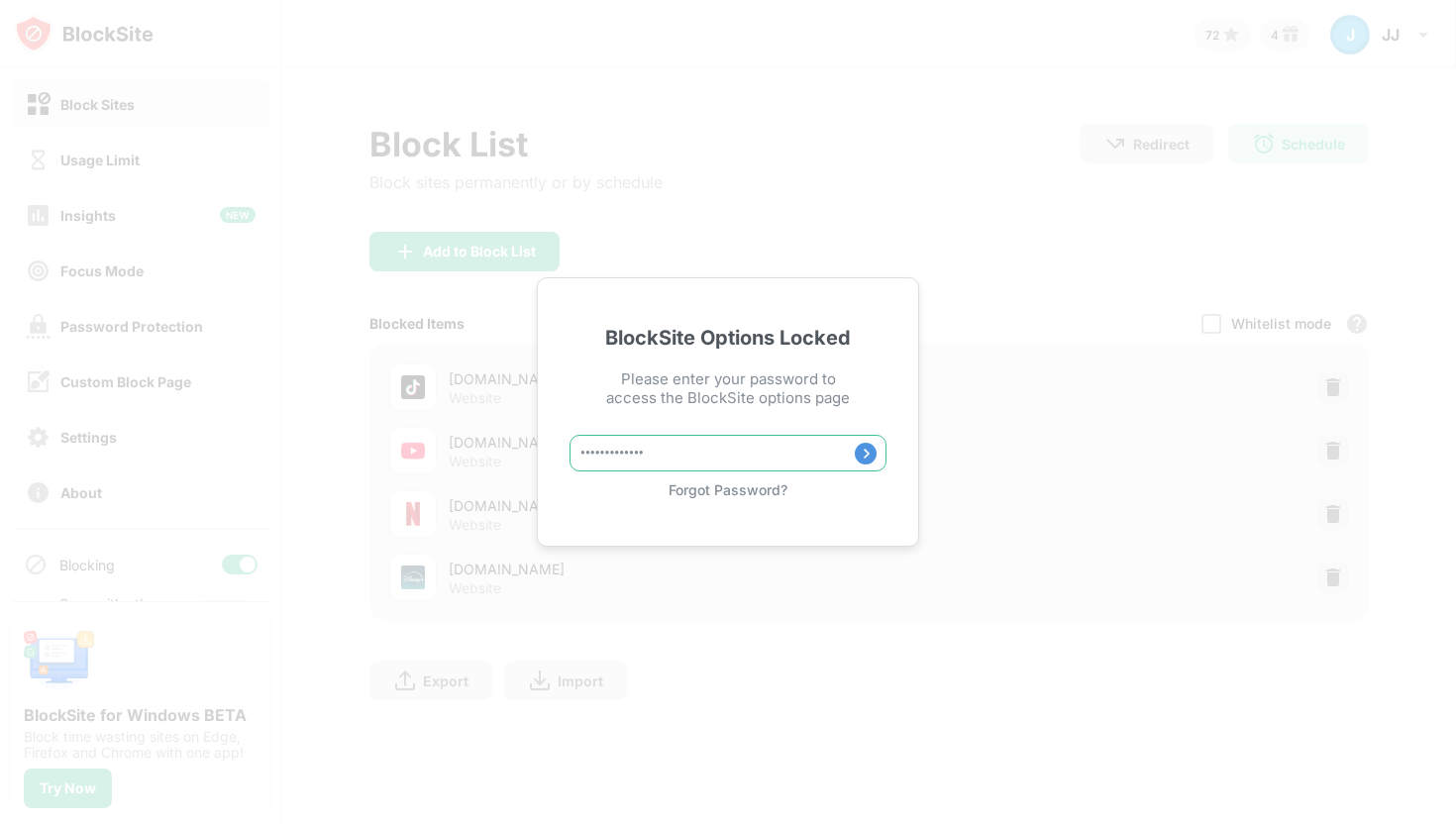 type on "**********" 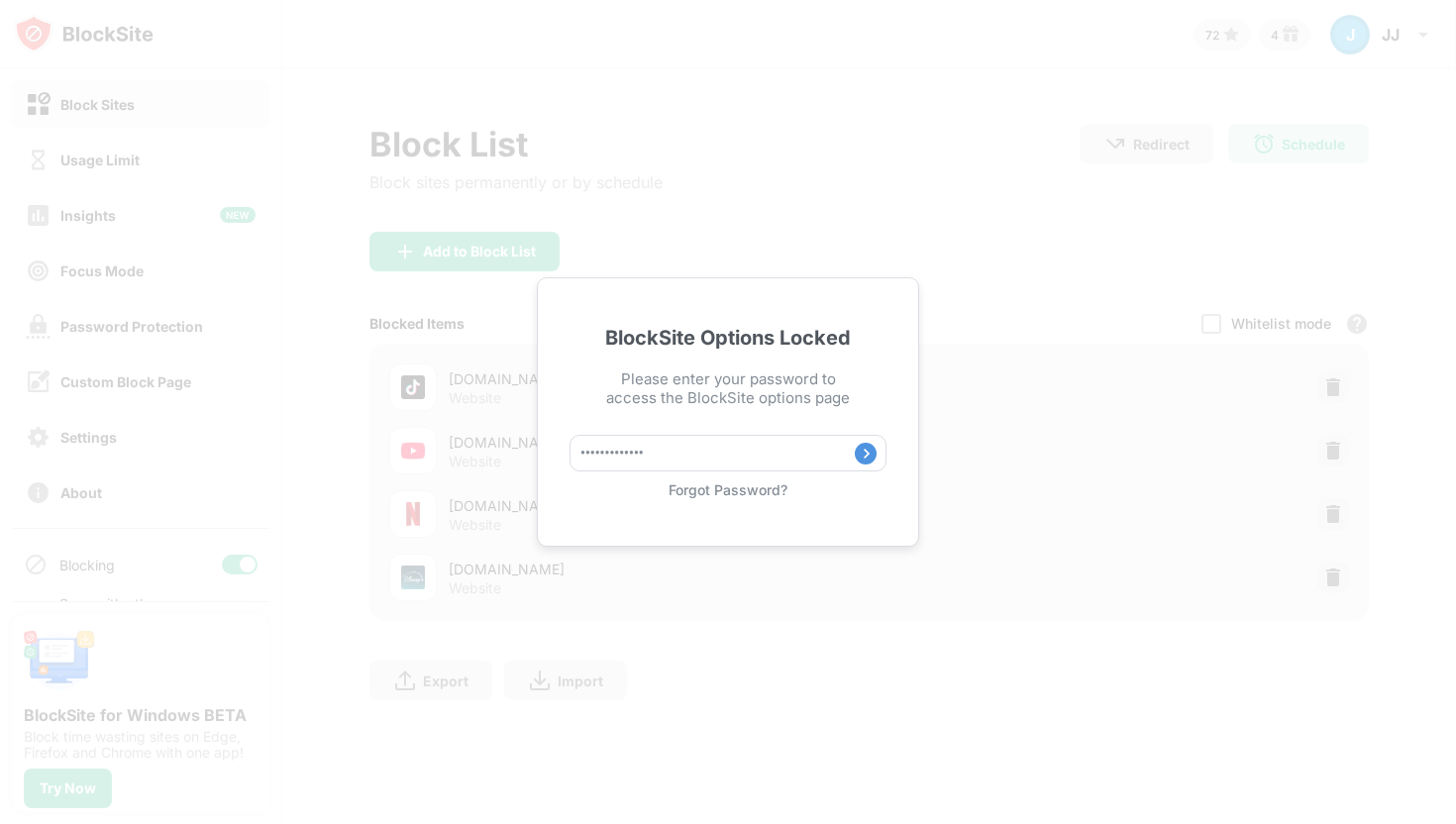 click at bounding box center [866, 454] 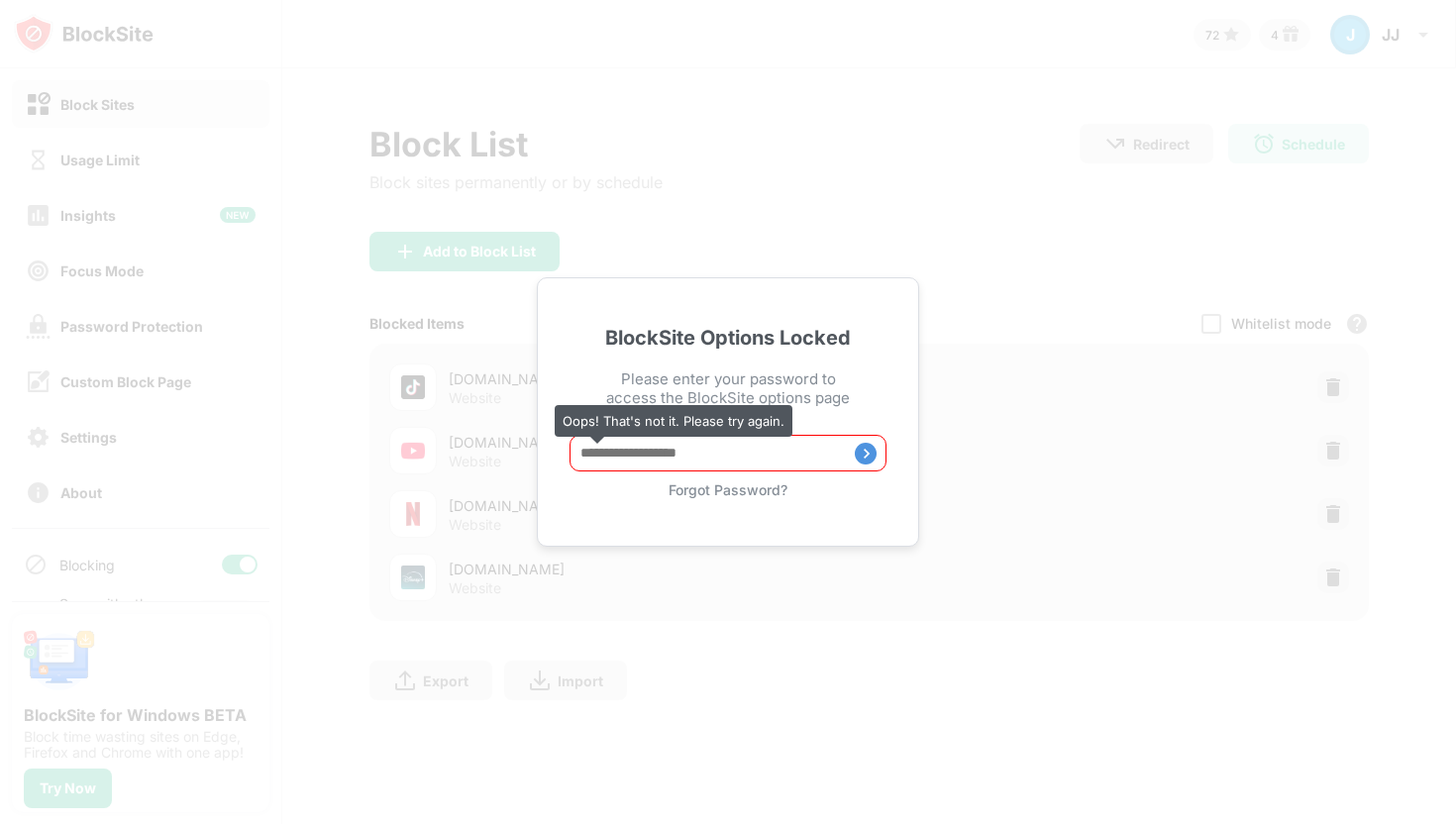 click at bounding box center (728, 453) 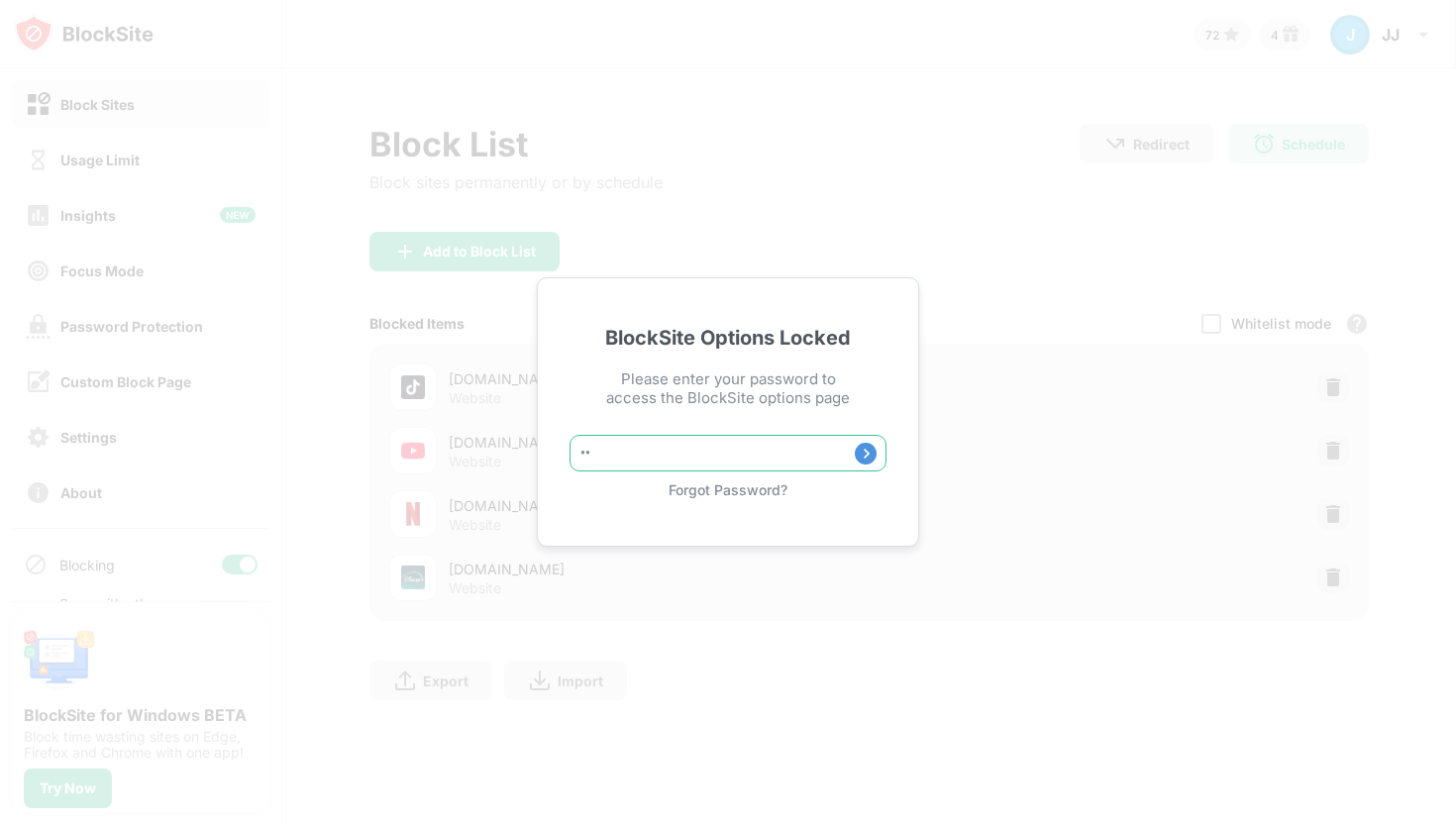 type on "*" 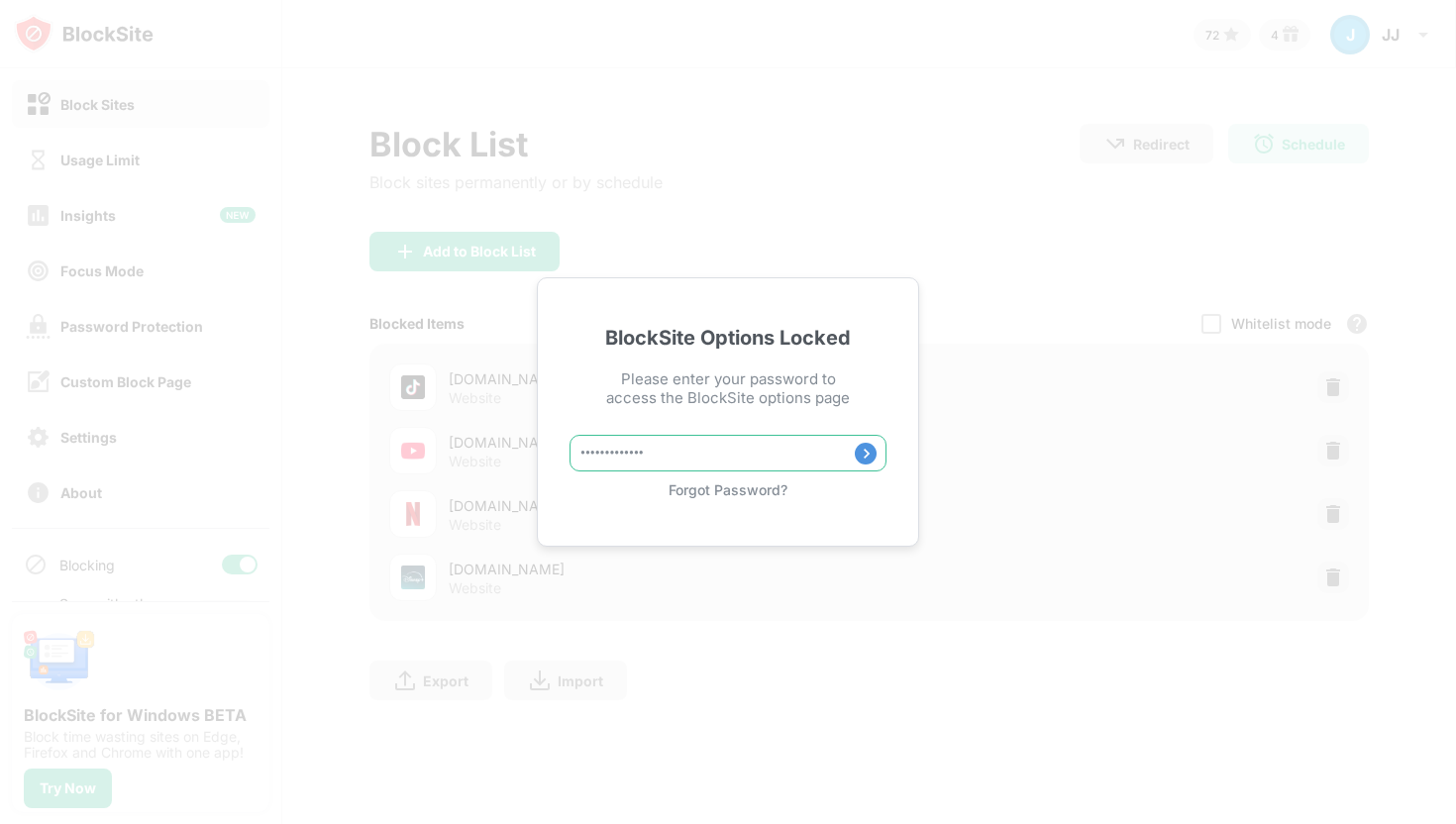 type on "**********" 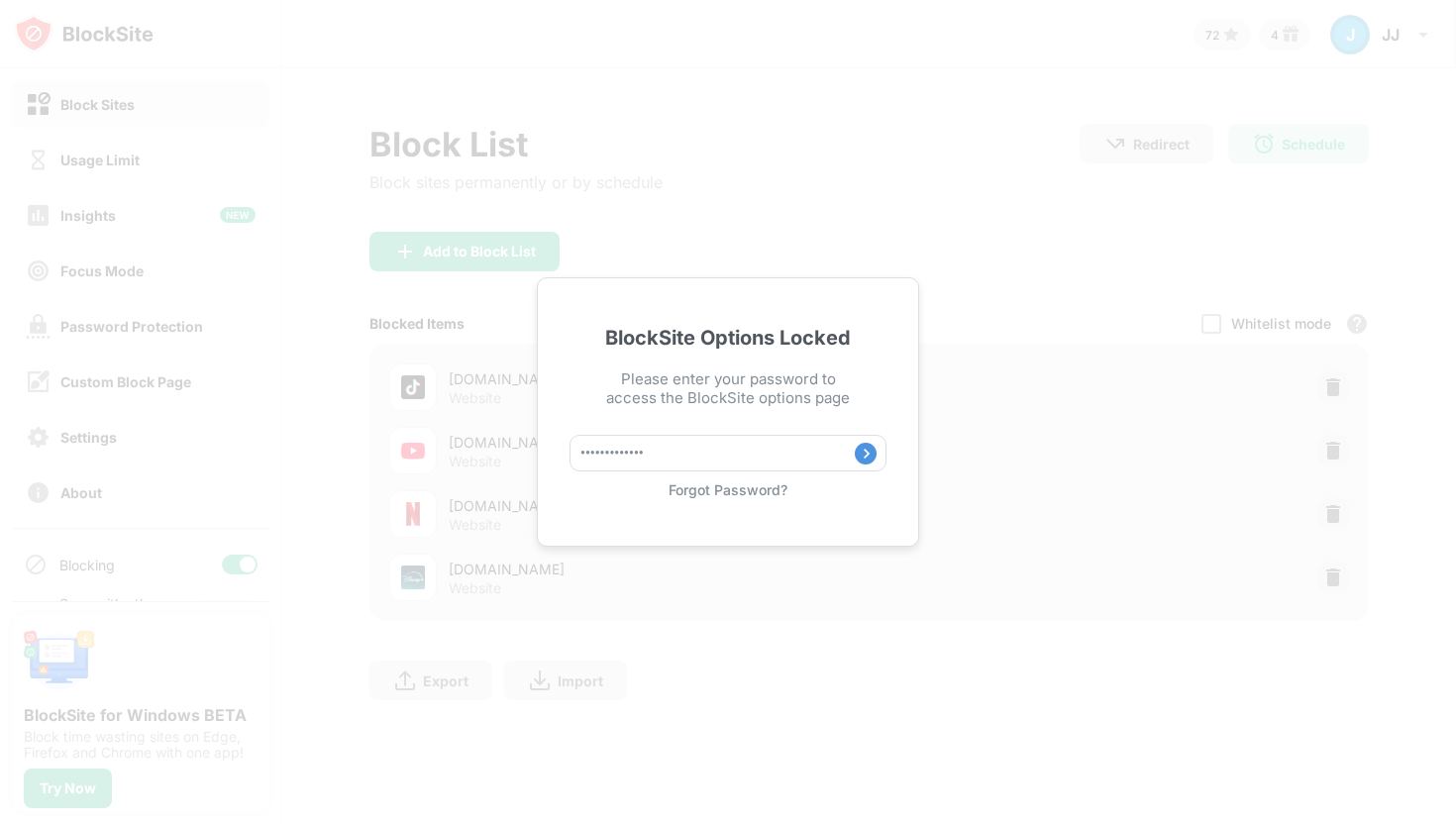 click at bounding box center [866, 454] 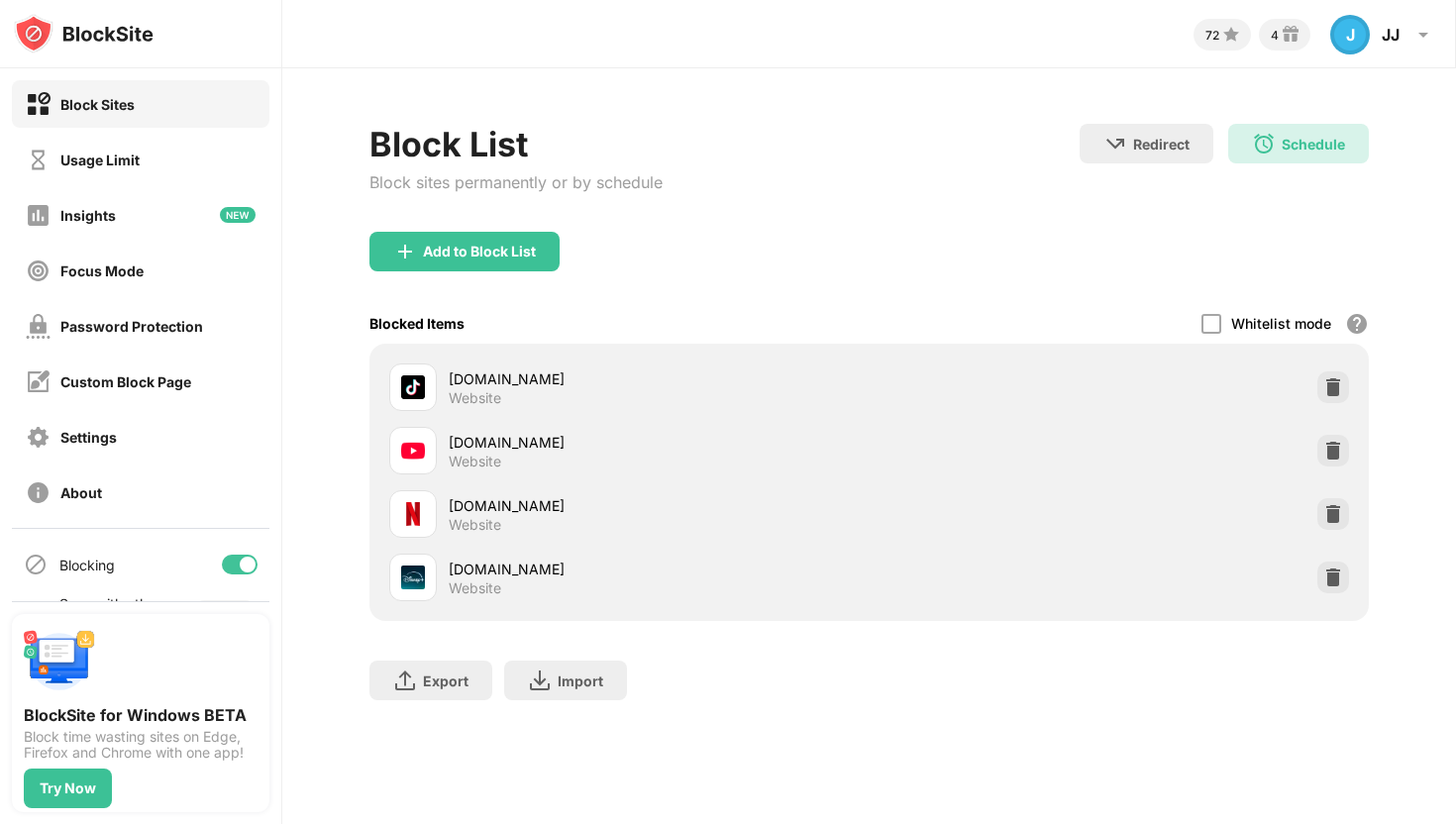 click on "[DOMAIN_NAME] Website" at bounding box center (659, 577) 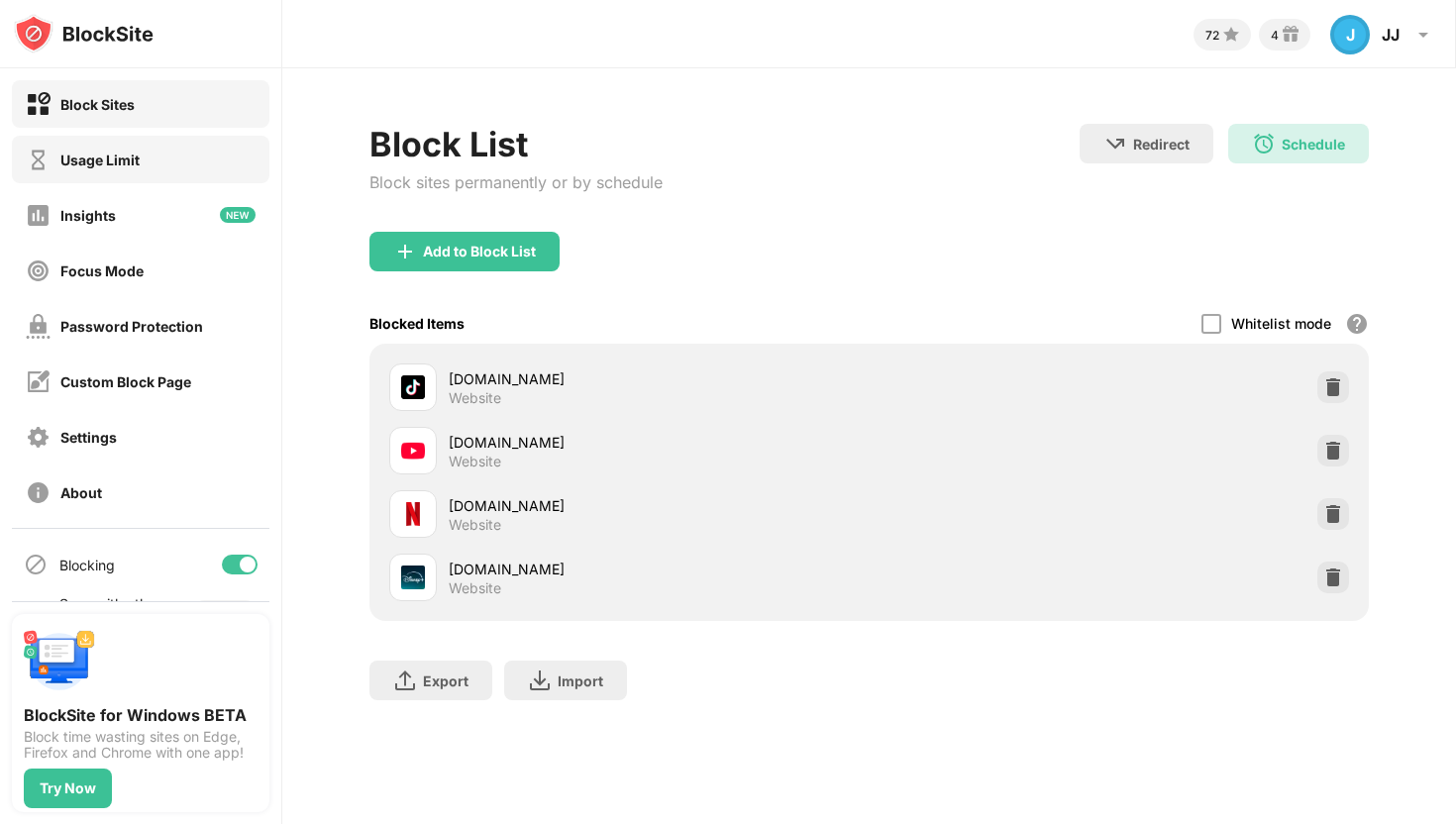 click on "Usage Limit" at bounding box center (100, 159) 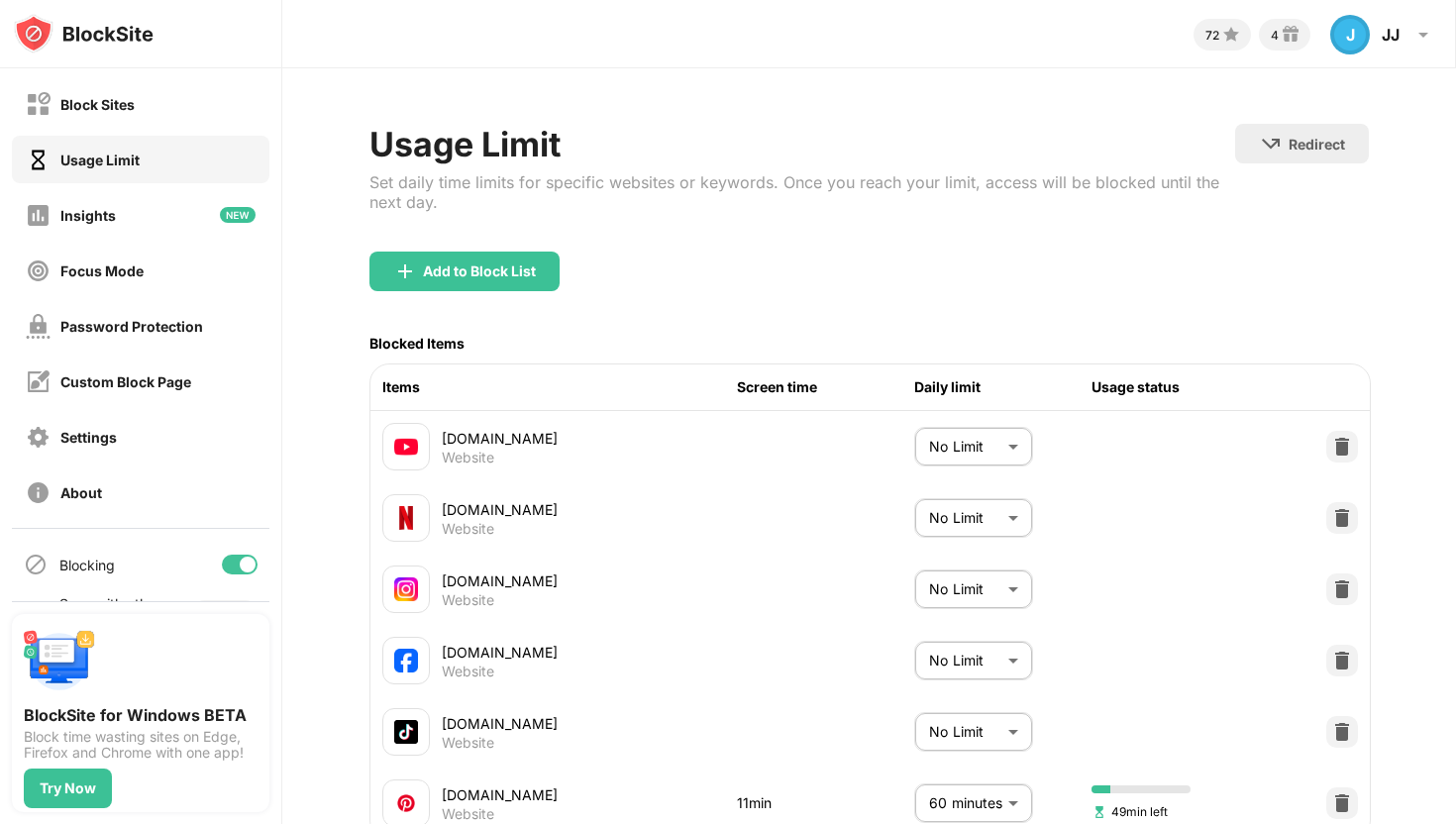 scroll, scrollTop: 78, scrollLeft: 0, axis: vertical 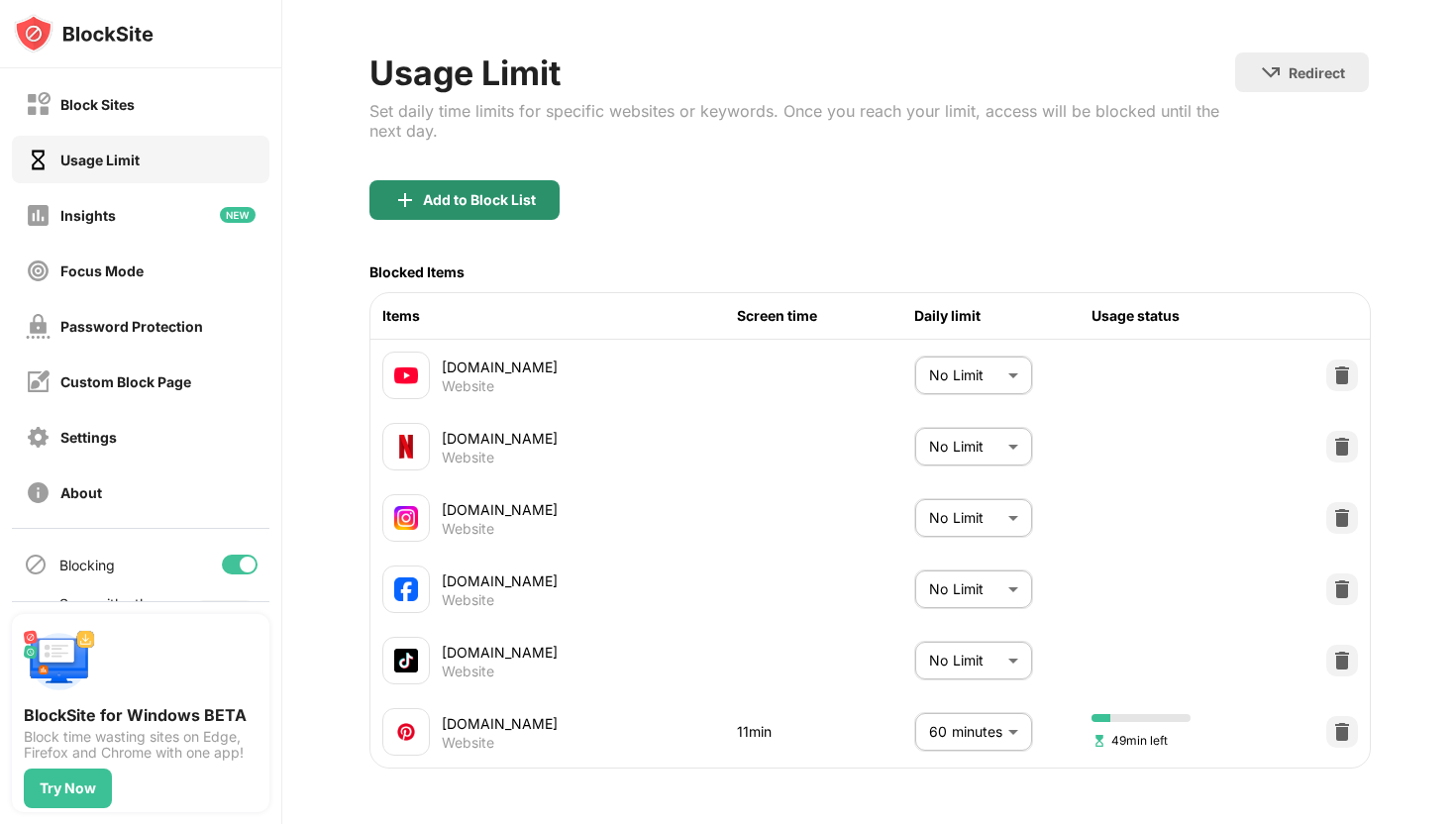 click on "Add to Block List" at bounding box center (479, 200) 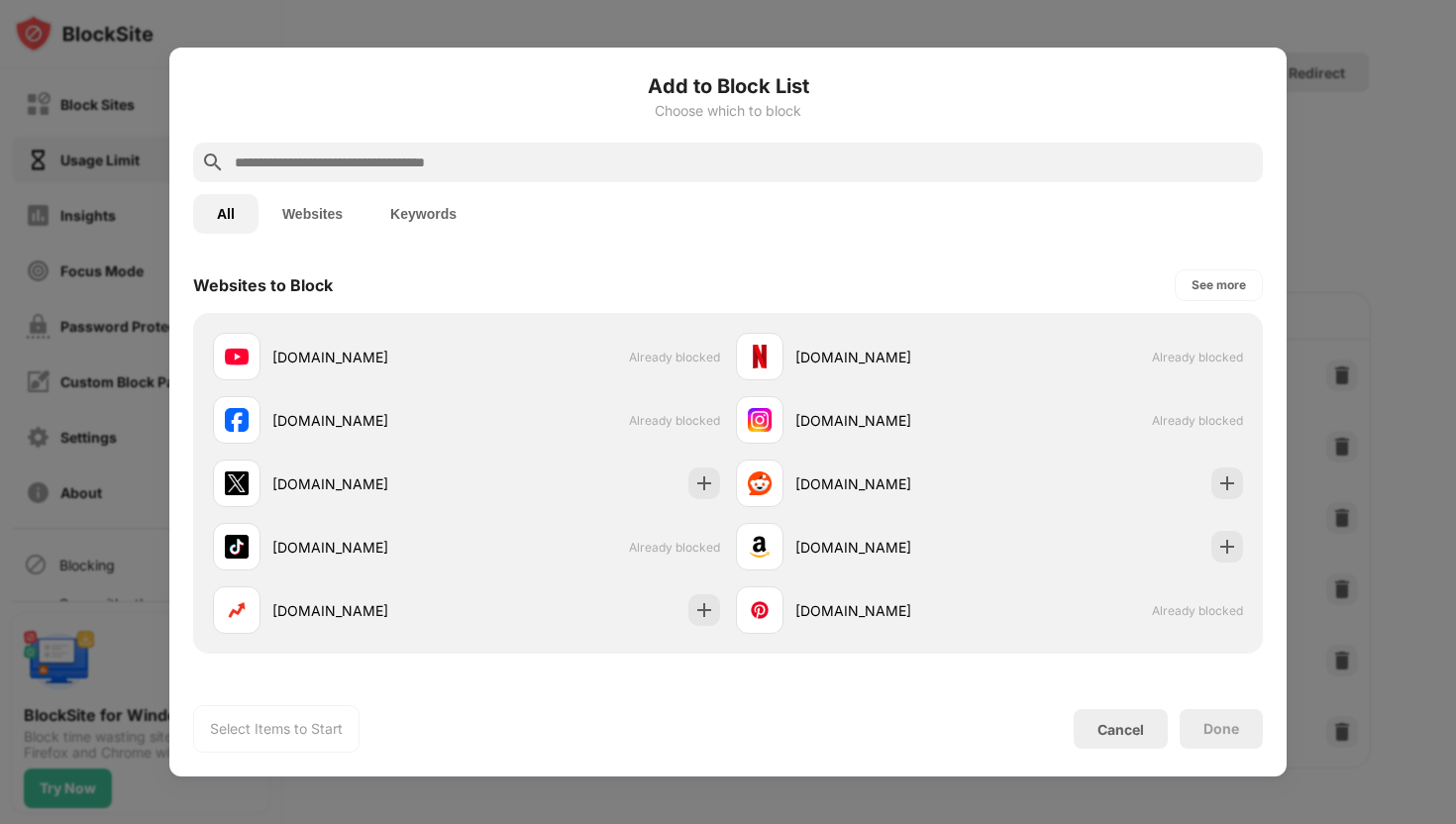 click at bounding box center (744, 162) 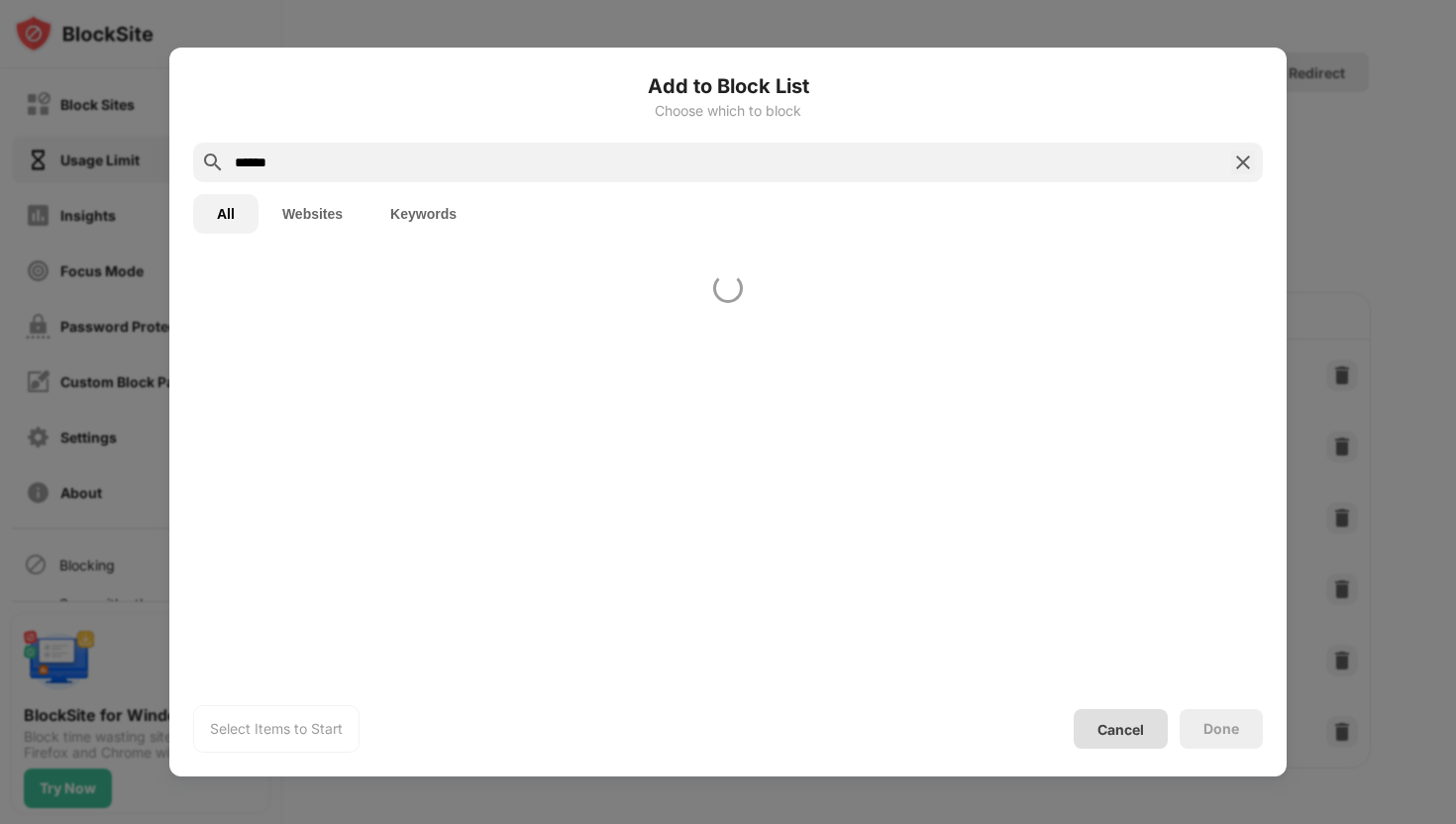 type on "******" 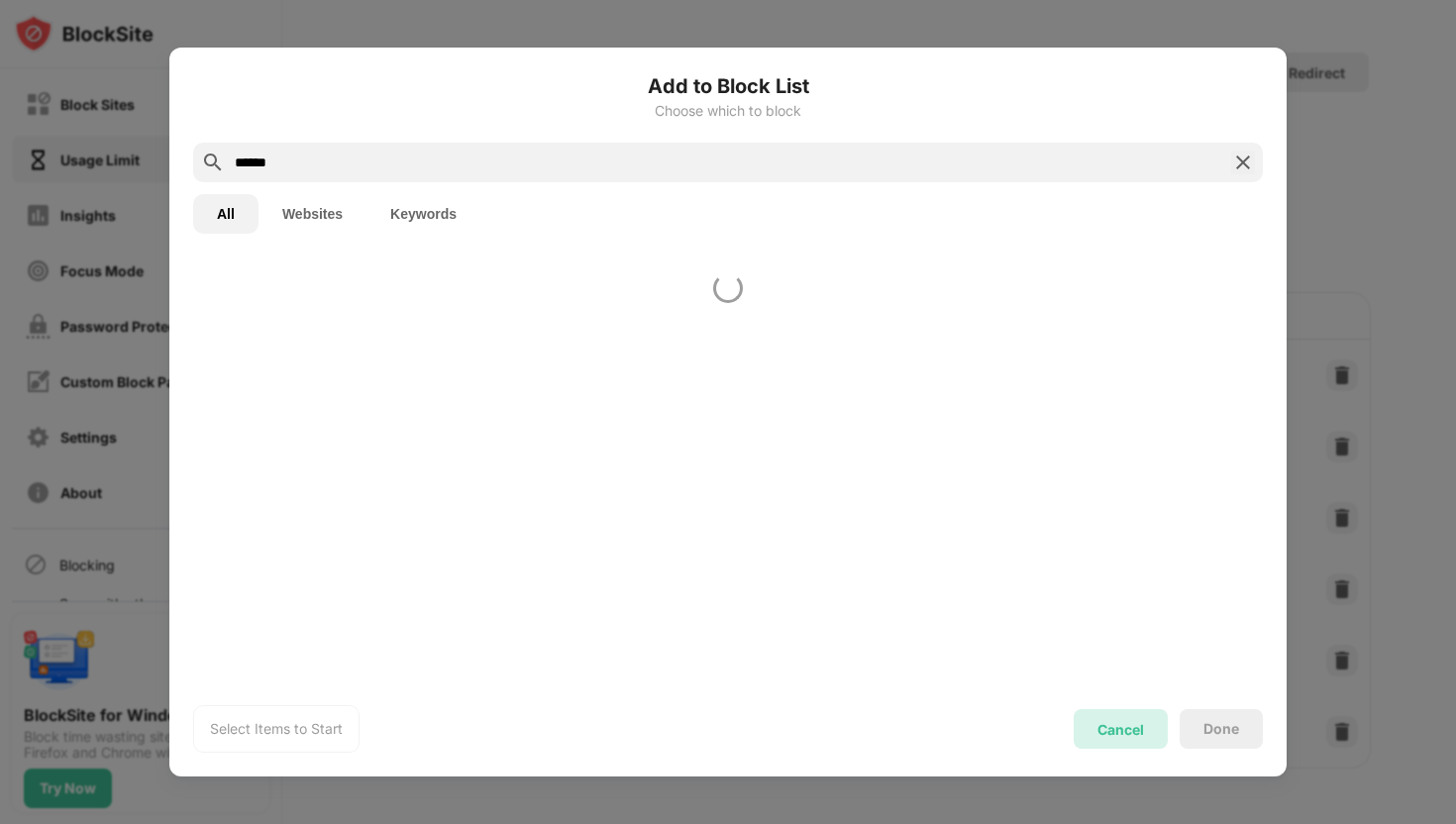 click on "Cancel" at bounding box center (1120, 729) 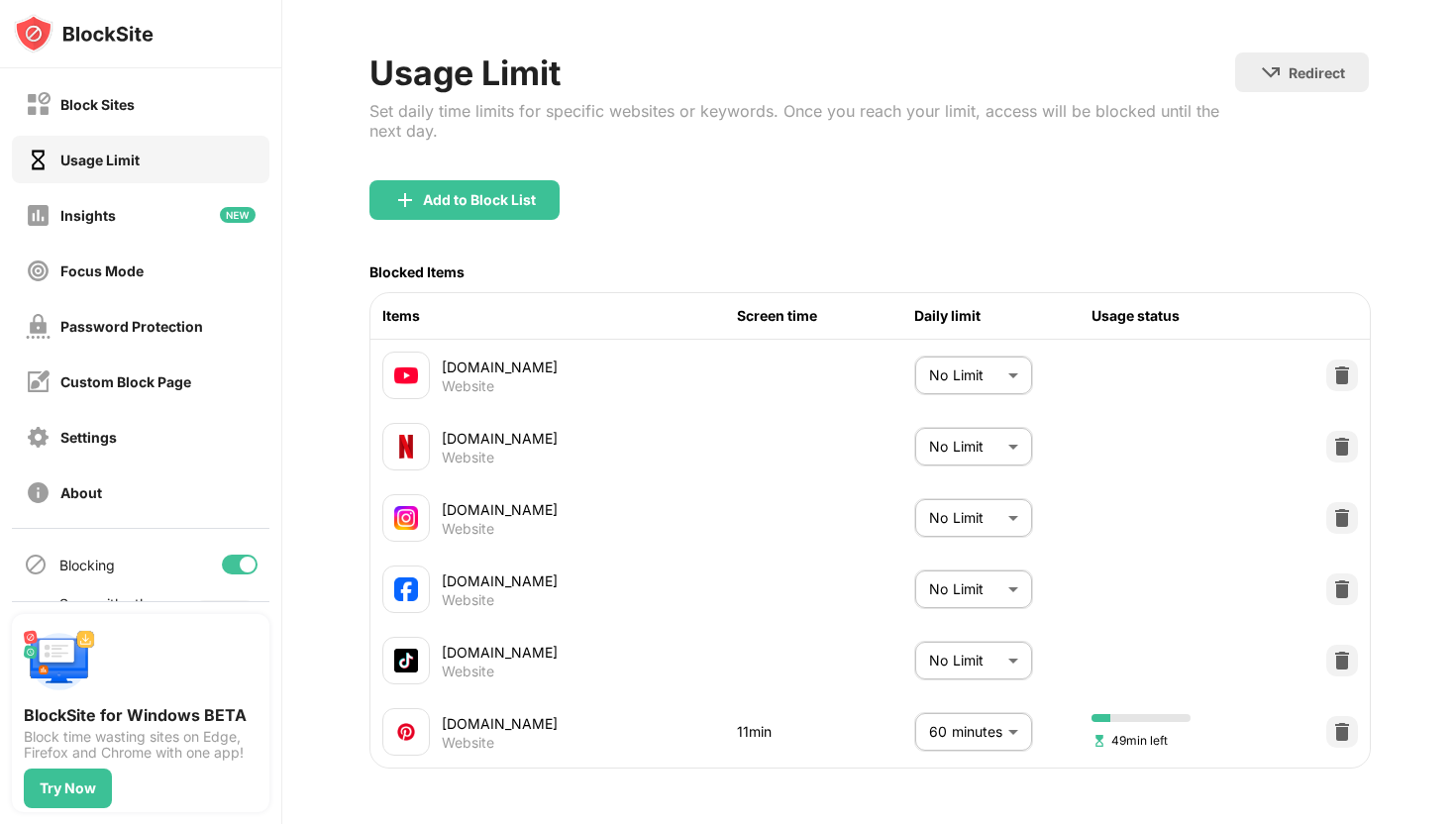 click on "Block Sites Usage Limit Insights Focus Mode Password Protection Custom Block Page Settings About Blocking Sync with other devices Disabled BlockSite for Windows BETA Block time wasting sites on Edge, Firefox and Chrome with one app! Try Now 72 4 J JJ J JJ View Account Insights Rewards Settings Support Log Out Usage Limit Set daily time limits for specific websites or keywords. Once you reach your limit, access will be blocked until the next day. Redirect Choose a site to be redirected to when blocking is active Add to Block List Blocked Items Items Screen time Daily limit Usage status [DOMAIN_NAME] Website No Limit ******** ​ [DOMAIN_NAME] Website No Limit ******** ​ [DOMAIN_NAME] Website No Limit ******** ​ [DOMAIN_NAME] Website No Limit ******** ​ [DOMAIN_NAME] Website No Limit ******** ​ [DOMAIN_NAME] Website 11min 60 minutes ** ​ 49min left" at bounding box center [728, 412] 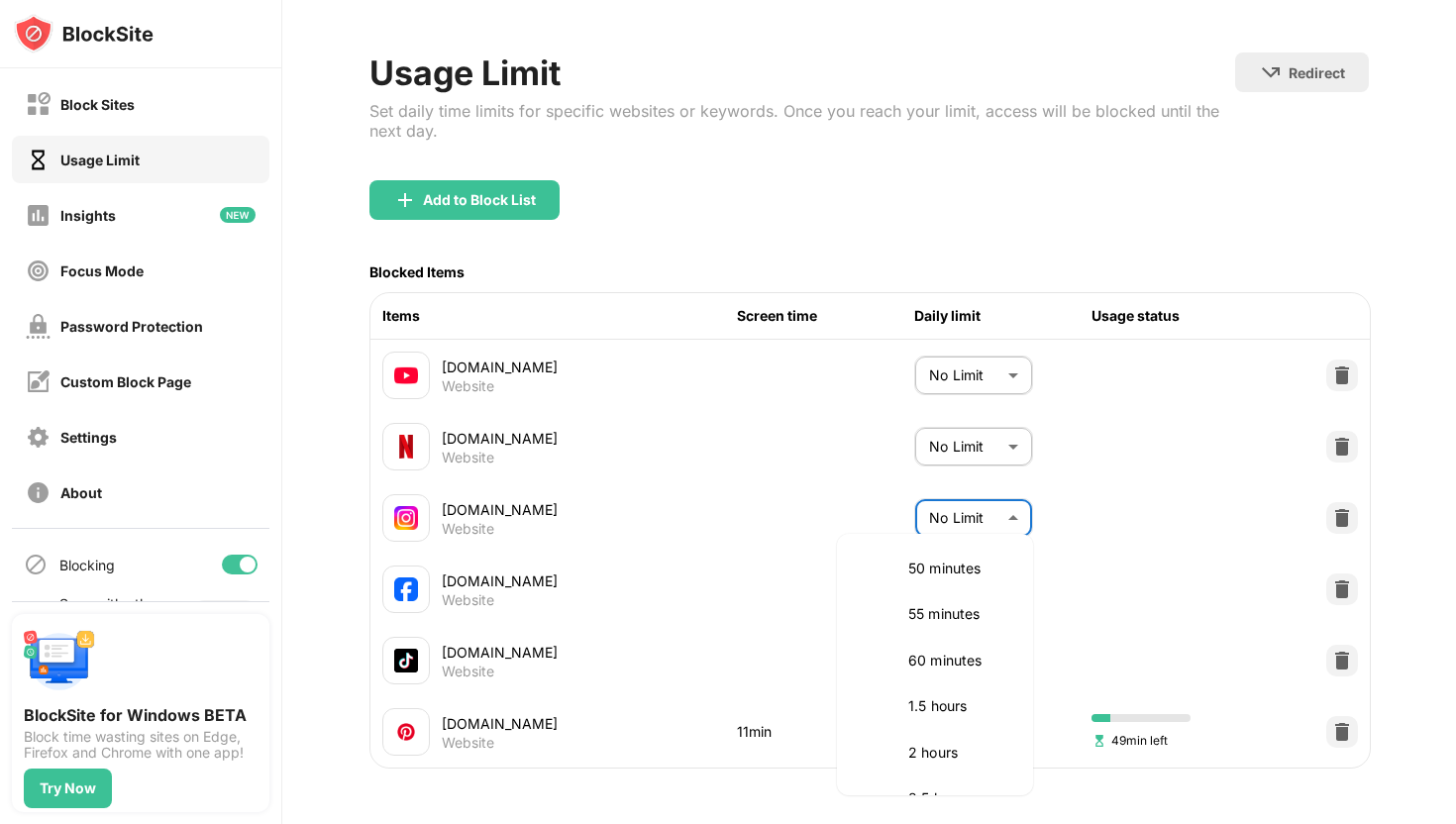 scroll, scrollTop: 465, scrollLeft: 0, axis: vertical 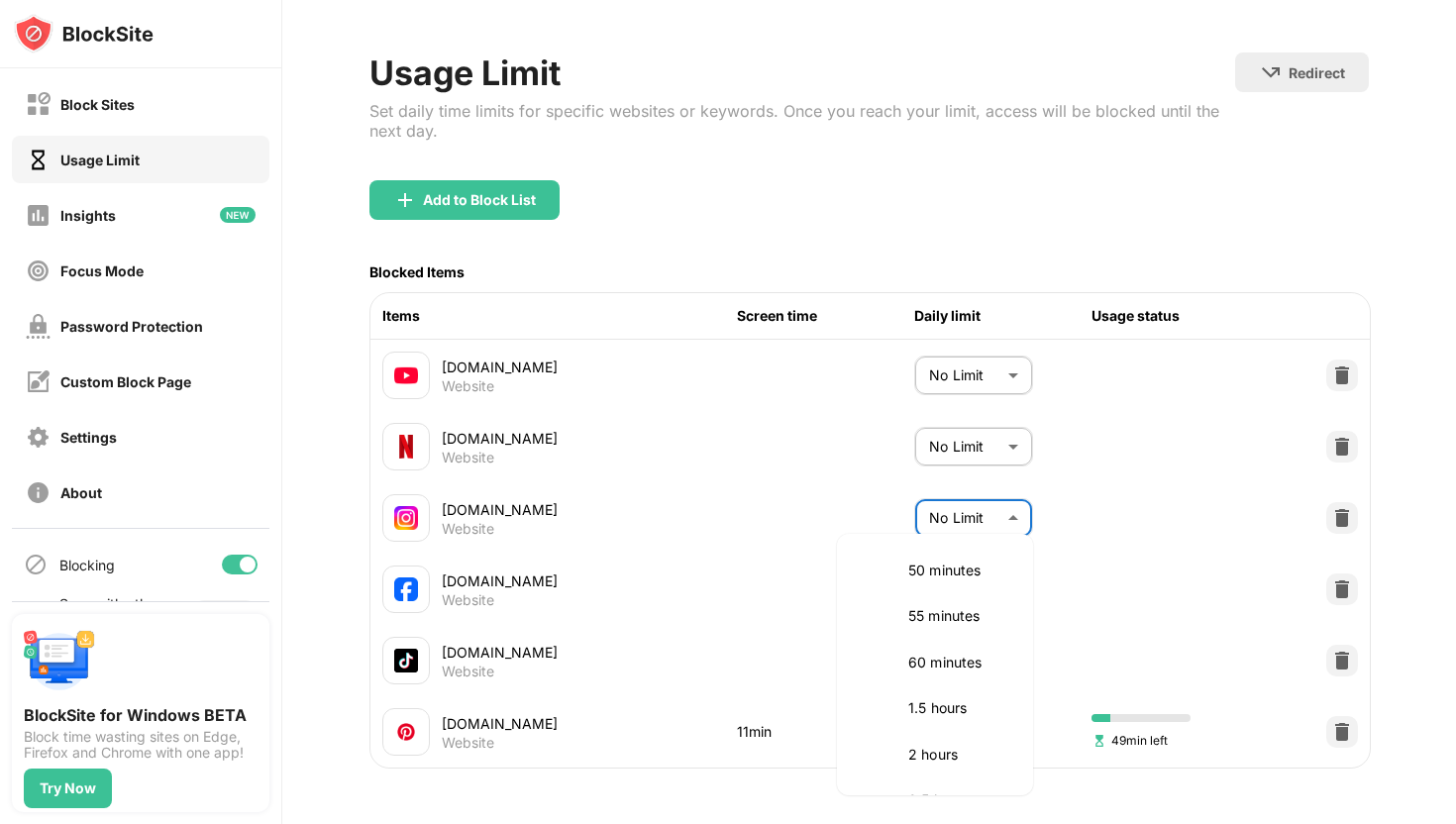 click on "60 minutes" at bounding box center [935, 663] 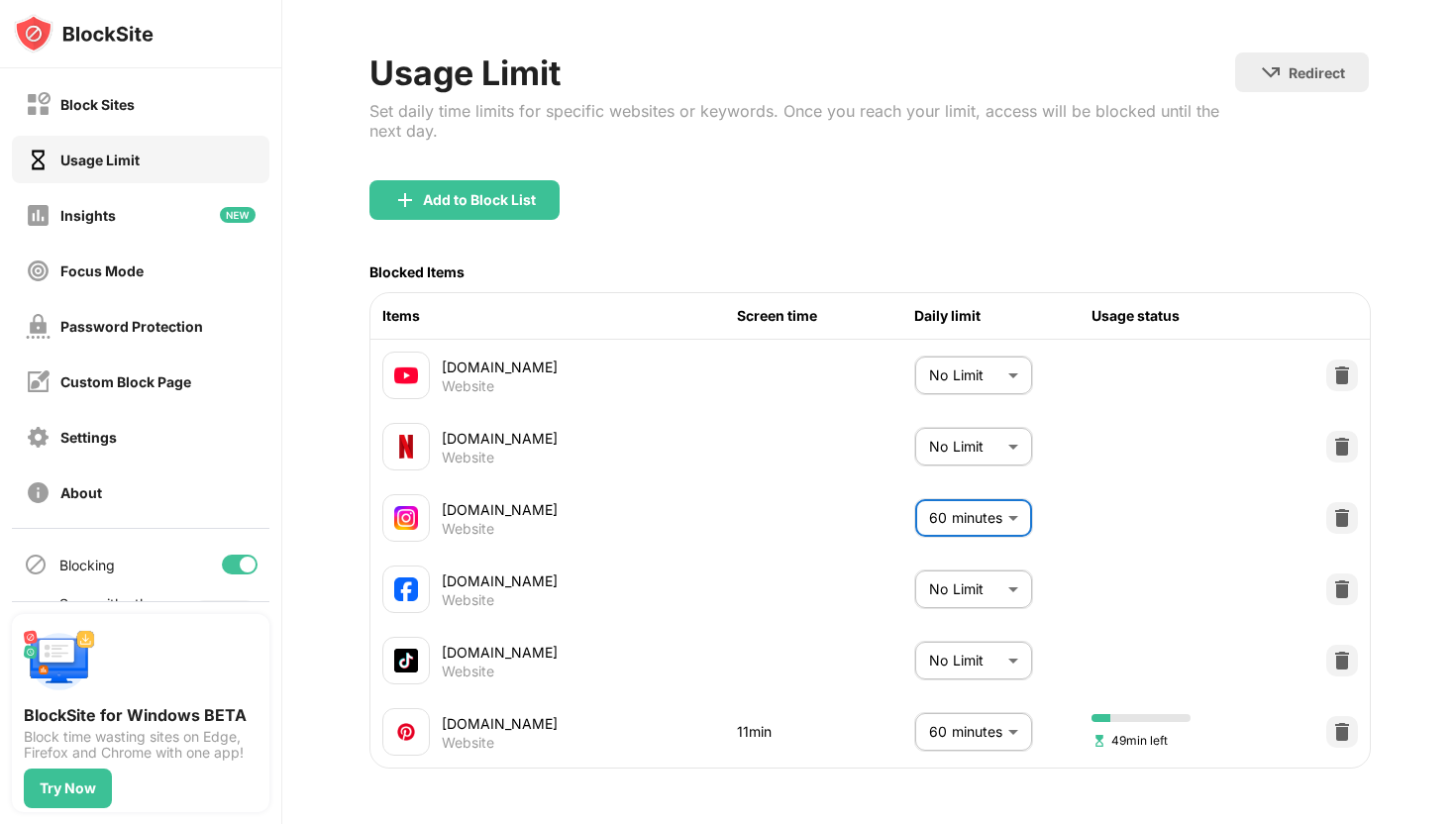 click on "Block Sites Usage Limit Insights Focus Mode Password Protection Custom Block Page Settings About Blocking Sync with other devices Disabled BlockSite for Windows BETA Block time wasting sites on Edge, Firefox and Chrome with one app! Try Now 72 4 J JJ J JJ View Account Insights Rewards Settings Support Log Out Usage Limit Set daily time limits for specific websites or keywords. Once you reach your limit, access will be blocked until the next day. Redirect Choose a site to be redirected to when blocking is active Add to Block List Blocked Items Items Screen time Daily limit Usage status [DOMAIN_NAME] Website No Limit ******** ​ [DOMAIN_NAME] Website No Limit ******** ​ [DOMAIN_NAME] Website 60 minutes ** ​ [DOMAIN_NAME] Website No Limit ******** ​ [DOMAIN_NAME] Website No Limit ******** ​ [DOMAIN_NAME] Website 11min 60 minutes ** ​ 49min left" at bounding box center [728, 412] 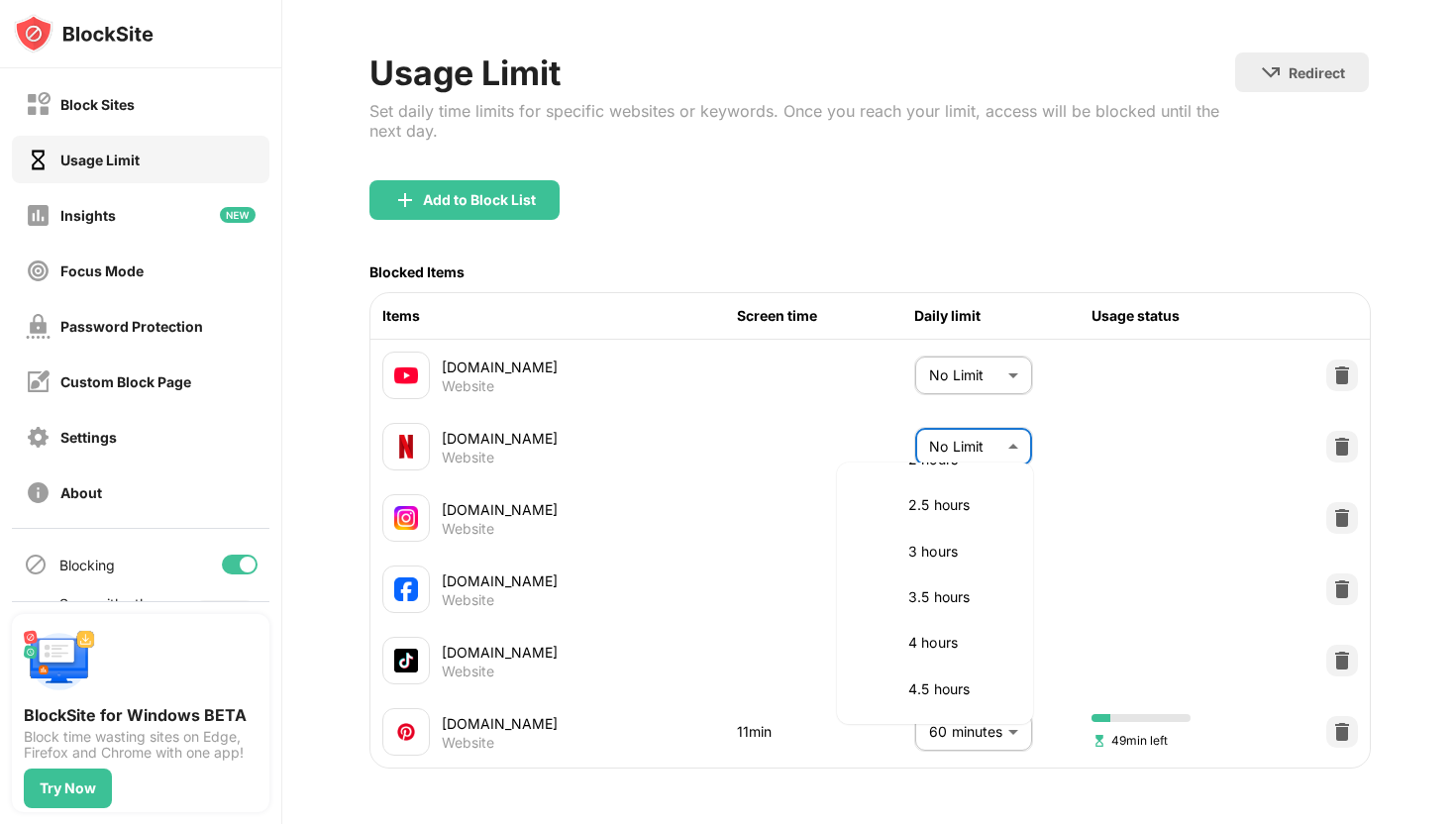 scroll, scrollTop: 680, scrollLeft: 0, axis: vertical 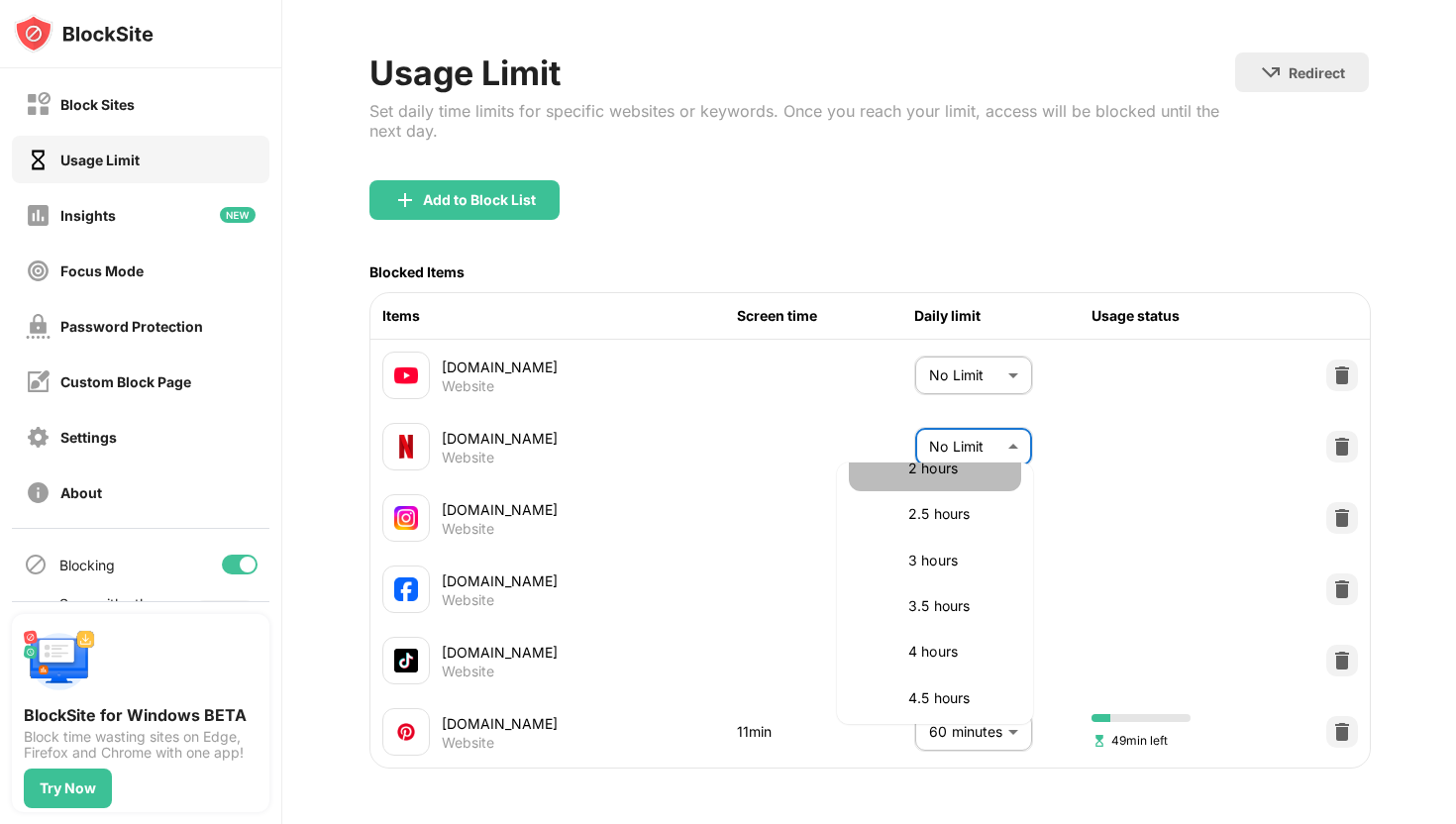 click on "2 hours" at bounding box center (959, 468) 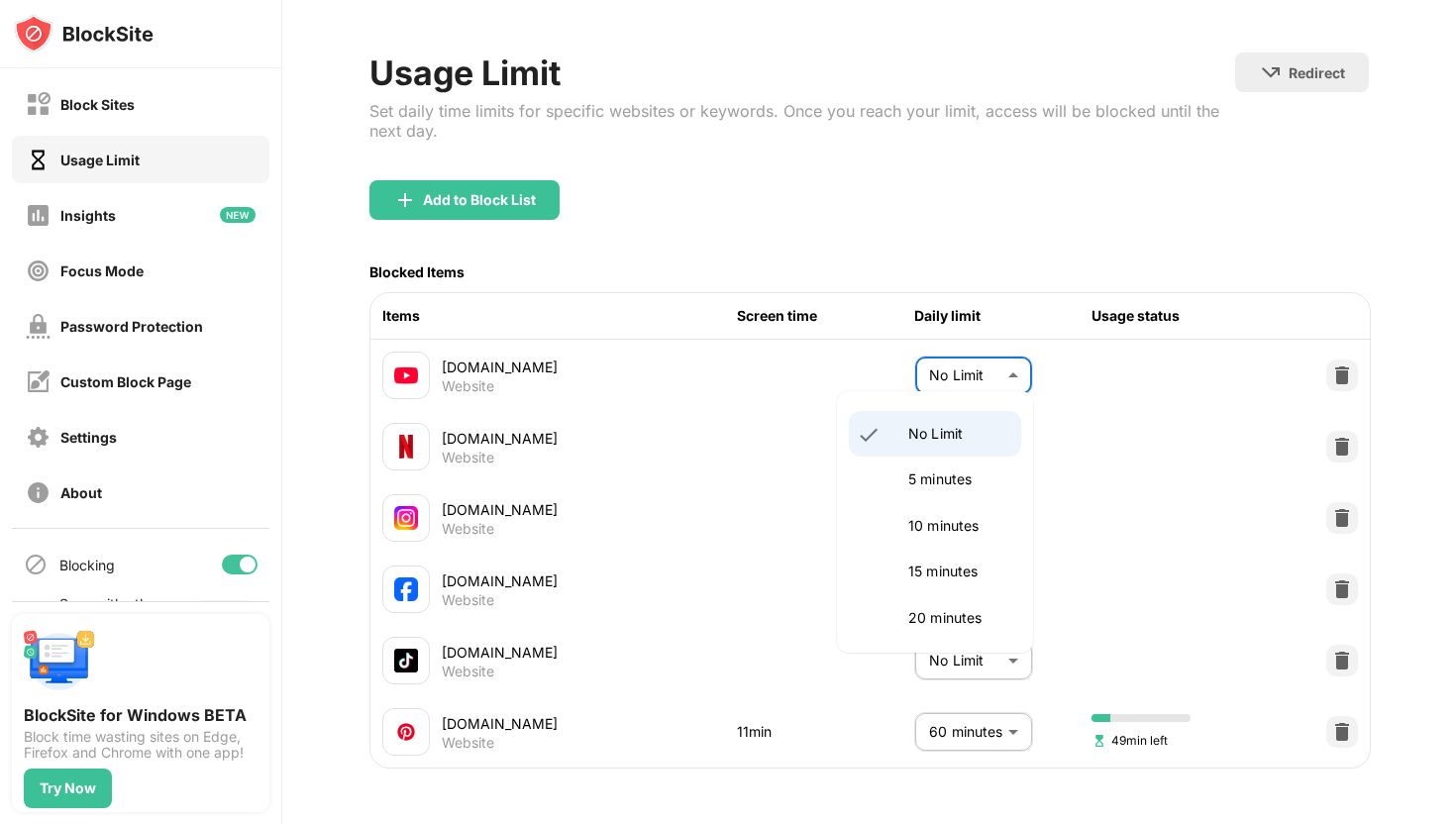 click on "Block Sites Usage Limit Insights Focus Mode Password Protection Custom Block Page Settings About Blocking Sync with other devices Disabled BlockSite for Windows BETA Block time wasting sites on Edge, Firefox and Chrome with one app! Try Now 72 4 J JJ J JJ View Account Insights Rewards Settings Support Log Out Usage Limit Set daily time limits for specific websites or keywords. Once you reach your limit, access will be blocked until the next day. Redirect Choose a site to be redirected to when blocking is active Add to Block List Blocked Items Items Screen time Daily limit Usage status [DOMAIN_NAME] Website No Limit ******** ​ [DOMAIN_NAME] Website 2 hours *** ​ [DOMAIN_NAME] Website 60 minutes ** ​ [DOMAIN_NAME] Website No Limit ******** ​ [DOMAIN_NAME] Website No Limit ******** ​ [DOMAIN_NAME] Website 11min 60 minutes ** ​ 49min left
No Limit 5 minutes 10 minutes 15 minutes 20 minutes 25 minutes 30 minutes 35 minutes 40 minutes 45 minutes 50 minutes 55 minutes 60 minutes 1.5 hours 2 hours 3 hours" at bounding box center [728, 412] 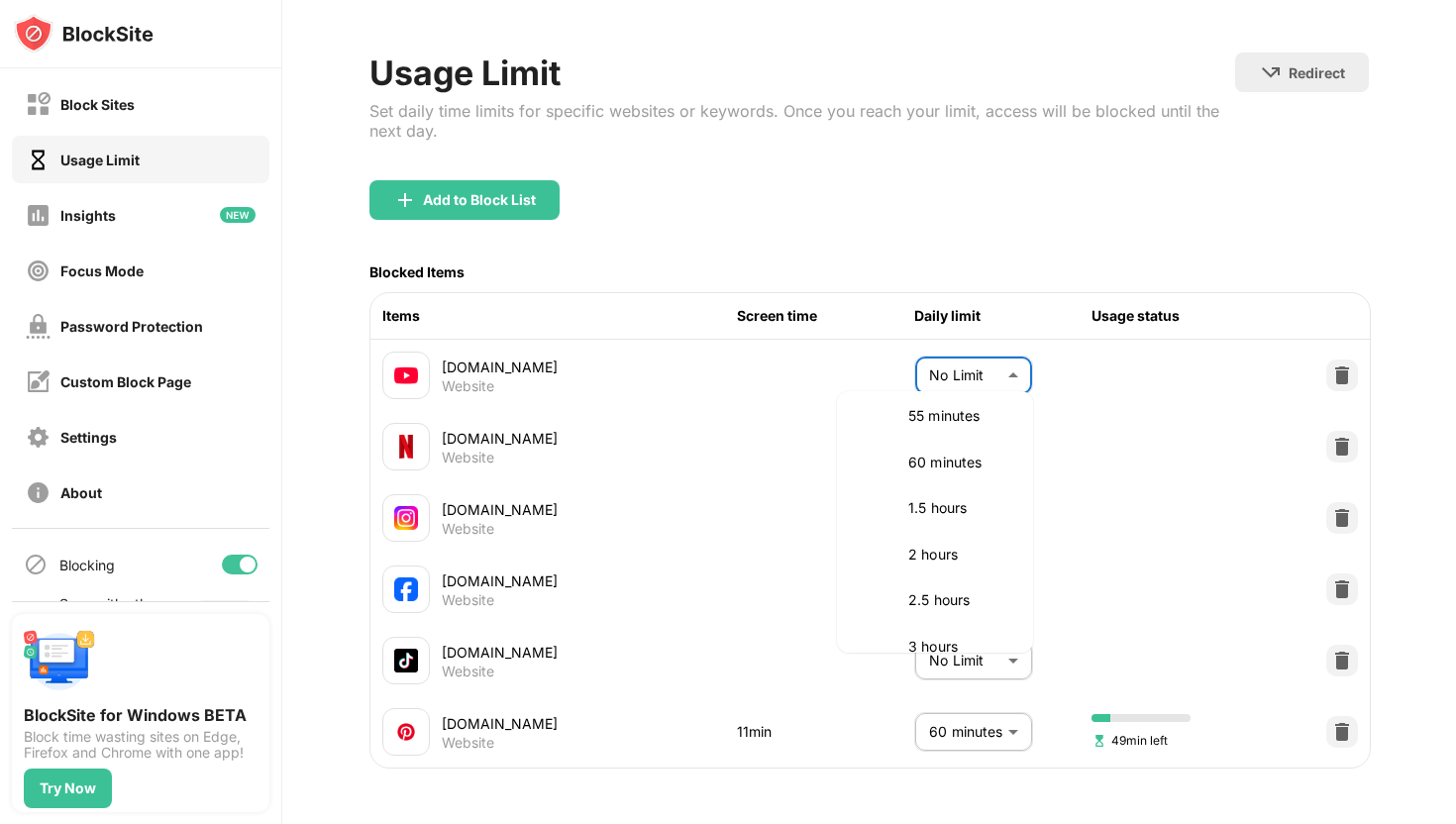 scroll, scrollTop: 526, scrollLeft: 0, axis: vertical 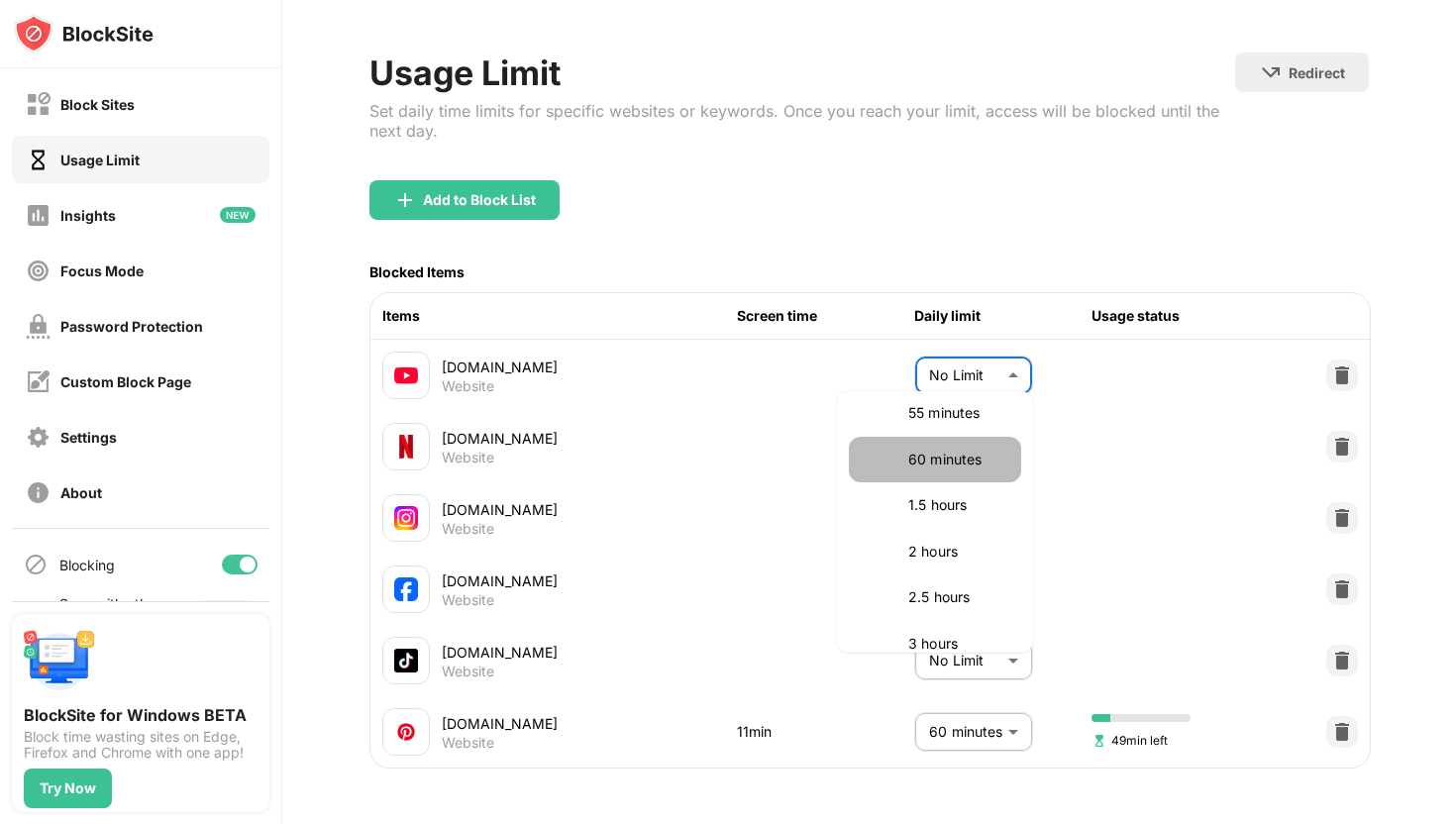drag, startPoint x: 954, startPoint y: 467, endPoint x: 946, endPoint y: 519, distance: 52.611786 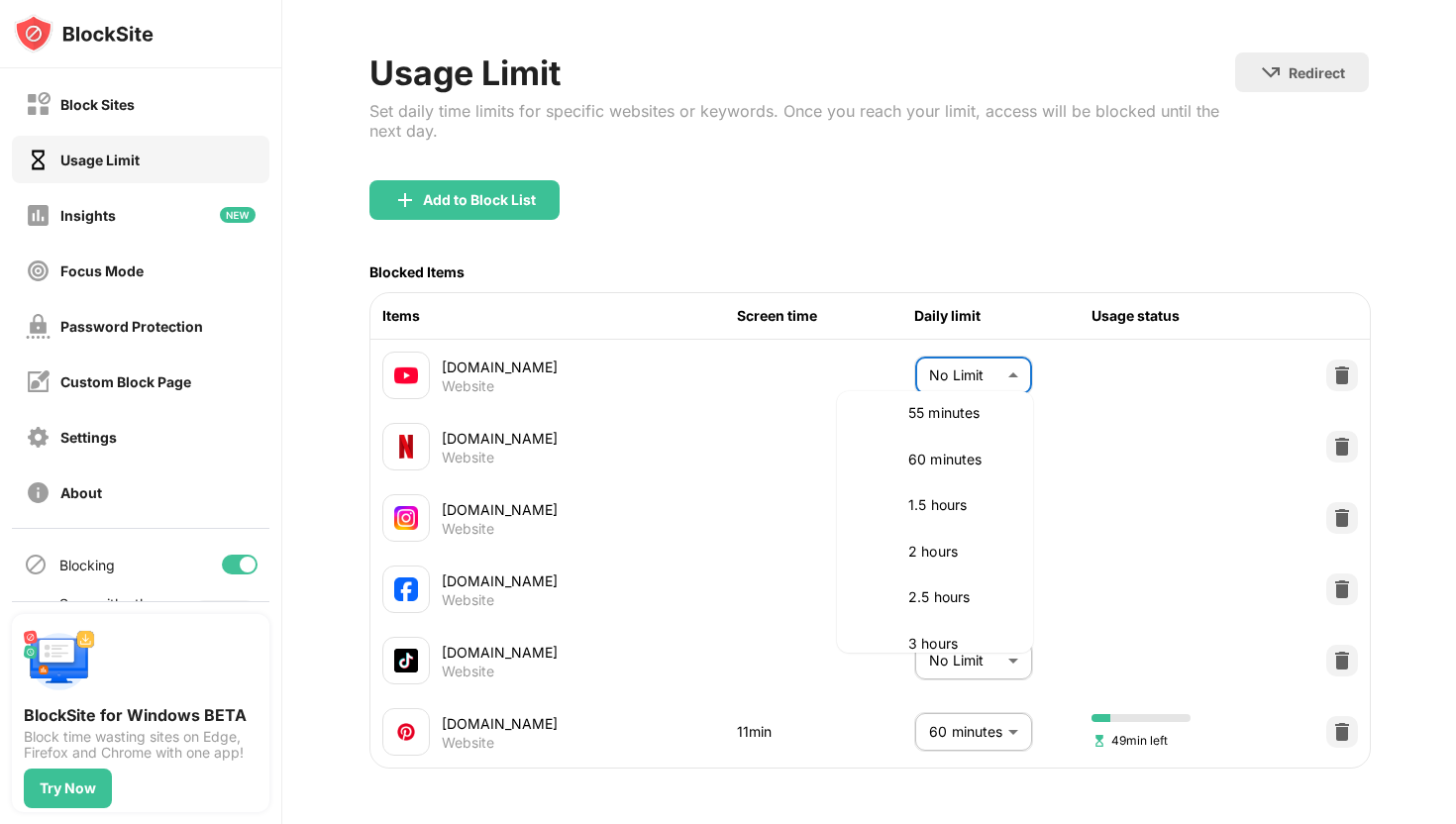 click on "60 minutes" at bounding box center [935, 460] 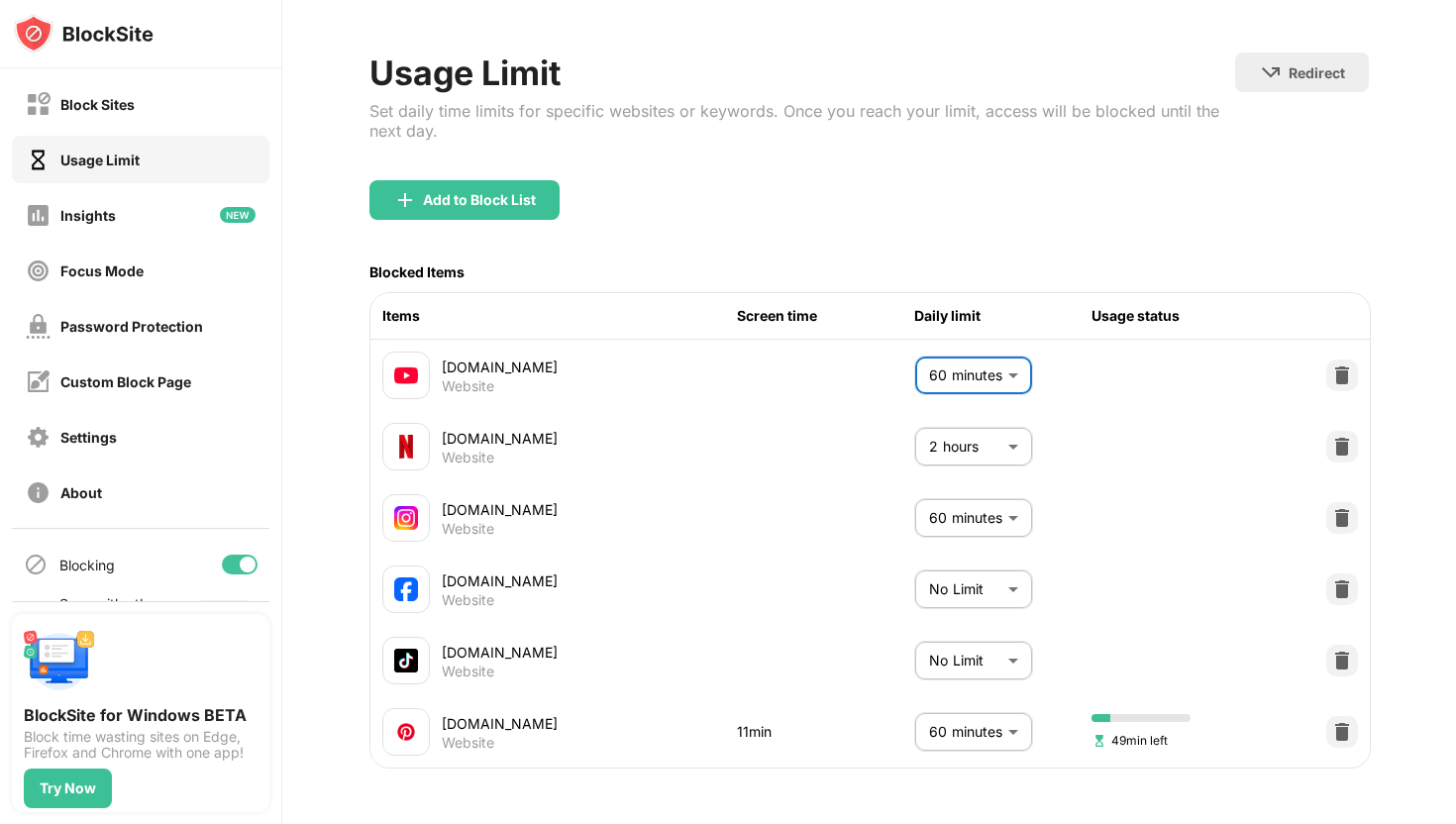 click on "Block Sites Usage Limit Insights Focus Mode Password Protection Custom Block Page Settings About Blocking Sync with other devices Disabled BlockSite for Windows BETA Block time wasting sites on Edge, Firefox and Chrome with one app! Try Now 72 4 J JJ J JJ View Account Insights Rewards Settings Support Log Out Usage Limit Set daily time limits for specific websites or keywords. Once you reach your limit, access will be blocked until the next day. Redirect Choose a site to be redirected to when blocking is active Add to Block List Blocked Items Items Screen time Daily limit Usage status [DOMAIN_NAME] Website 60 minutes ** ​ [DOMAIN_NAME] Website 2 hours *** ​ [DOMAIN_NAME] Website 60 minutes ** ​ [DOMAIN_NAME] Website No Limit ******** ​ [DOMAIN_NAME] Website No Limit ******** ​ [DOMAIN_NAME] Website 11min 60 minutes ** ​ 49min left" at bounding box center [728, 412] 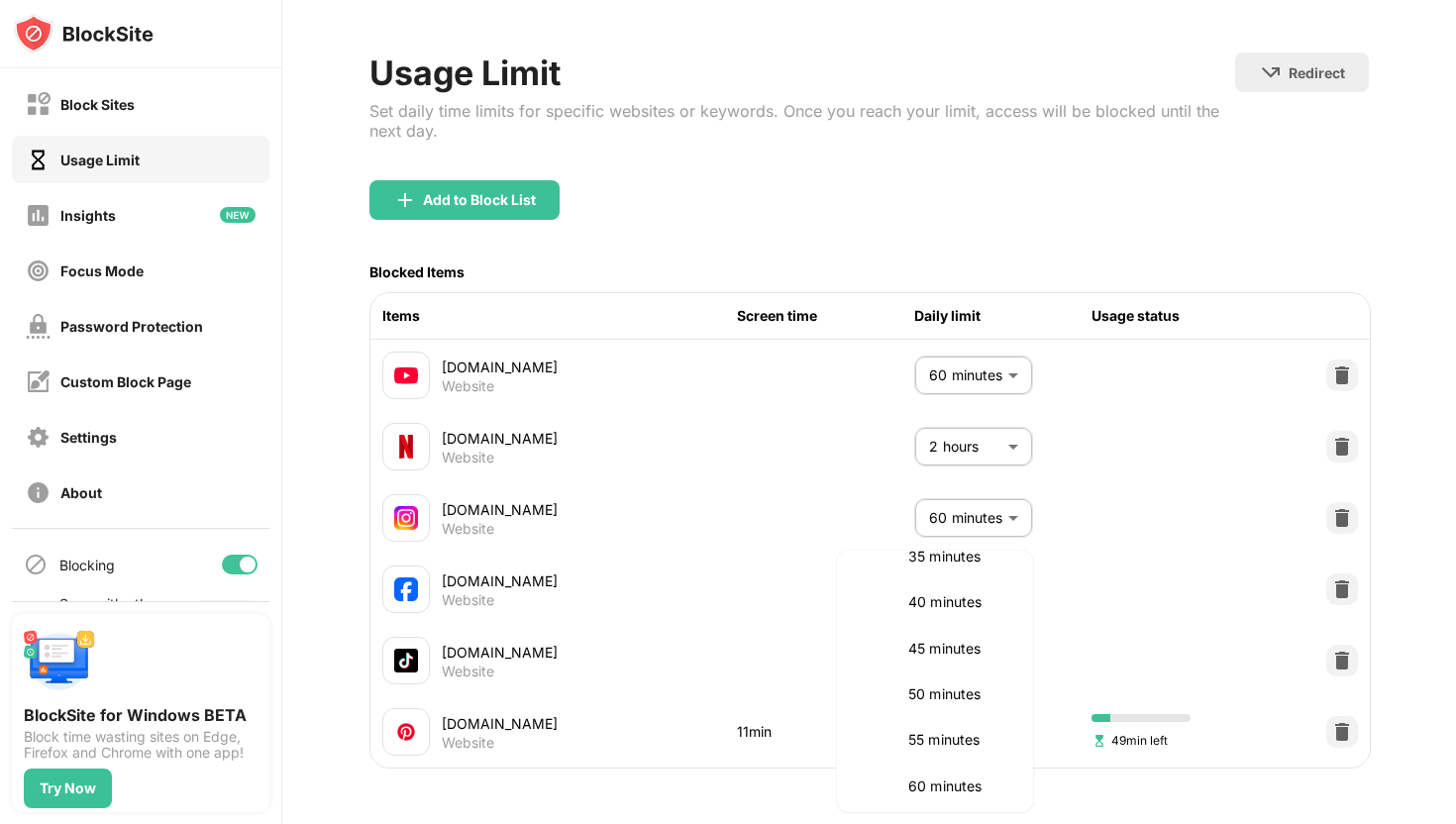 scroll, scrollTop: 360, scrollLeft: 0, axis: vertical 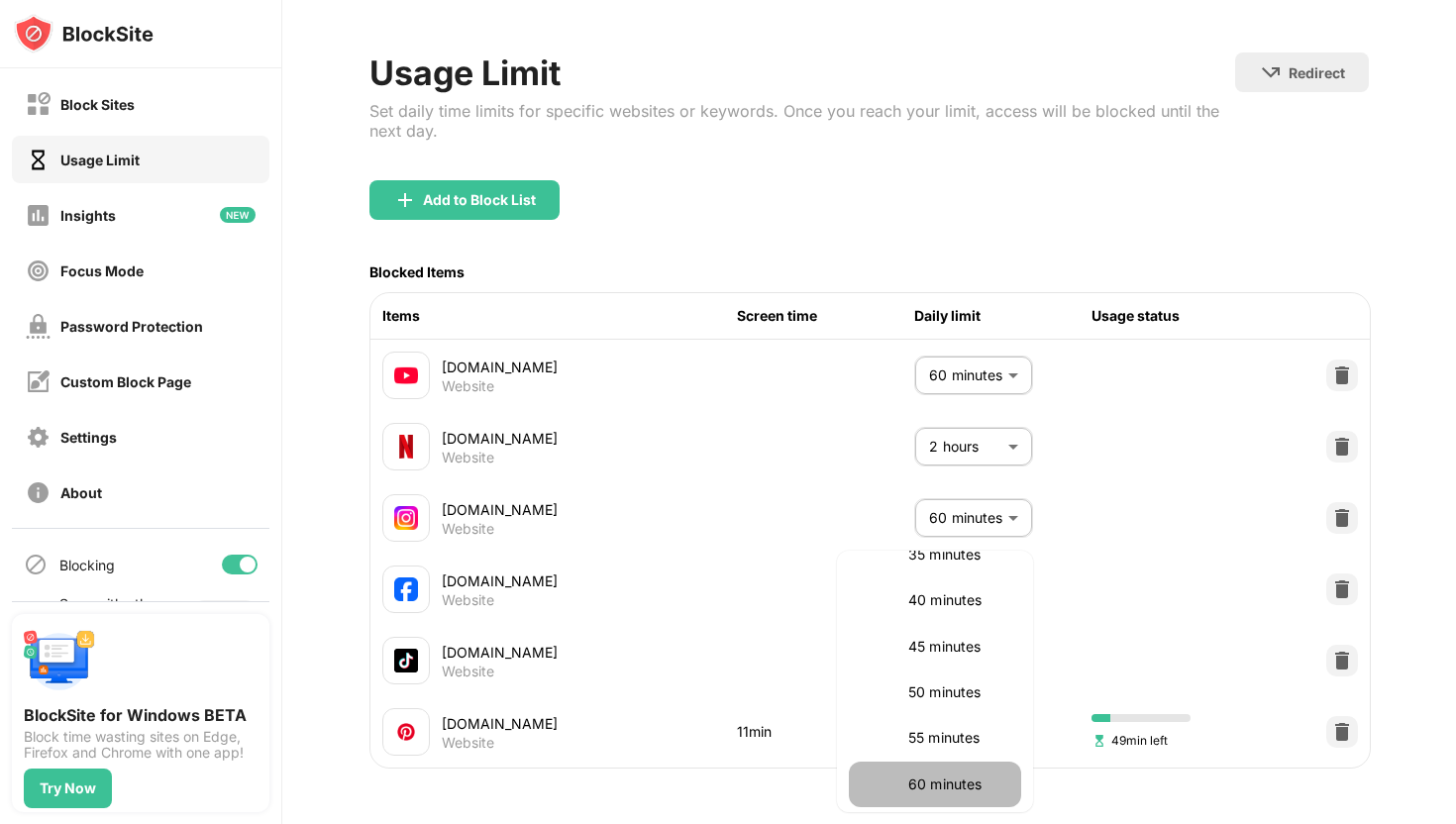 click on "60 minutes" at bounding box center [935, 784] 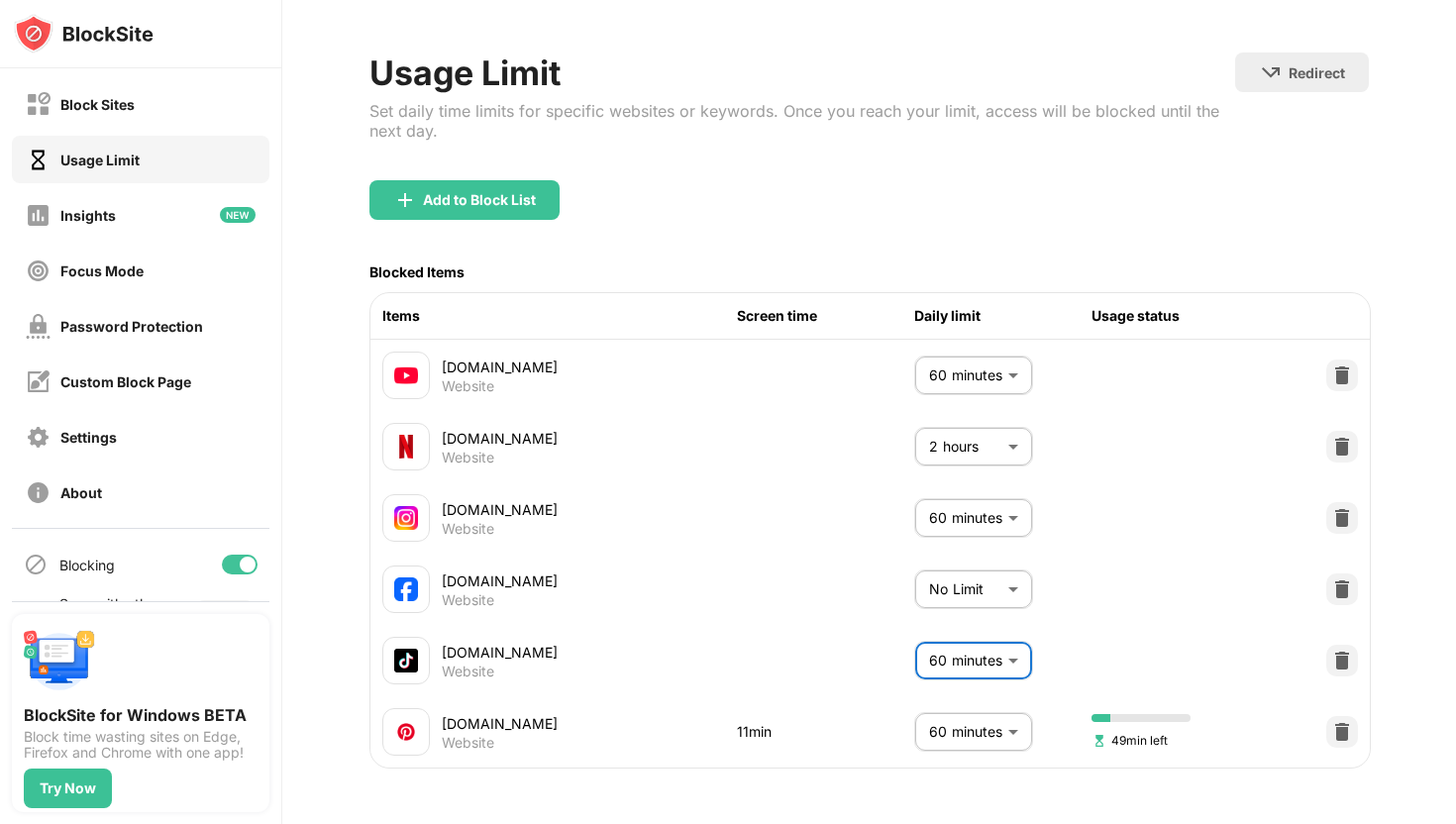 click on "Block Sites Usage Limit Insights Focus Mode Password Protection Custom Block Page Settings About Blocking Sync with other devices Disabled BlockSite for Windows BETA Block time wasting sites on Edge, Firefox and Chrome with one app! Try Now 72 4 J JJ J JJ View Account Insights Rewards Settings Support Log Out Usage Limit Set daily time limits for specific websites or keywords. Once you reach your limit, access will be blocked until the next day. Redirect Choose a site to be redirected to when blocking is active Add to Block List Blocked Items Items Screen time Daily limit Usage status [DOMAIN_NAME] Website 60 minutes ** ​ [DOMAIN_NAME] Website 2 hours *** ​ [DOMAIN_NAME] Website 60 minutes ** ​ [DOMAIN_NAME] Website No Limit ******** ​ [DOMAIN_NAME] Website 60 minutes ** ​ [DOMAIN_NAME] Website 11min 60 minutes ** ​ 49min left" at bounding box center [728, 412] 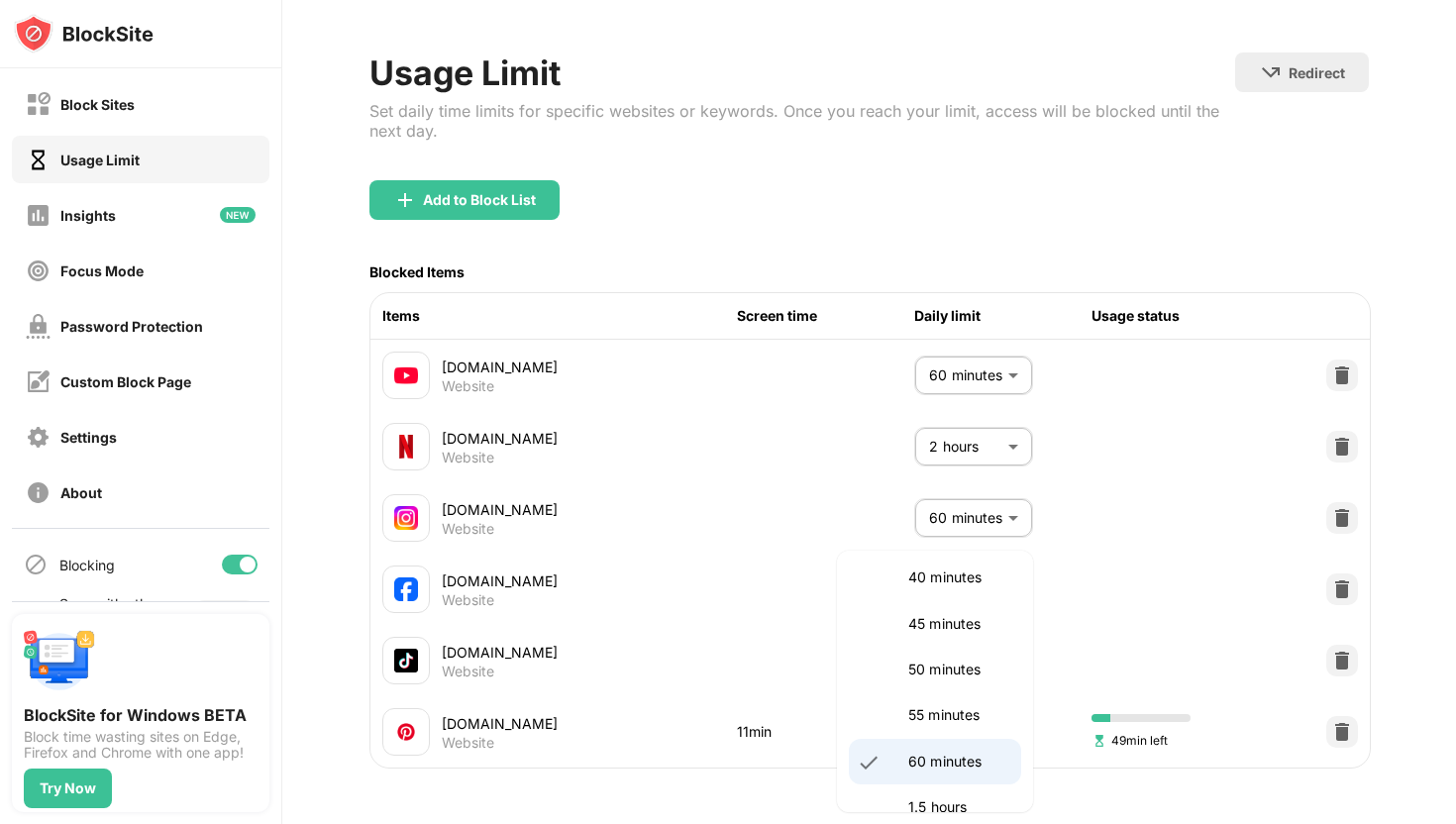 scroll, scrollTop: 453, scrollLeft: 0, axis: vertical 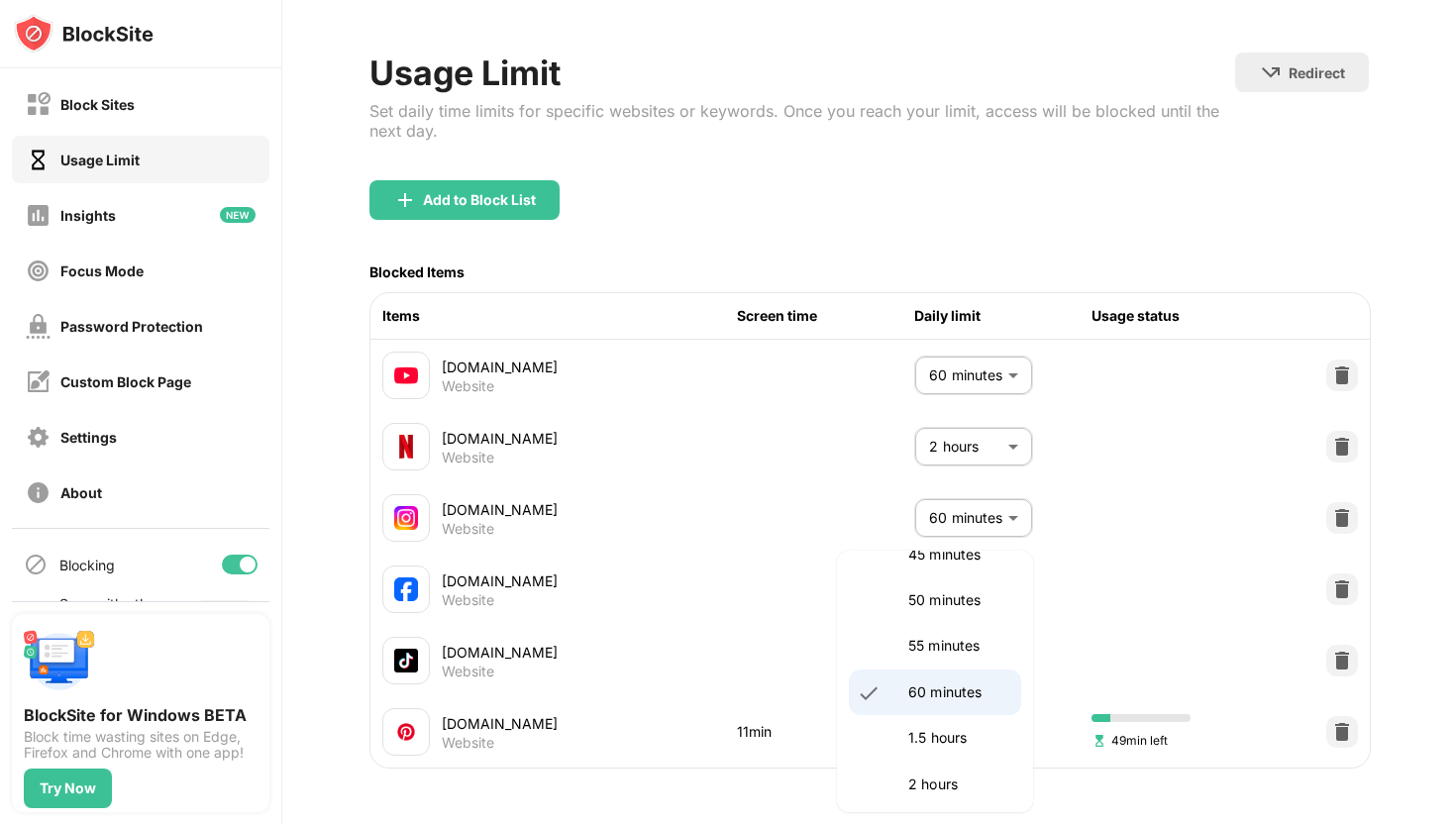 click on "60 minutes" at bounding box center [959, 692] 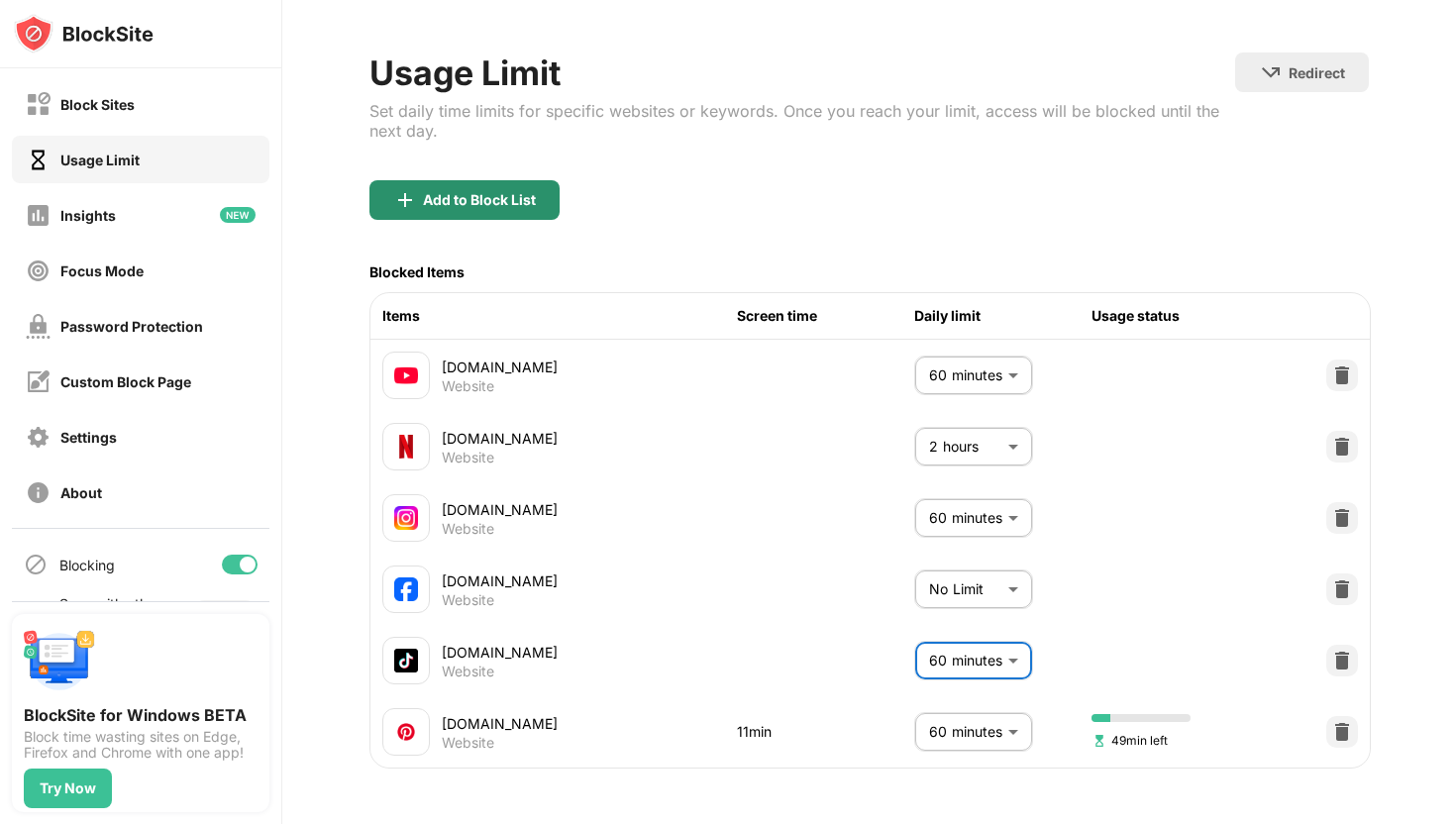click on "Add to Block List" at bounding box center (479, 200) 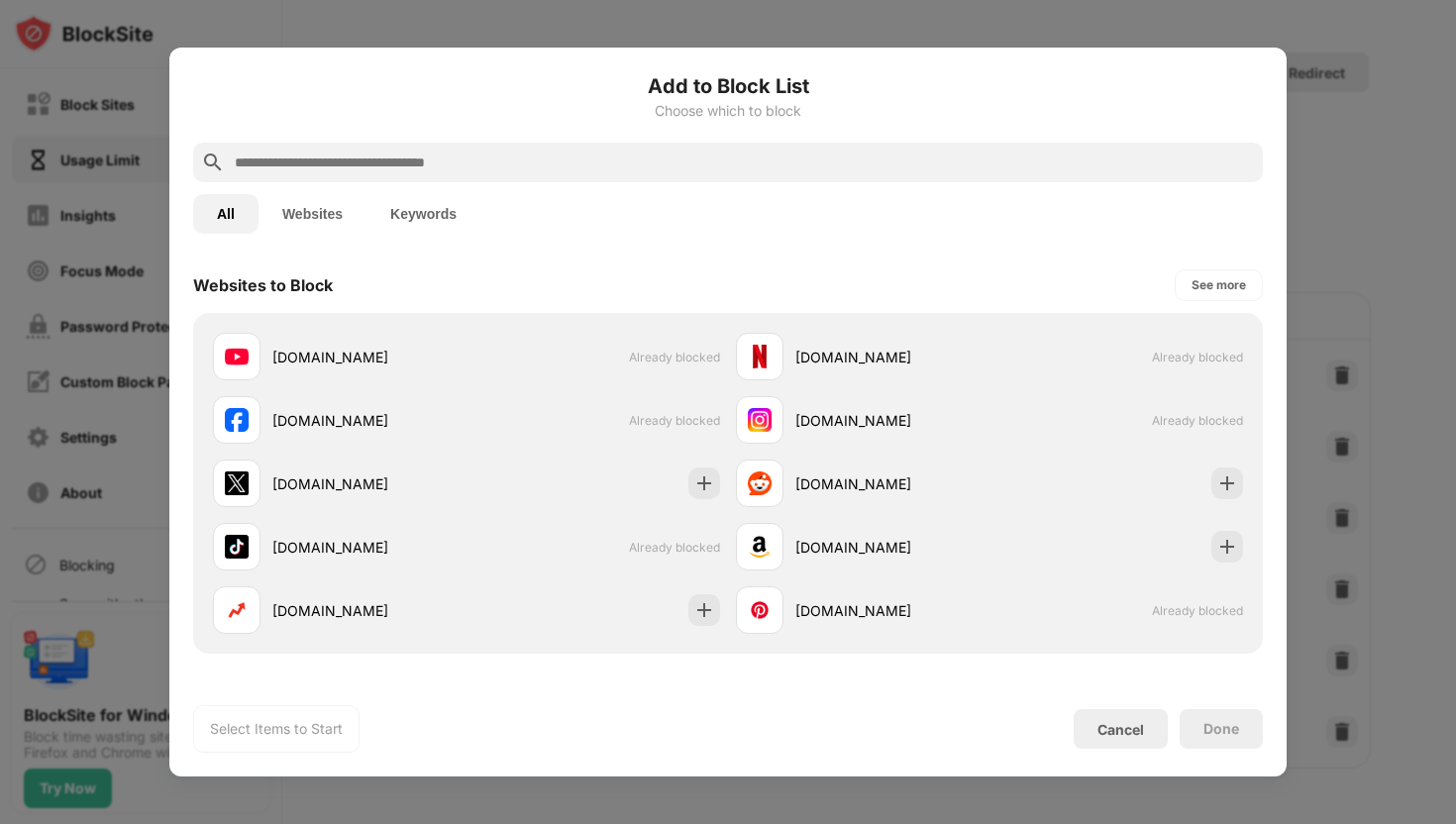 click at bounding box center [744, 162] 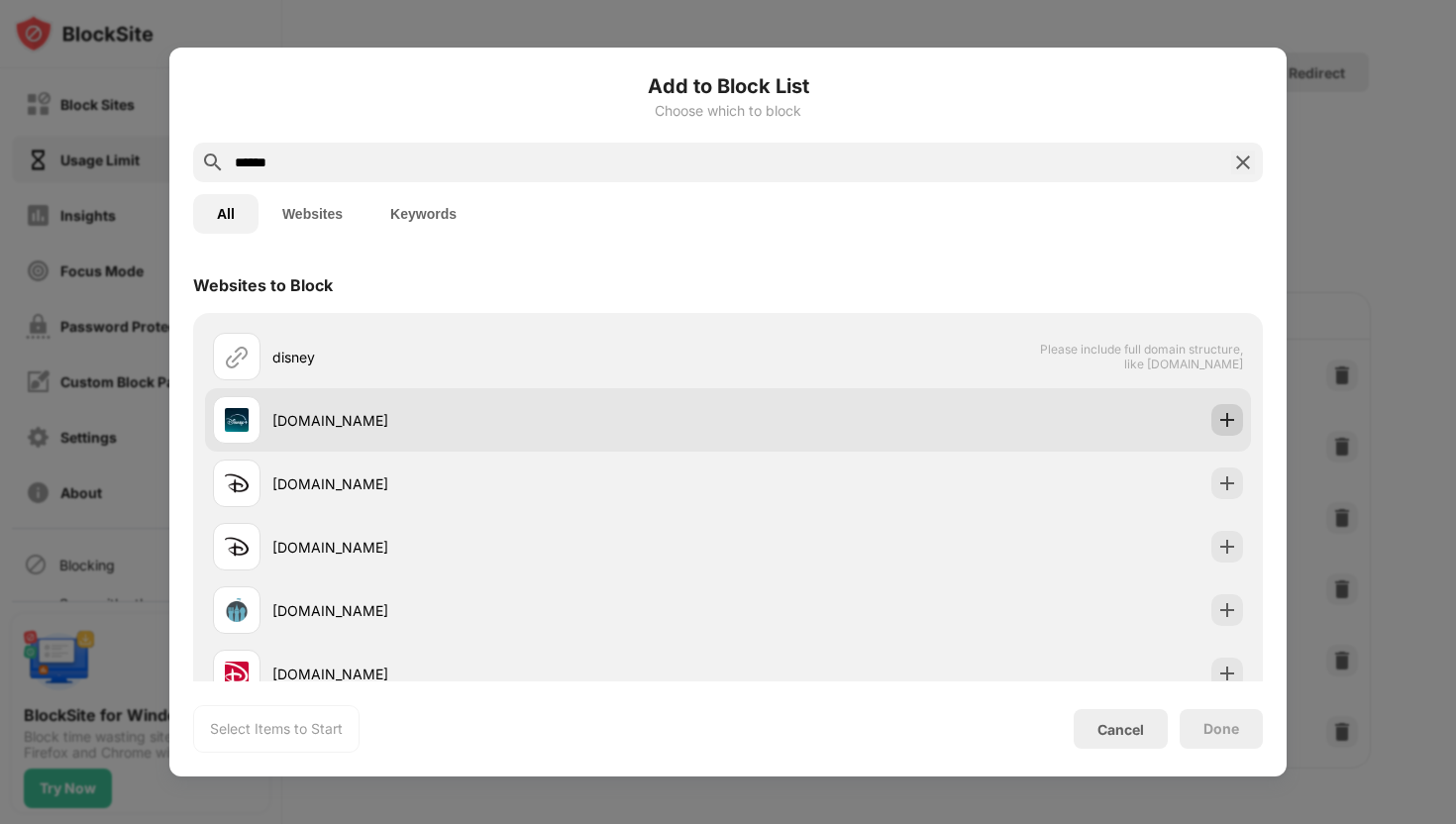 type on "******" 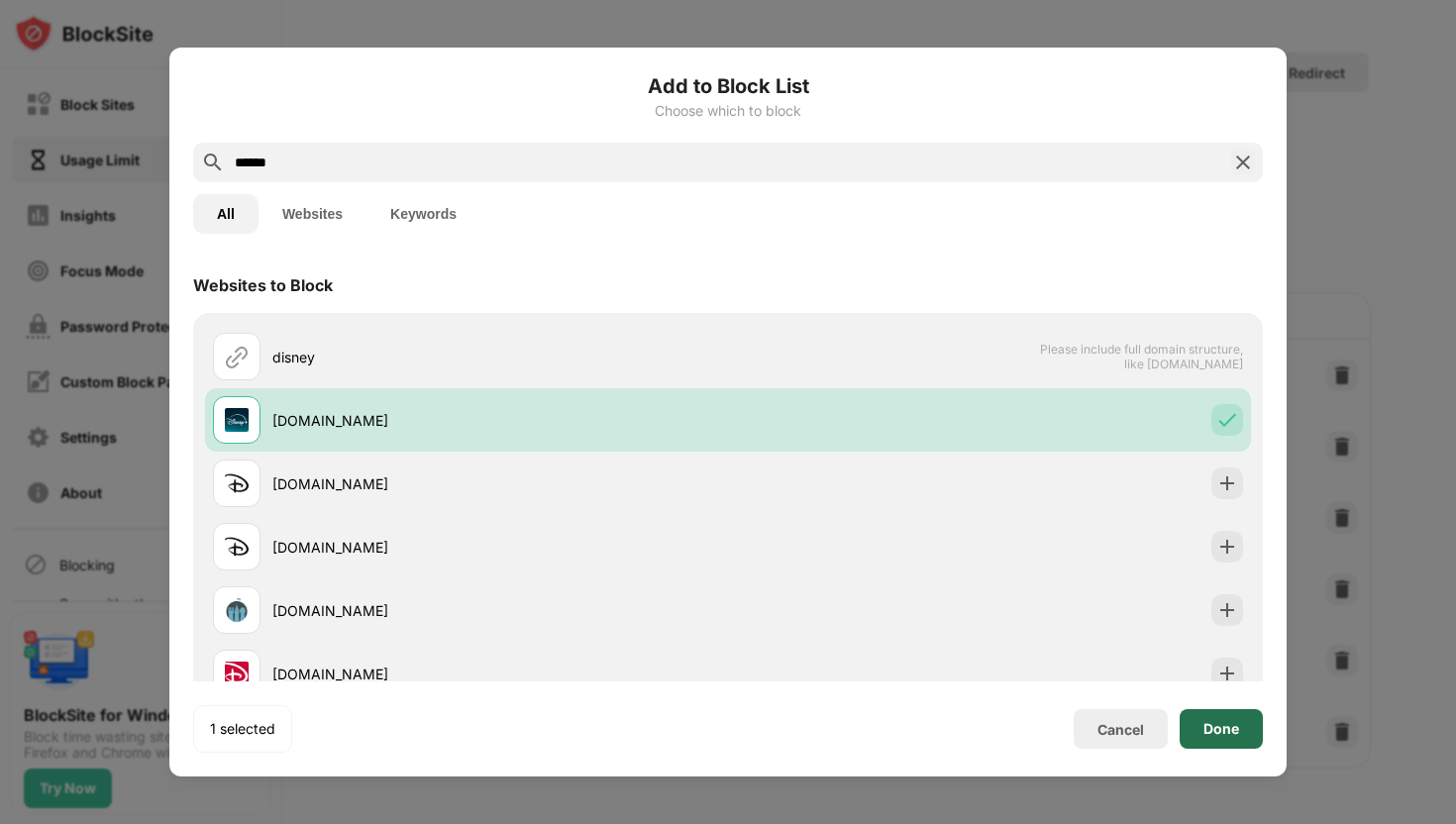 click on "Done" at bounding box center [1221, 729] 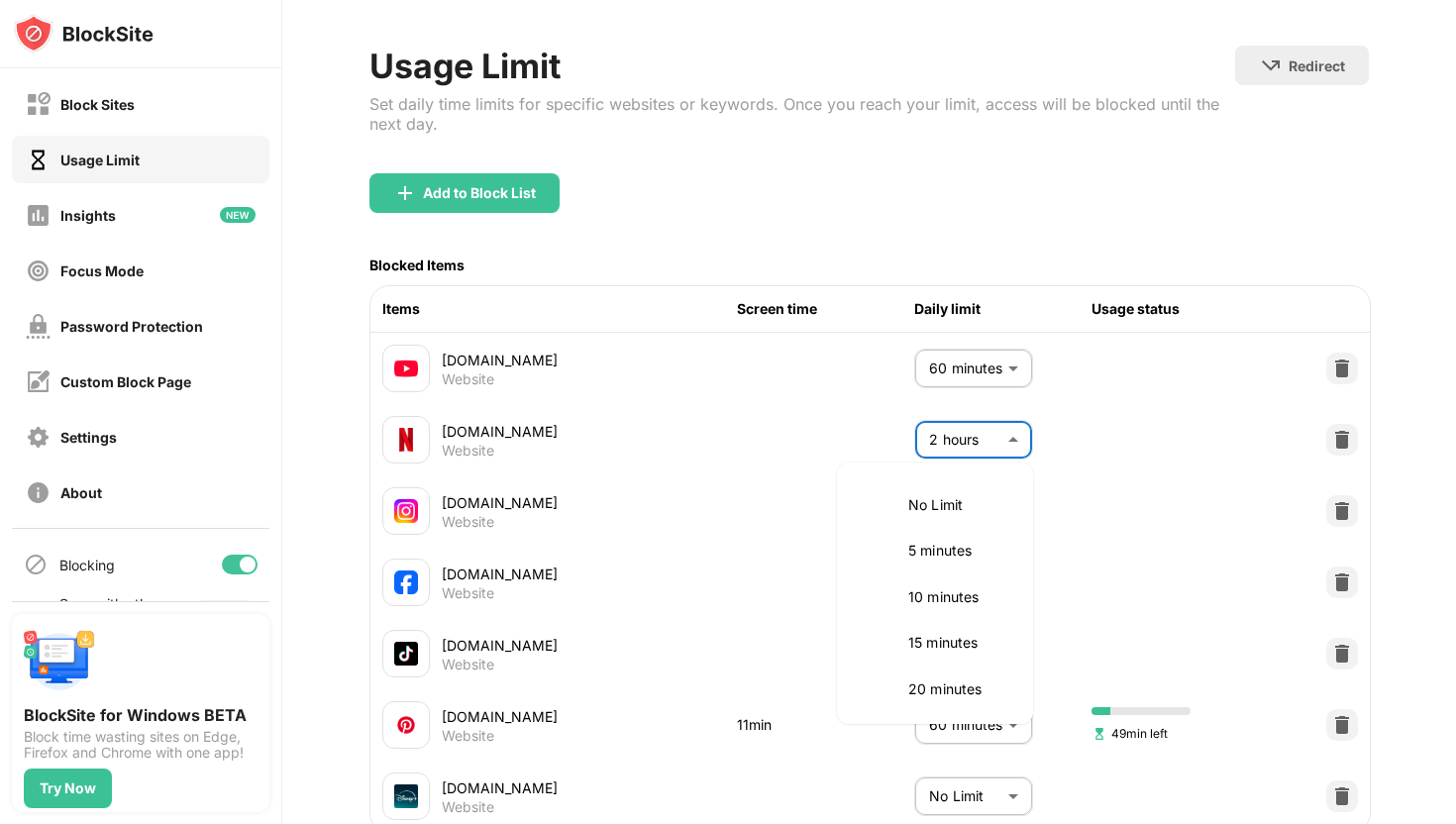click on "Block Sites Usage Limit Insights Focus Mode Password Protection Custom Block Page Settings About Blocking Sync with other devices Disabled BlockSite for Windows BETA Block time wasting sites on Edge, Firefox and Chrome with one app! Try Now 72 4 J JJ J JJ View Account Insights Rewards Settings Support Log Out Usage Limit Set daily time limits for specific websites or keywords. Once you reach your limit, access will be blocked until the next day. Redirect Choose a site to be redirected to when blocking is active Add to Block List Blocked Items Items Screen time Daily limit Usage status [DOMAIN_NAME] Website 60 minutes ** ​ [DOMAIN_NAME] Website 2 hours *** ​ [DOMAIN_NAME] Website 60 minutes ** ​ [DOMAIN_NAME] Website No Limit ******** ​ [DOMAIN_NAME] Website 60 minutes ** ​ [DOMAIN_NAME] Website 11min 60 minutes ** ​ 49min left [DOMAIN_NAME] Website No Limit ******** ​
No Limit 5 minutes 10 minutes 15 minutes 20 minutes 25 minutes 30 minutes 35 minutes 40 minutes 45 minutes 50 minutes 55 minutes" at bounding box center (728, 412) 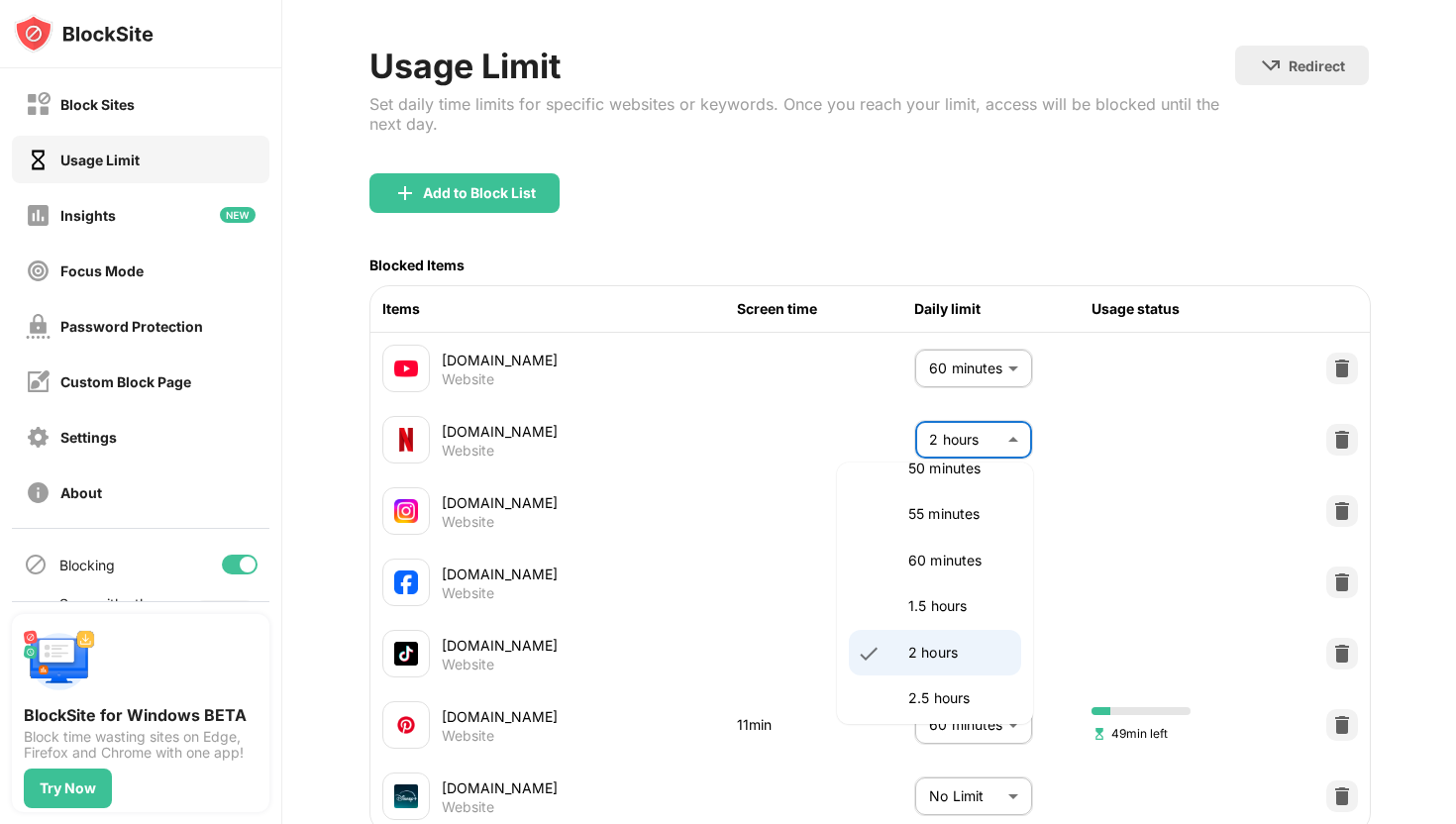 scroll, scrollTop: 497, scrollLeft: 0, axis: vertical 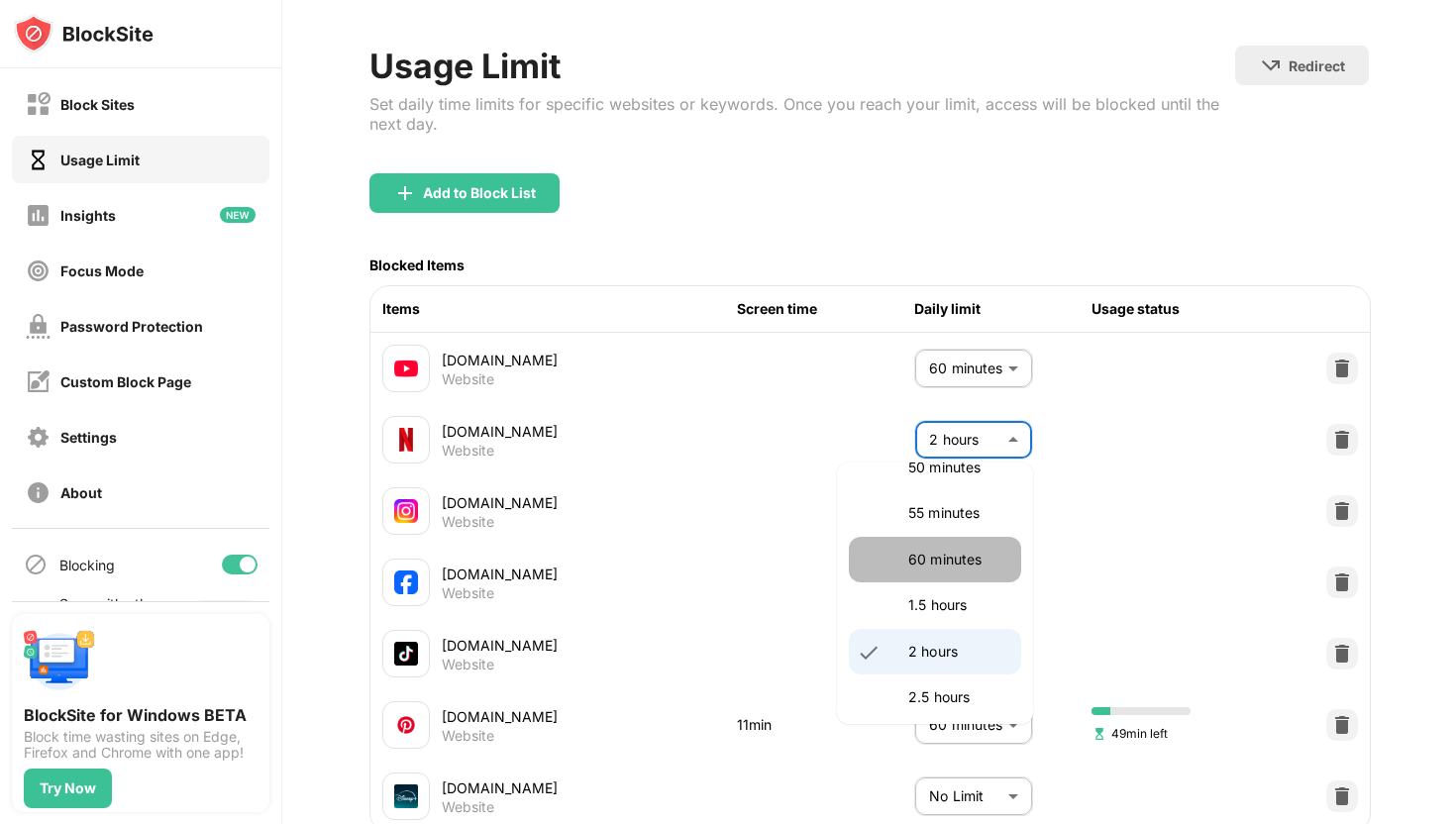 click on "60 minutes" at bounding box center [959, 560] 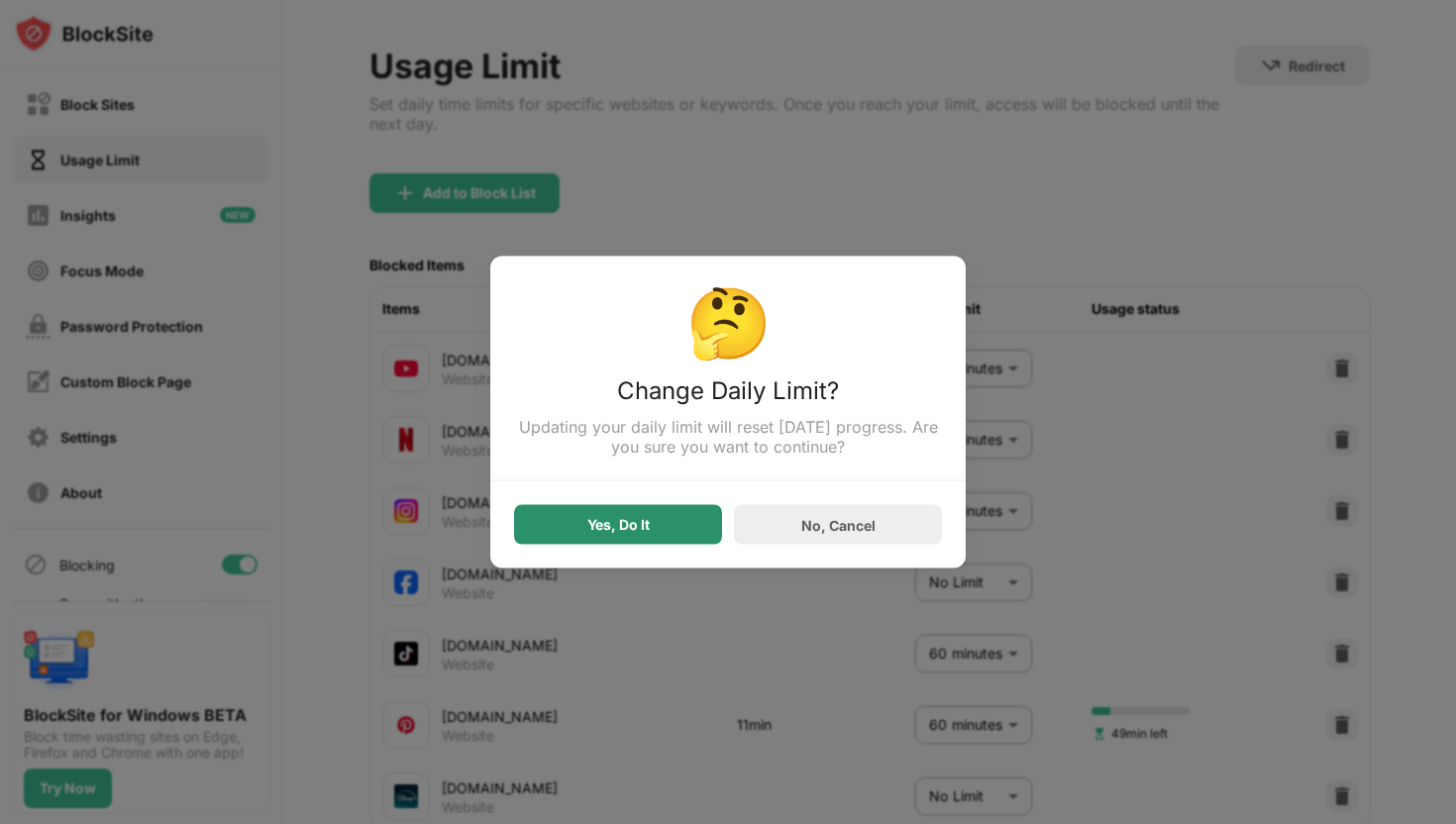 click on "Yes, Do It" at bounding box center [618, 525] 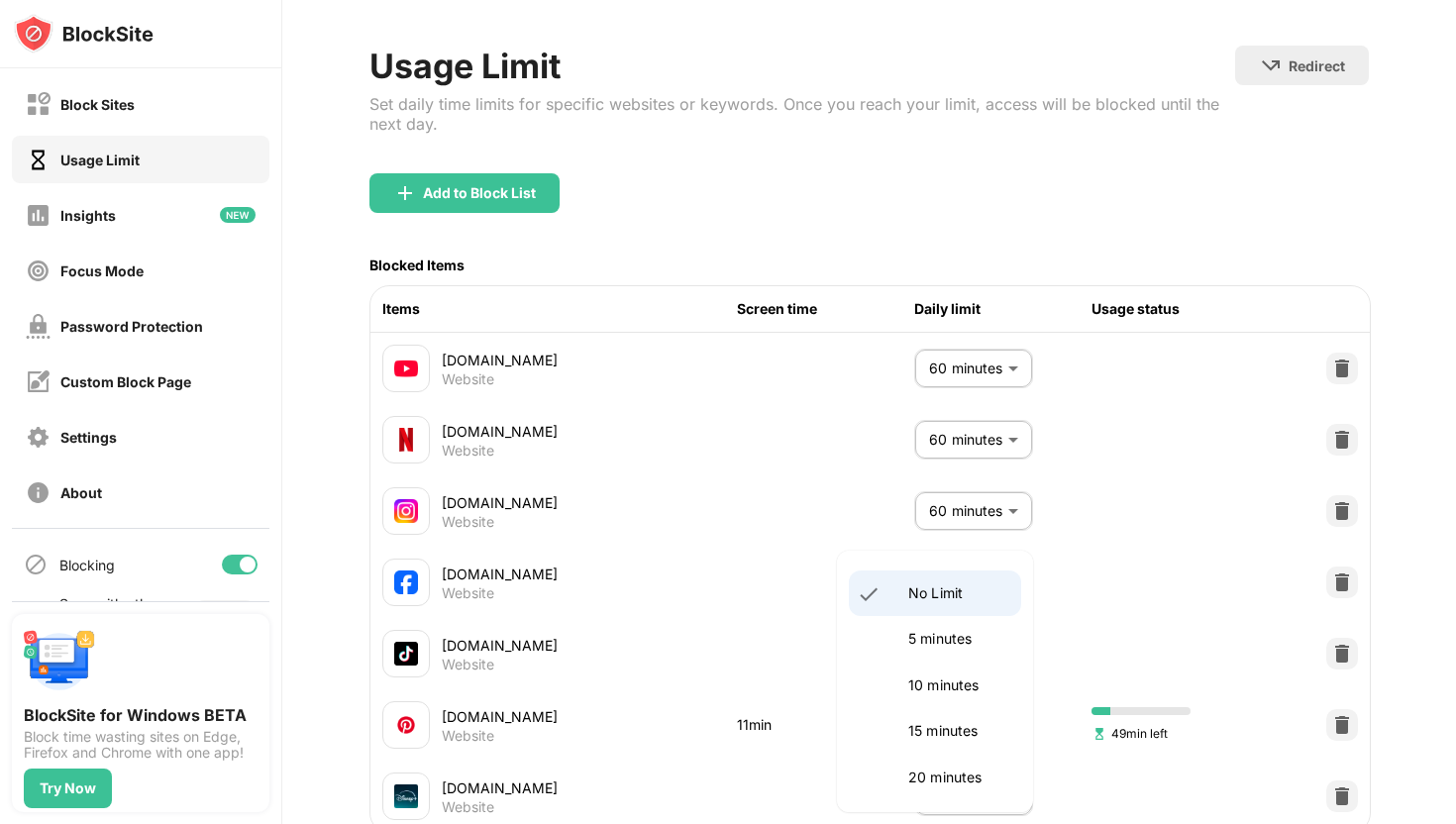 click on "Block Sites Usage Limit Insights Focus Mode Password Protection Custom Block Page Settings About Blocking Sync with other devices Disabled BlockSite for Windows BETA Block time wasting sites on Edge, Firefox and Chrome with one app! Try Now 72 4 J JJ J JJ View Account Insights Rewards Settings Support Log Out Usage Limit Set daily time limits for specific websites or keywords. Once you reach your limit, access will be blocked until the next day. Redirect Choose a site to be redirected to when blocking is active Add to Block List Blocked Items Items Screen time Daily limit Usage status [DOMAIN_NAME] Website 60 minutes ** ​ [DOMAIN_NAME] Website 60 minutes ** ​ [DOMAIN_NAME] Website 60 minutes ** ​ [DOMAIN_NAME] Website No Limit ******** ​ [DOMAIN_NAME] Website 60 minutes ** ​ [DOMAIN_NAME] Website 11min 60 minutes ** ​ 49min left [DOMAIN_NAME] Website No Limit ******** ​
No Limit 5 minutes 10 minutes 15 minutes 20 minutes 25 minutes 30 minutes 35 minutes 40 minutes 45 minutes 50 minutes 2 hours" at bounding box center [728, 412] 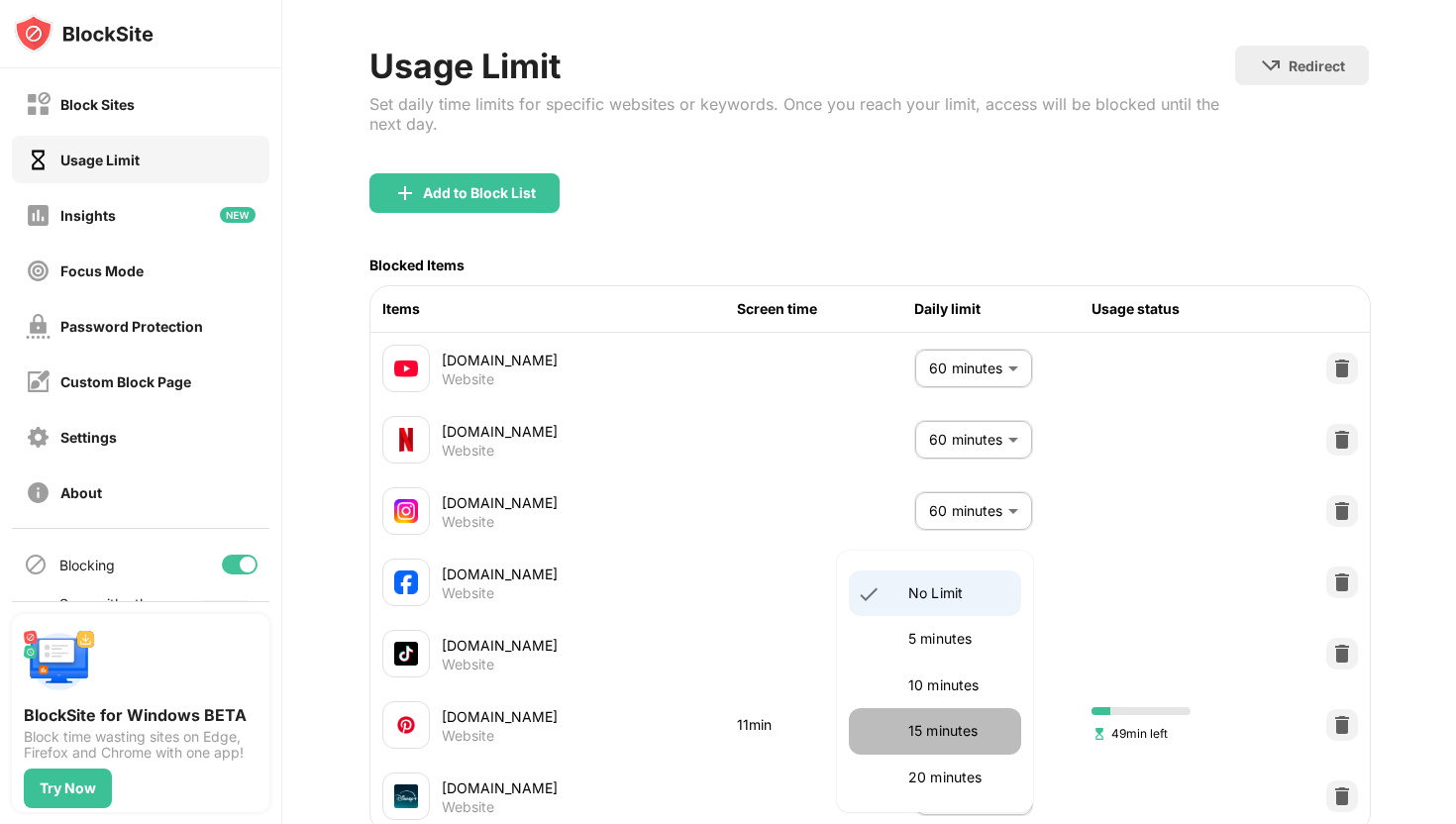 click on "15 minutes" at bounding box center [935, 731] 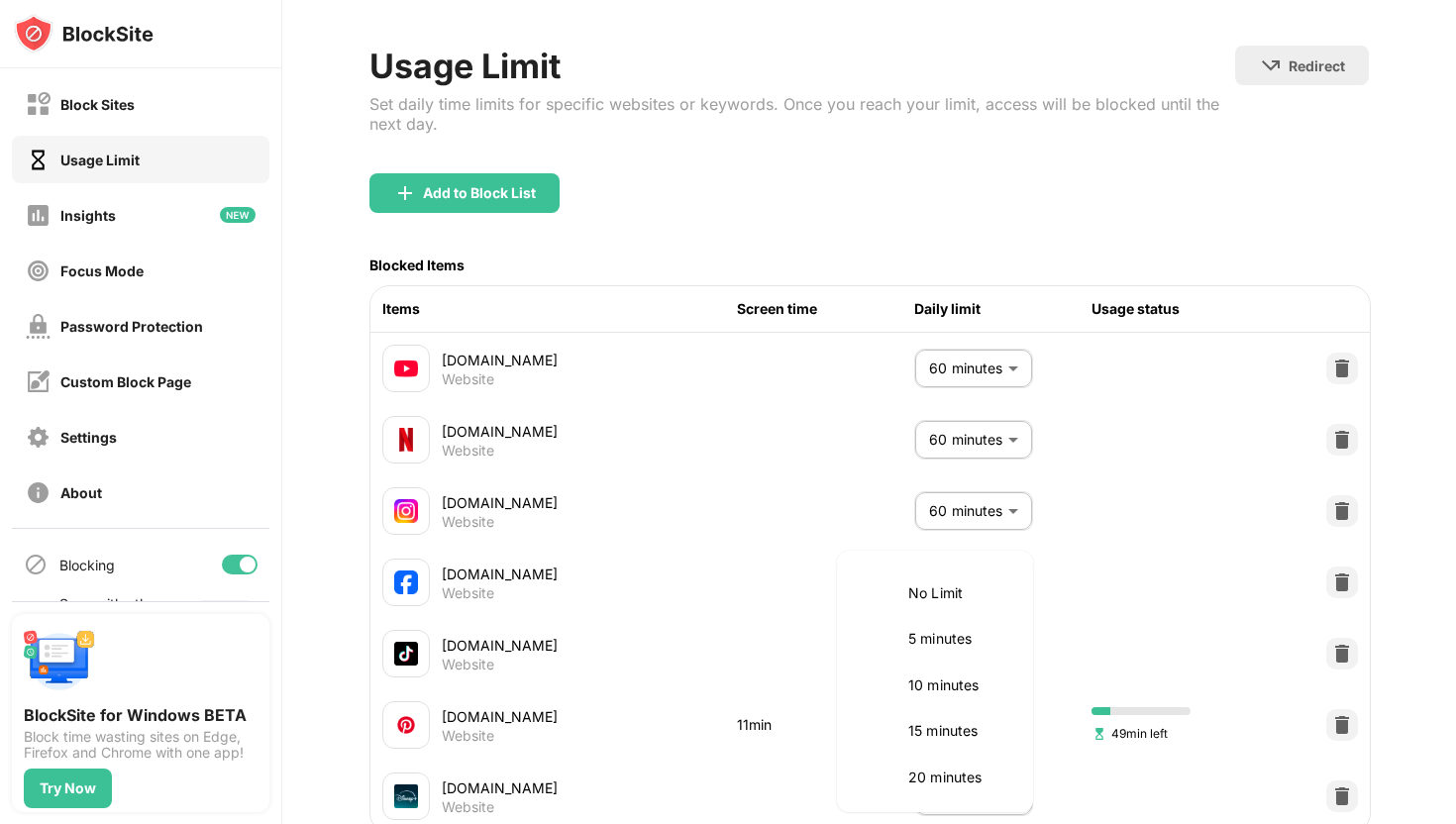 click on "Block Sites Usage Limit Insights Focus Mode Password Protection Custom Block Page Settings About Blocking Sync with other devices Disabled BlockSite for Windows BETA Block time wasting sites on Edge, Firefox and Chrome with one app! Try Now 72 4 J JJ J JJ View Account Insights Rewards Settings Support Log Out Usage Limit Set daily time limits for specific websites or keywords. Once you reach your limit, access will be blocked until the next day. Redirect Choose a site to be redirected to when blocking is active Add to Block List Blocked Items Items Screen time Daily limit Usage status [DOMAIN_NAME] Website 60 minutes ** ​ [DOMAIN_NAME] Website 60 minutes ** ​ [DOMAIN_NAME] Website 60 minutes ** ​ [DOMAIN_NAME] Website 15 minutes ** ​ [DOMAIN_NAME] Website 60 minutes ** ​ [DOMAIN_NAME] Website 11min 60 minutes ** ​ 49min left [DOMAIN_NAME] Website No Limit ******** ​
No Limit 5 minutes 10 minutes 15 minutes 20 minutes 25 minutes 30 minutes 35 minutes 40 minutes 45 minutes 50 minutes 55 minutes" at bounding box center [728, 412] 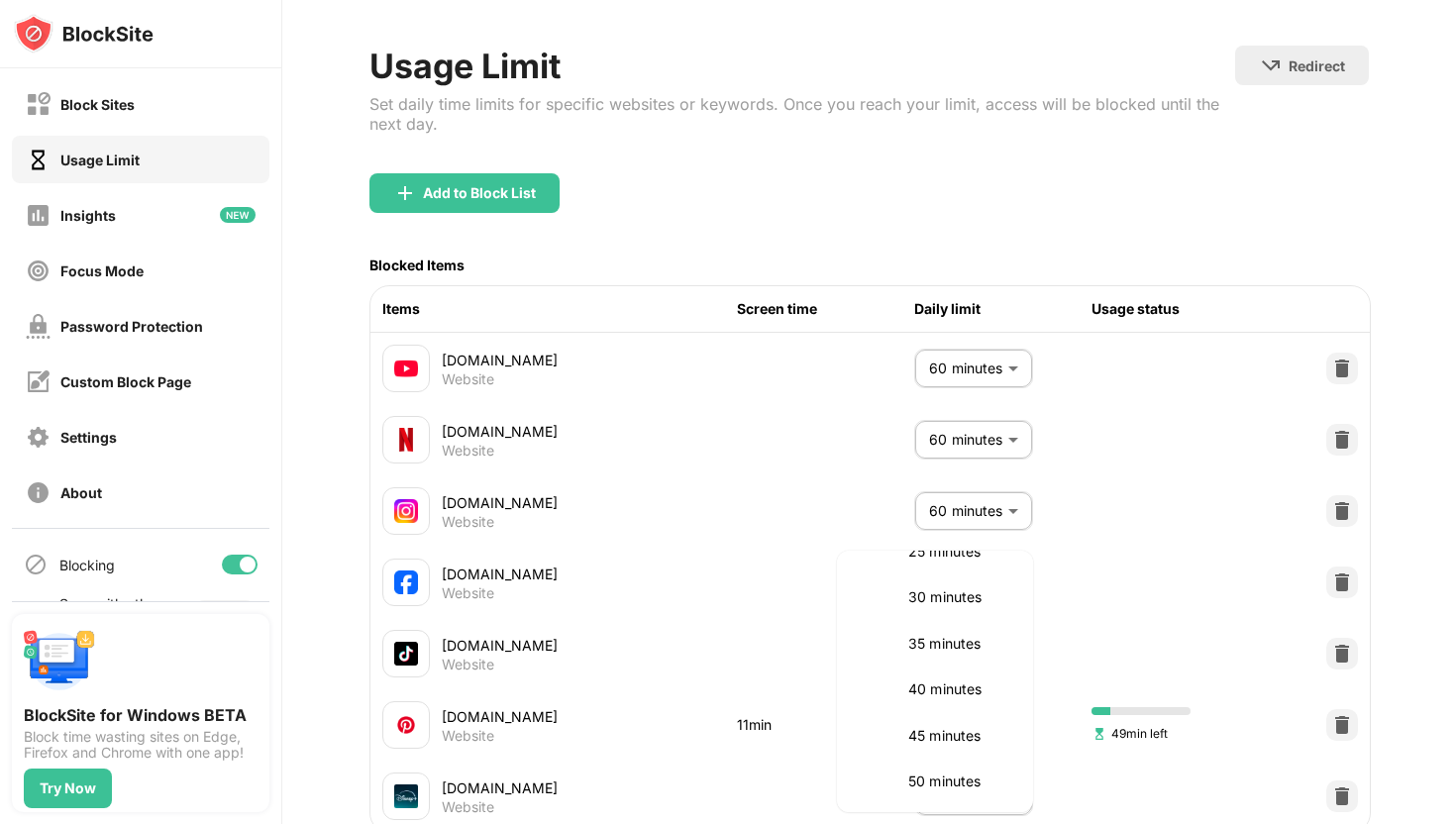 scroll, scrollTop: 268, scrollLeft: 0, axis: vertical 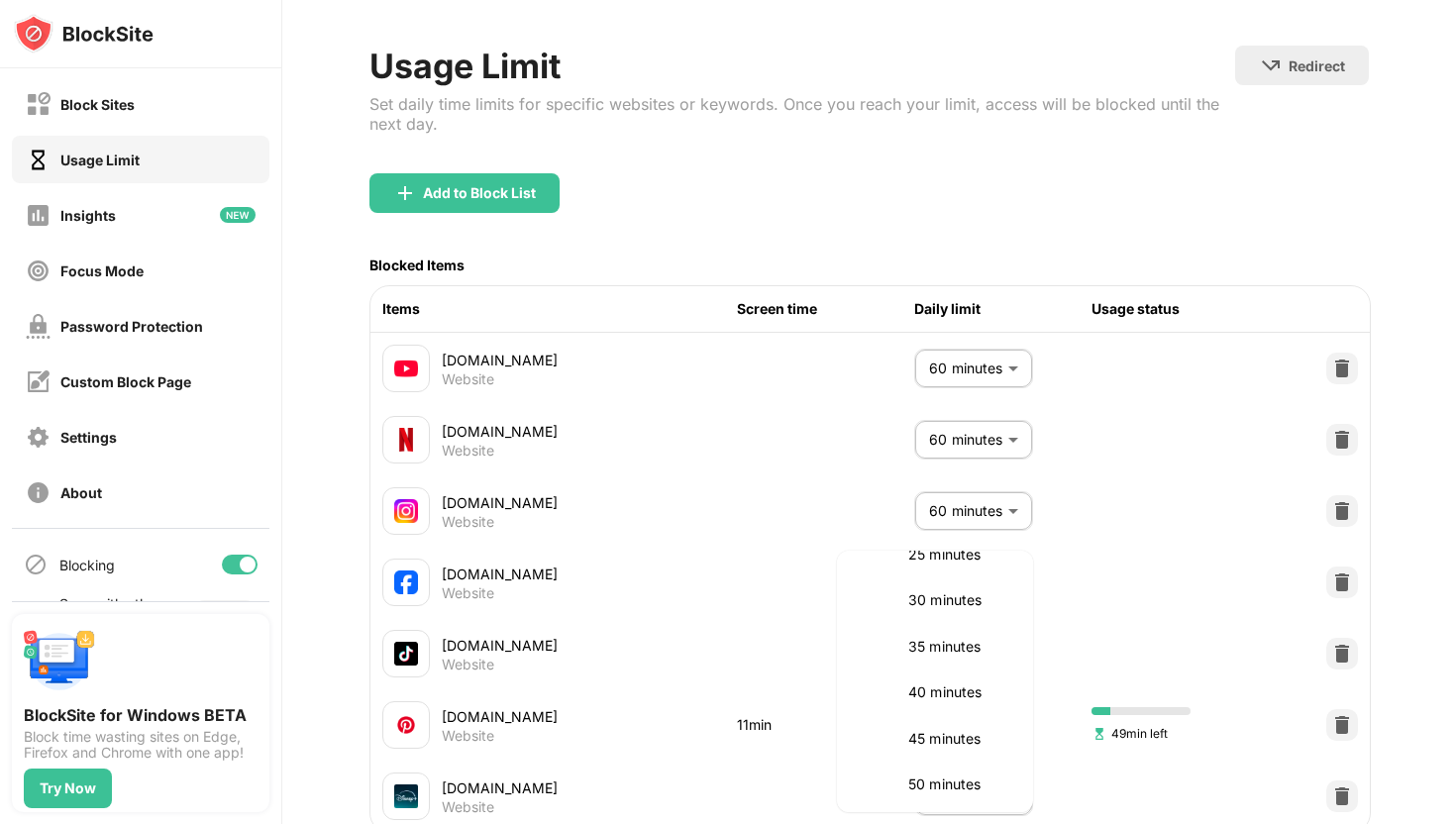 click on "30 minutes" at bounding box center (959, 600) 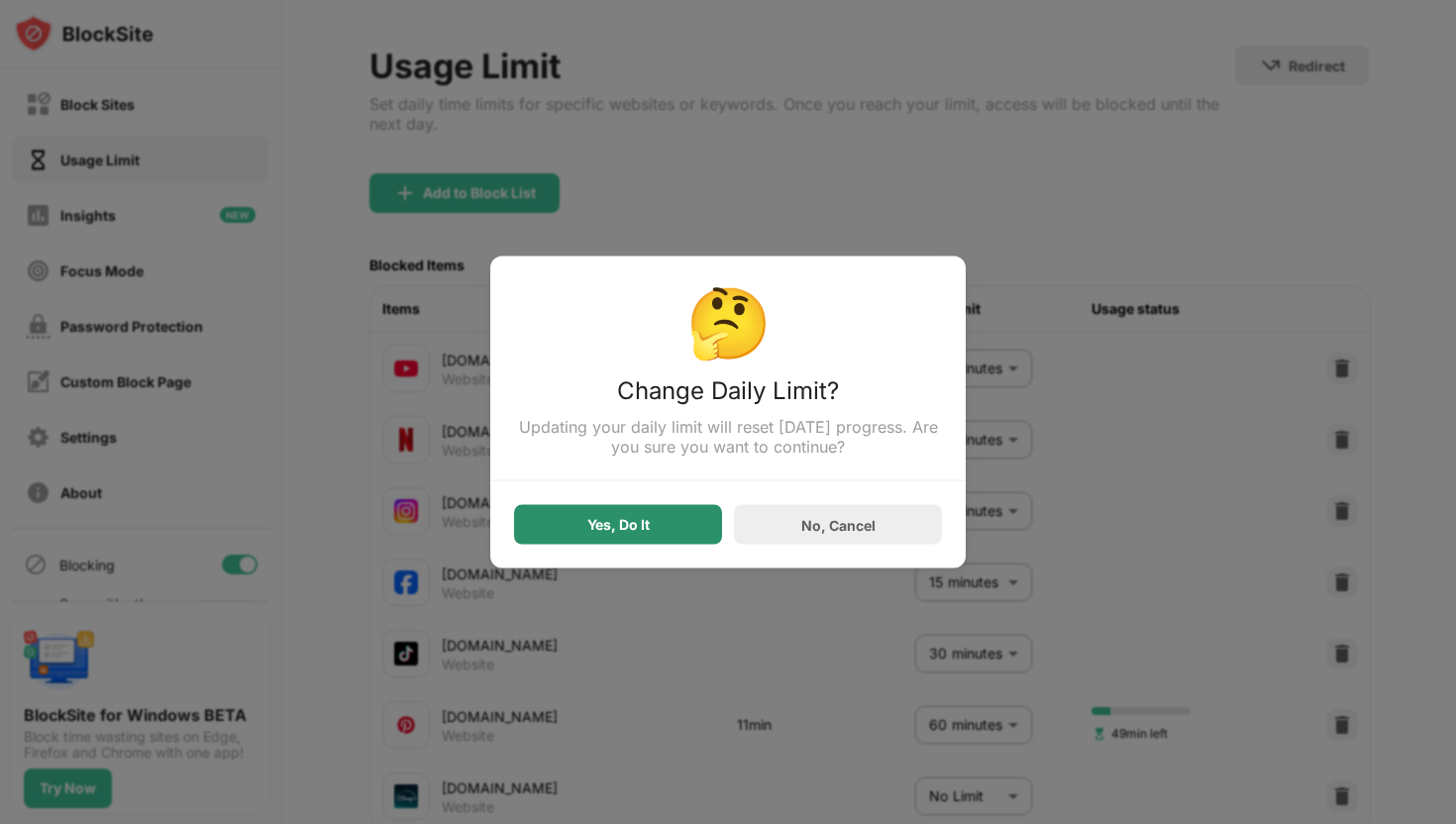 click on "Yes, Do It" at bounding box center [618, 525] 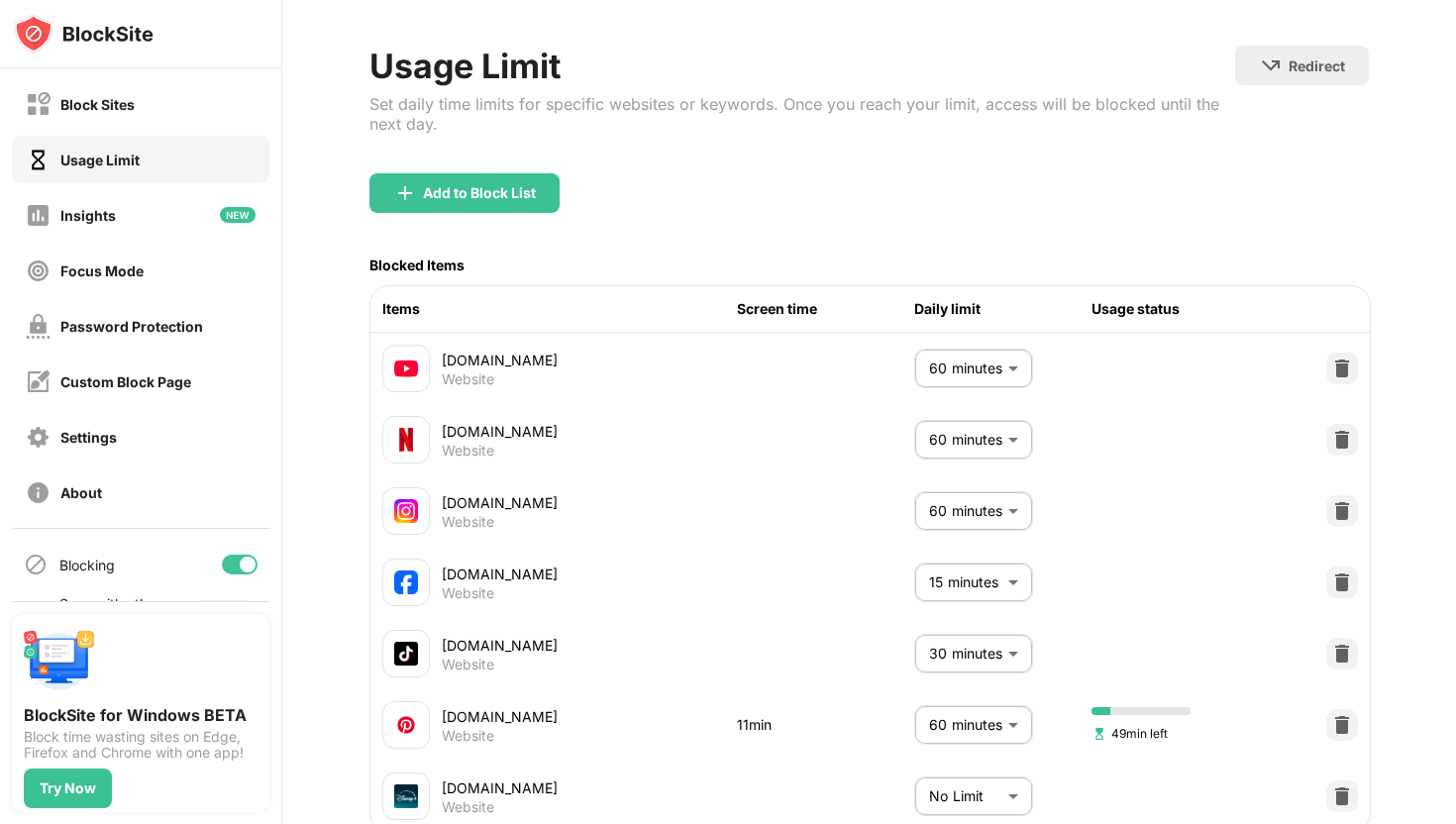 scroll, scrollTop: 150, scrollLeft: 0, axis: vertical 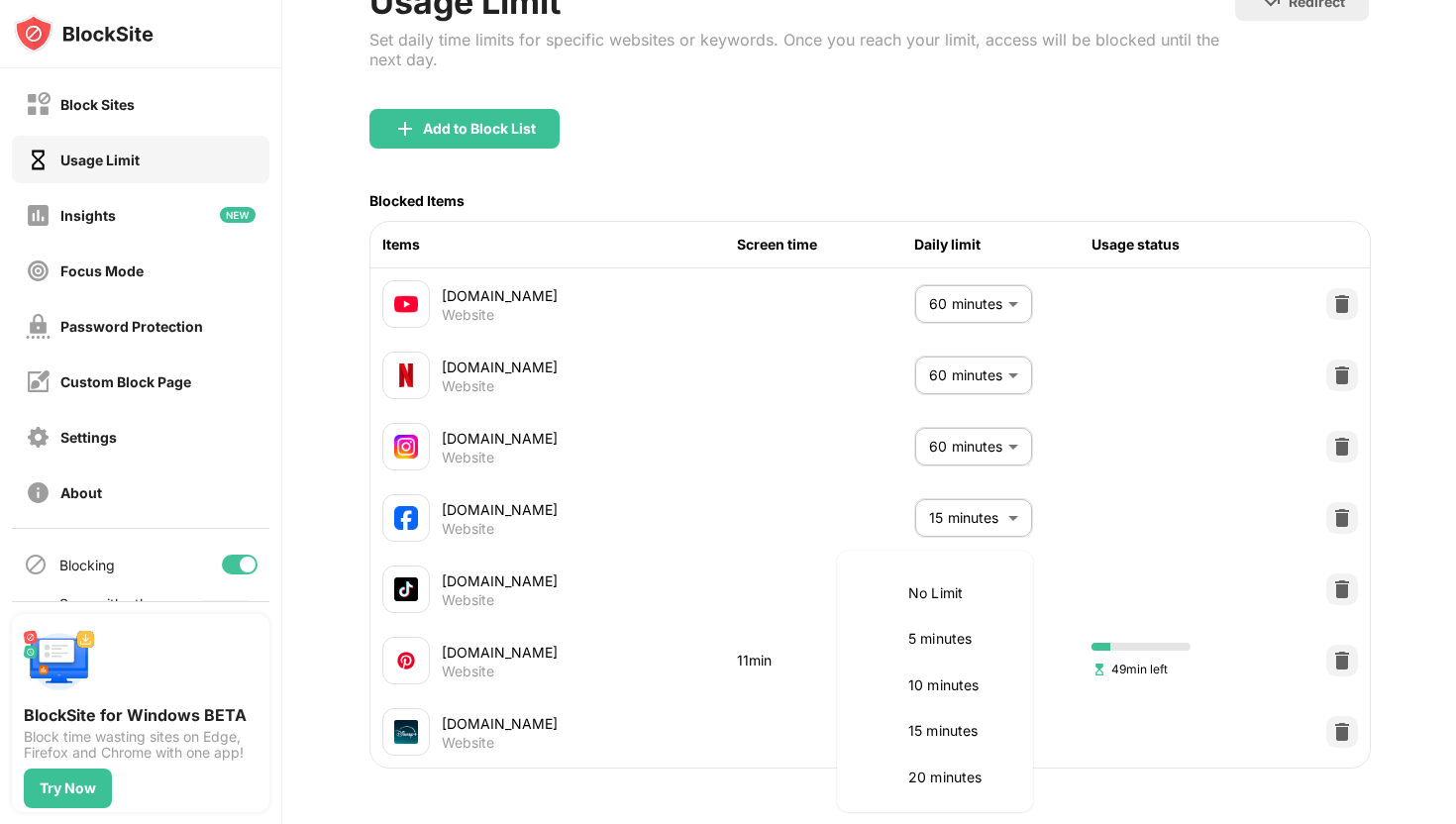 click on "Block Sites Usage Limit Insights Focus Mode Password Protection Custom Block Page Settings About Blocking Sync with other devices Disabled BlockSite for Windows BETA Block time wasting sites on Edge, Firefox and Chrome with one app! Try Now 72 4 J JJ J JJ View Account Insights Rewards Settings Support Log Out Usage Limit Set daily time limits for specific websites or keywords. Once you reach your limit, access will be blocked until the next day. Redirect Choose a site to be redirected to when blocking is active Add to Block List Blocked Items Items Screen time Daily limit Usage status [DOMAIN_NAME] Website 60 minutes ** ​ [DOMAIN_NAME] Website 60 minutes ** ​ [DOMAIN_NAME] Website 60 minutes ** ​ [DOMAIN_NAME] Website 15 minutes ** ​ [DOMAIN_NAME] Website 30 minutes ** ​ [DOMAIN_NAME] Website 11min 60 minutes ** ​ 49min left [DOMAIN_NAME] Website No Limit ******** ​
No Limit 5 minutes 10 minutes 15 minutes 20 minutes 25 minutes 30 minutes 35 minutes 40 minutes 45 minutes 50 minutes 55 minutes" at bounding box center [728, 412] 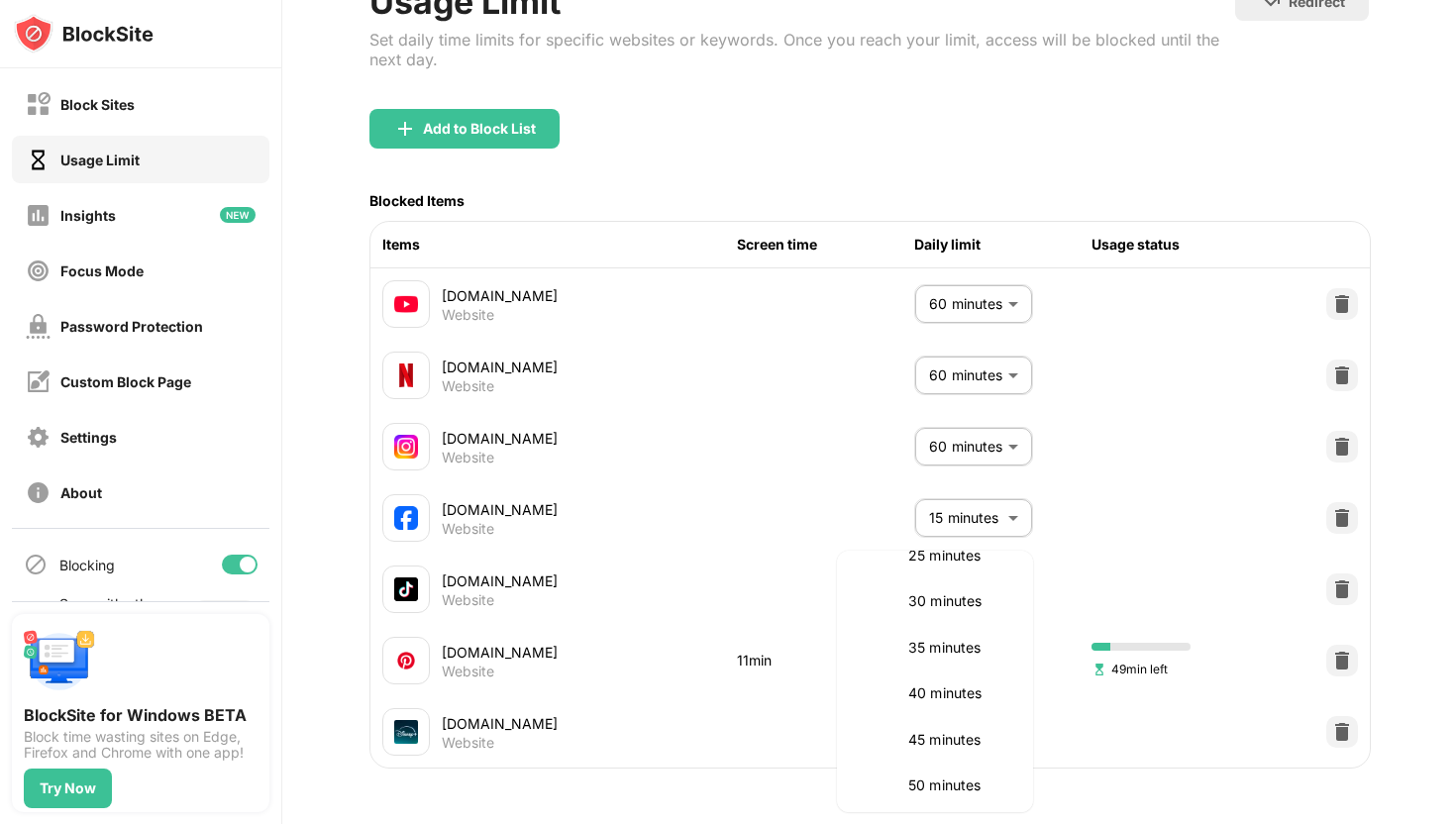 scroll, scrollTop: 266, scrollLeft: 0, axis: vertical 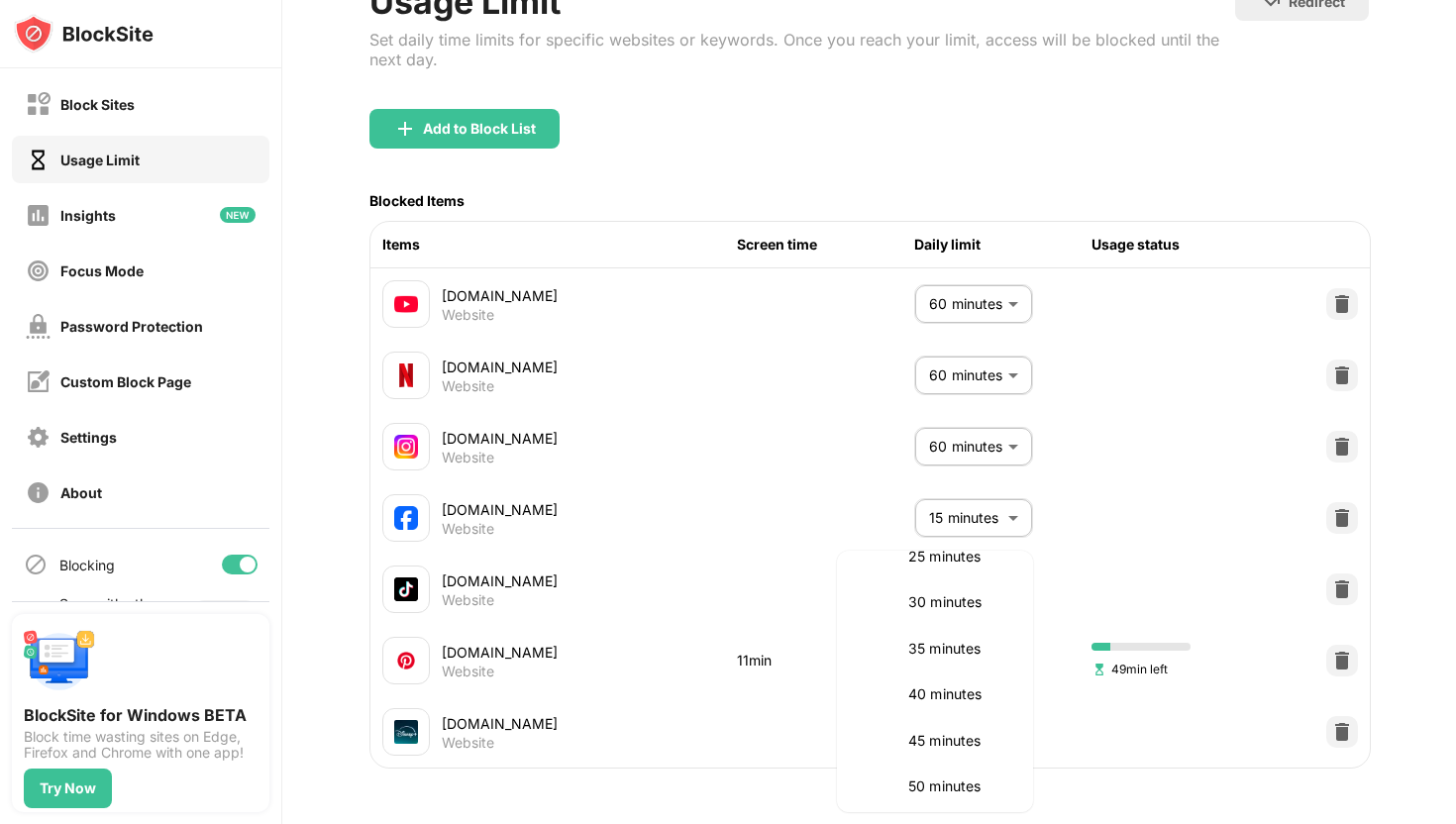 click on "30 minutes" at bounding box center [935, 602] 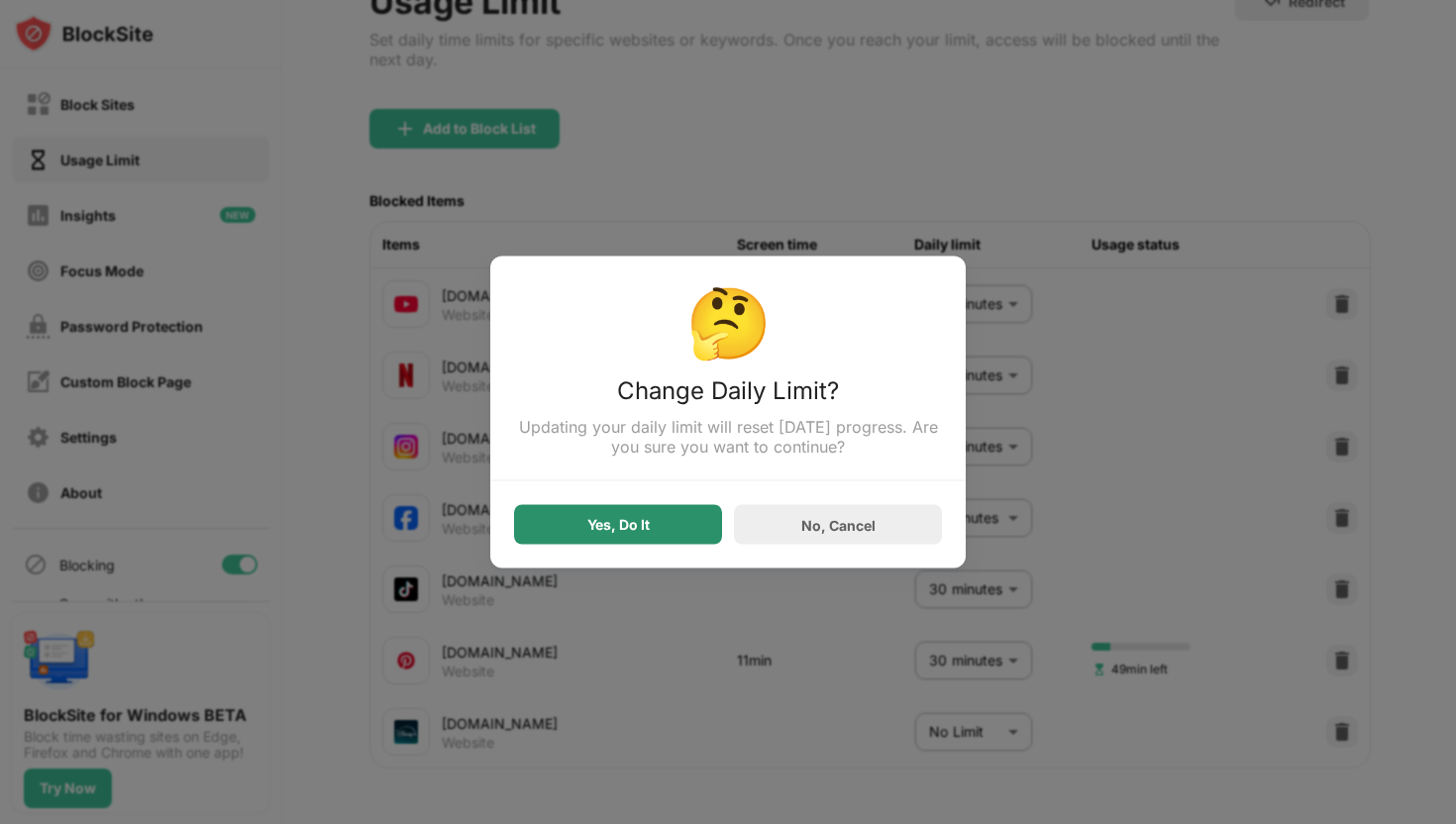 click on "Yes, Do It" at bounding box center (618, 525) 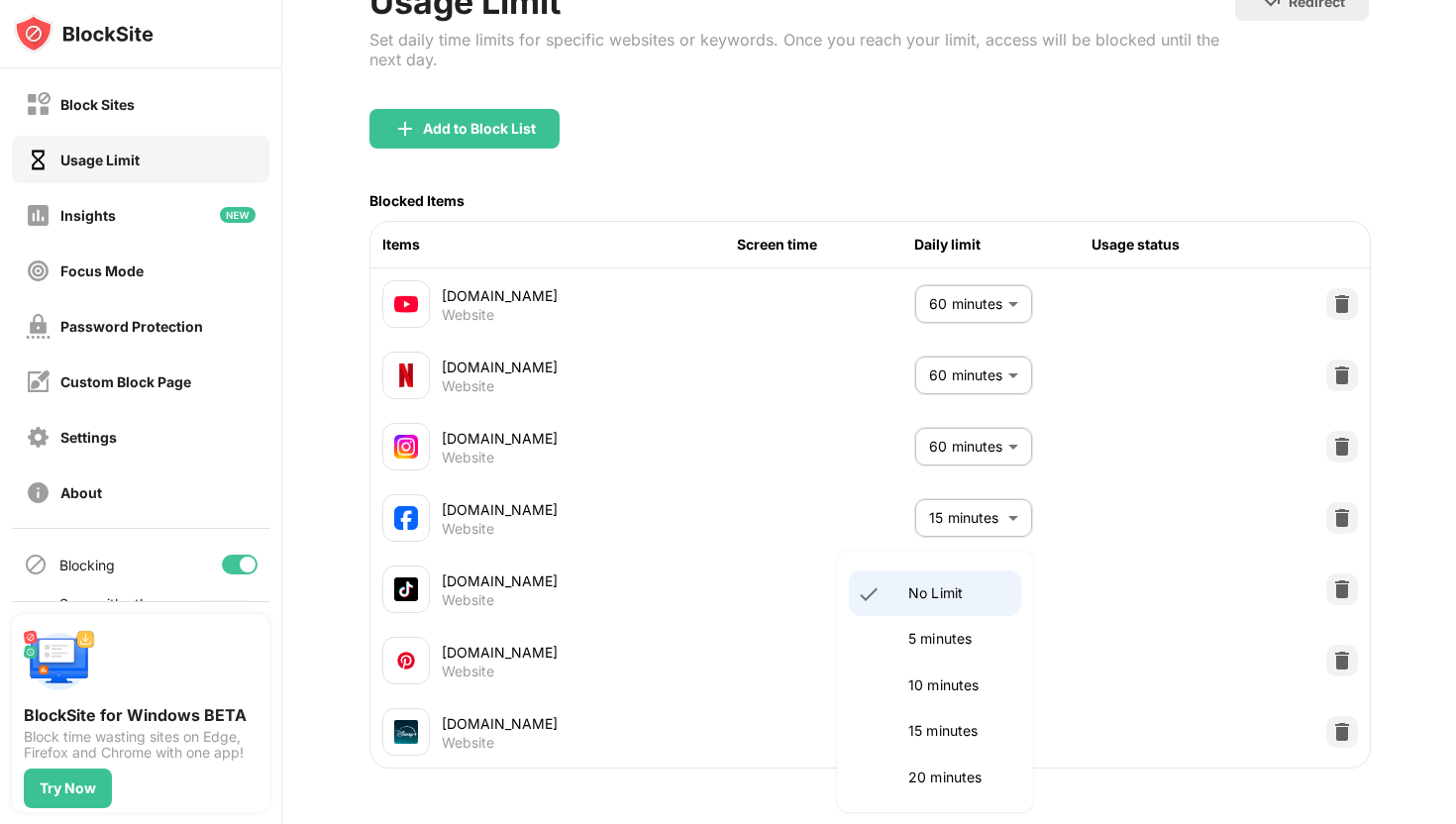 click on "Block Sites Usage Limit Insights Focus Mode Password Protection Custom Block Page Settings About Blocking Sync with other devices Disabled BlockSite for Windows BETA Block time wasting sites on Edge, Firefox and Chrome with one app! Try Now 72 4 J JJ J JJ View Account Insights Rewards Settings Support Log Out Usage Limit Set daily time limits for specific websites or keywords. Once you reach your limit, access will be blocked until the next day. Redirect Choose a site to be redirected to when blocking is active Add to Block List Blocked Items Items Screen time Daily limit Usage status [DOMAIN_NAME] Website 60 minutes ** ​ [DOMAIN_NAME] Website 60 minutes ** ​ [DOMAIN_NAME] Website 60 minutes ** ​ [DOMAIN_NAME] Website 15 minutes ** ​ [DOMAIN_NAME] Website 30 minutes ** ​ [DOMAIN_NAME] Website 30 minutes ** ​ [DOMAIN_NAME] Website No Limit ******** ​
No Limit 5 minutes 10 minutes 15 minutes 20 minutes 25 minutes 30 minutes 35 minutes 40 minutes 45 minutes 50 minutes 55 minutes 60 minutes 2 hours" at bounding box center [728, 412] 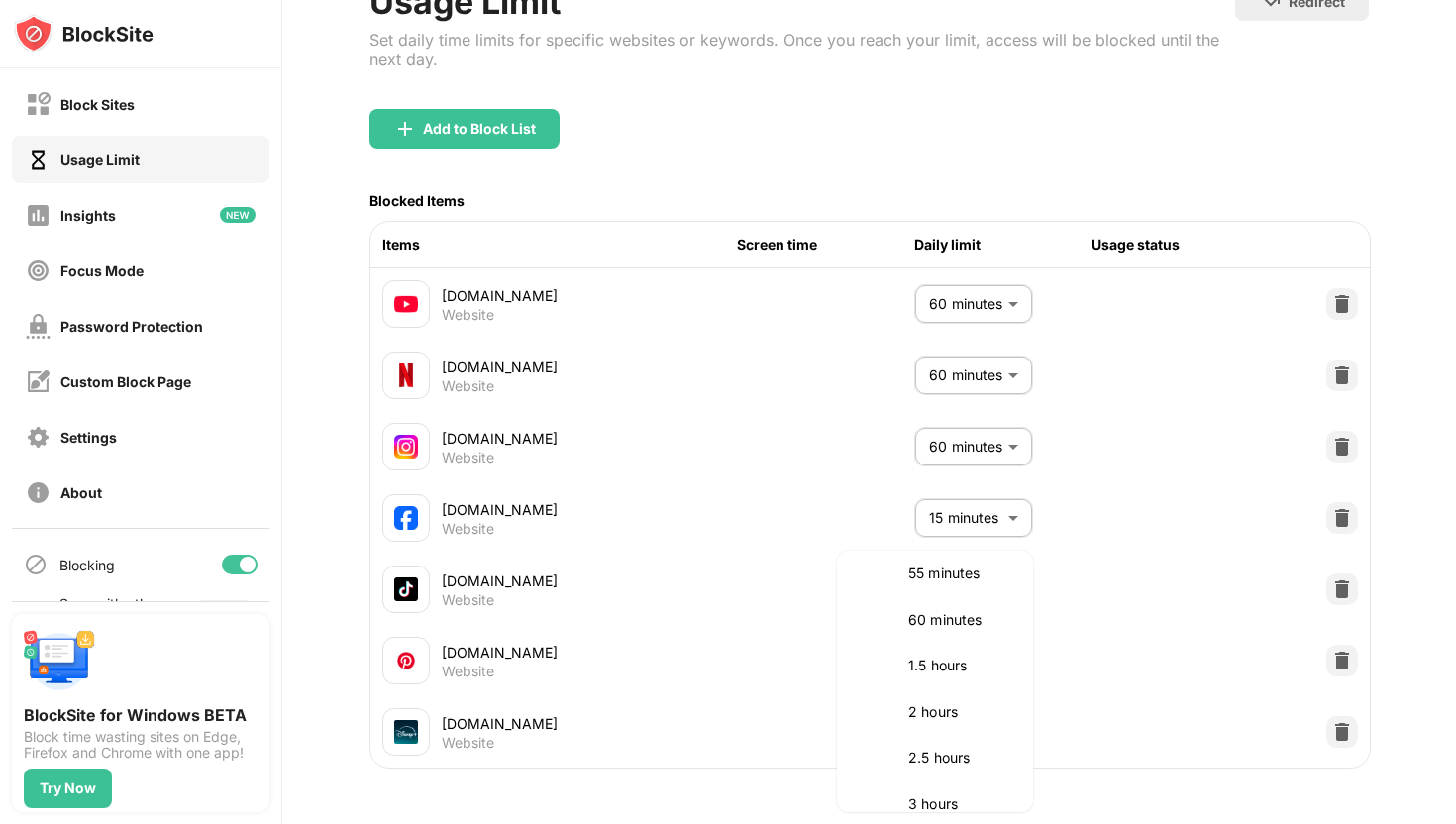 scroll, scrollTop: 524, scrollLeft: 0, axis: vertical 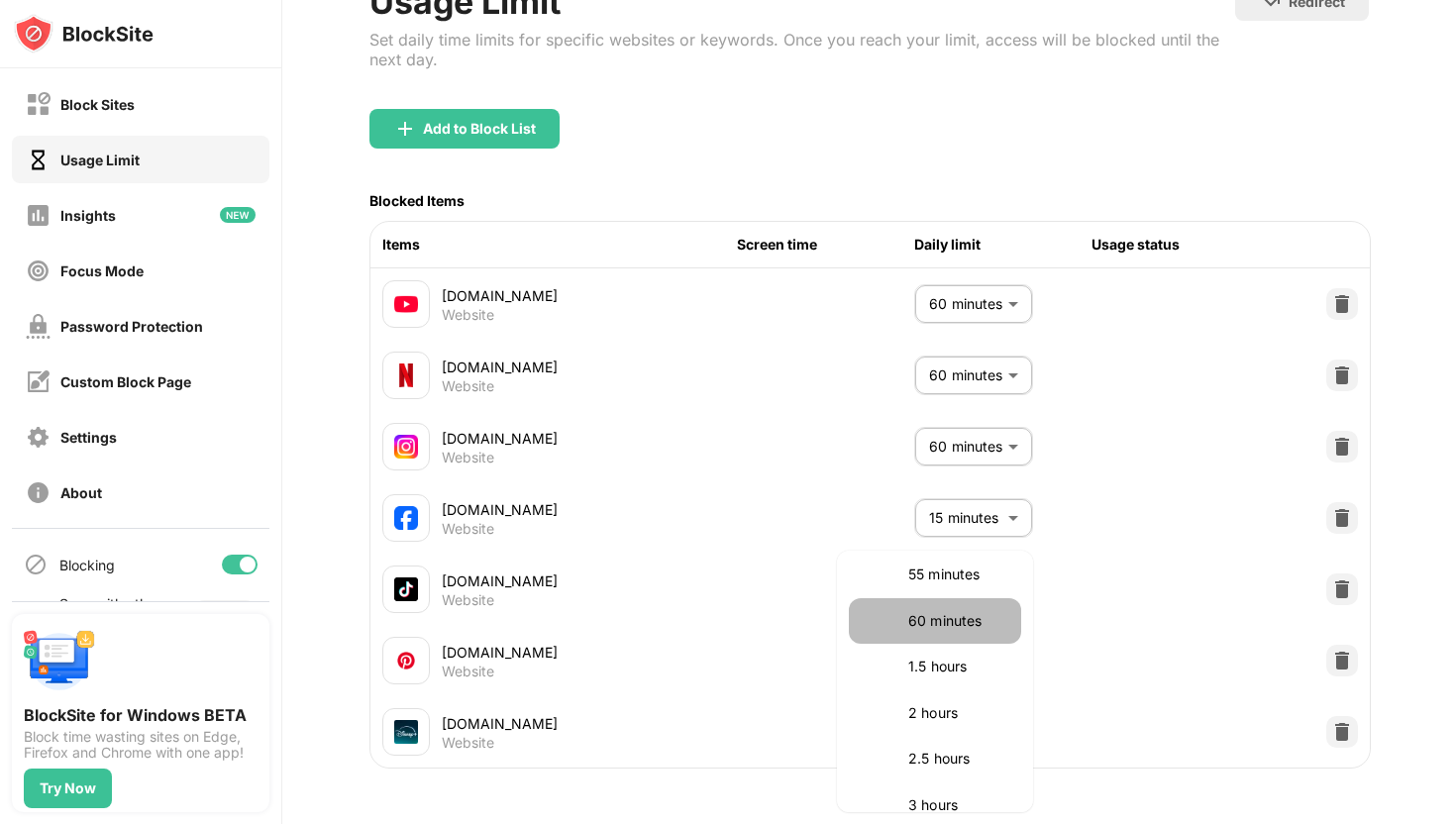 click on "60 minutes" at bounding box center [959, 621] 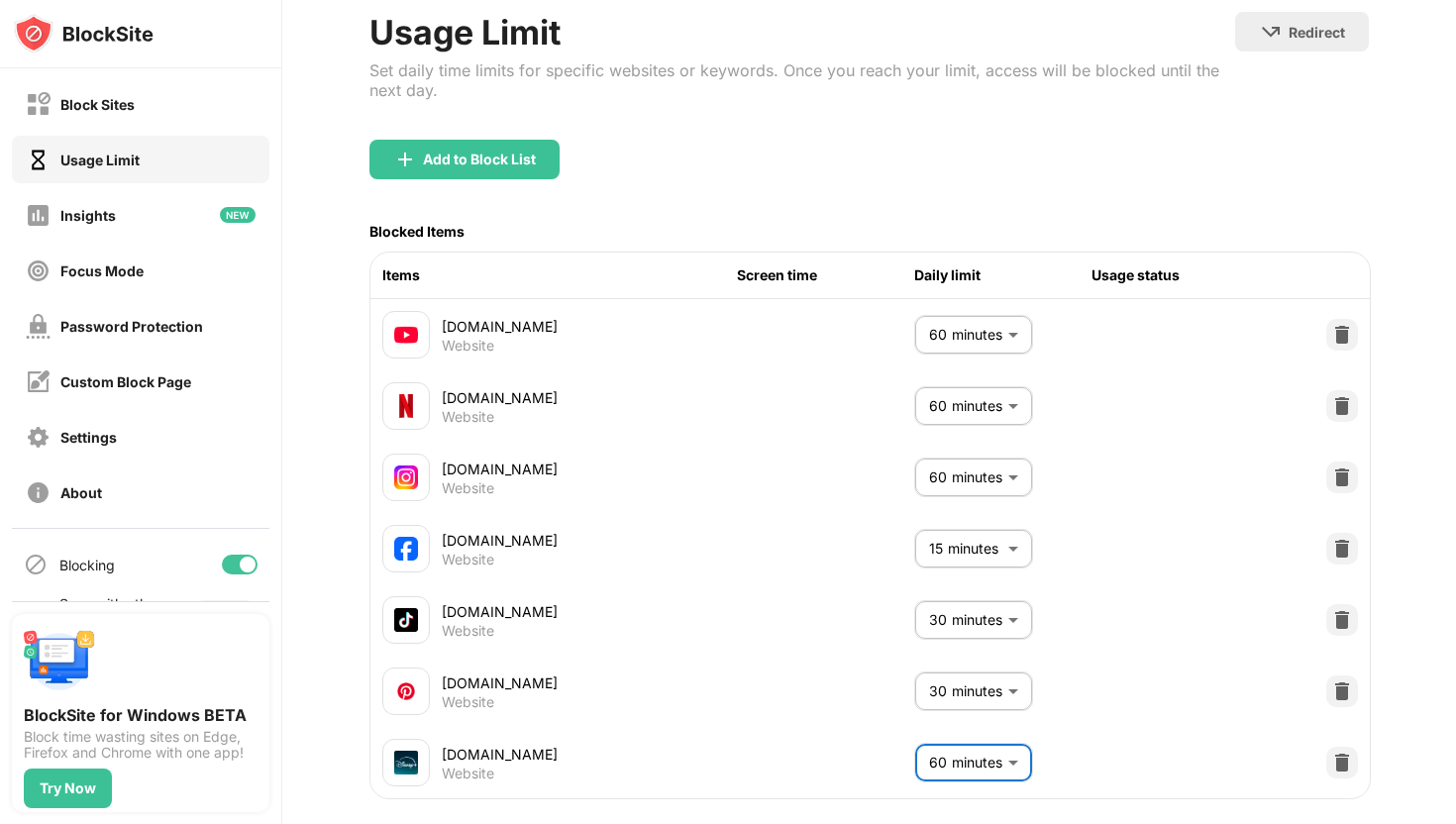 scroll, scrollTop: 150, scrollLeft: 0, axis: vertical 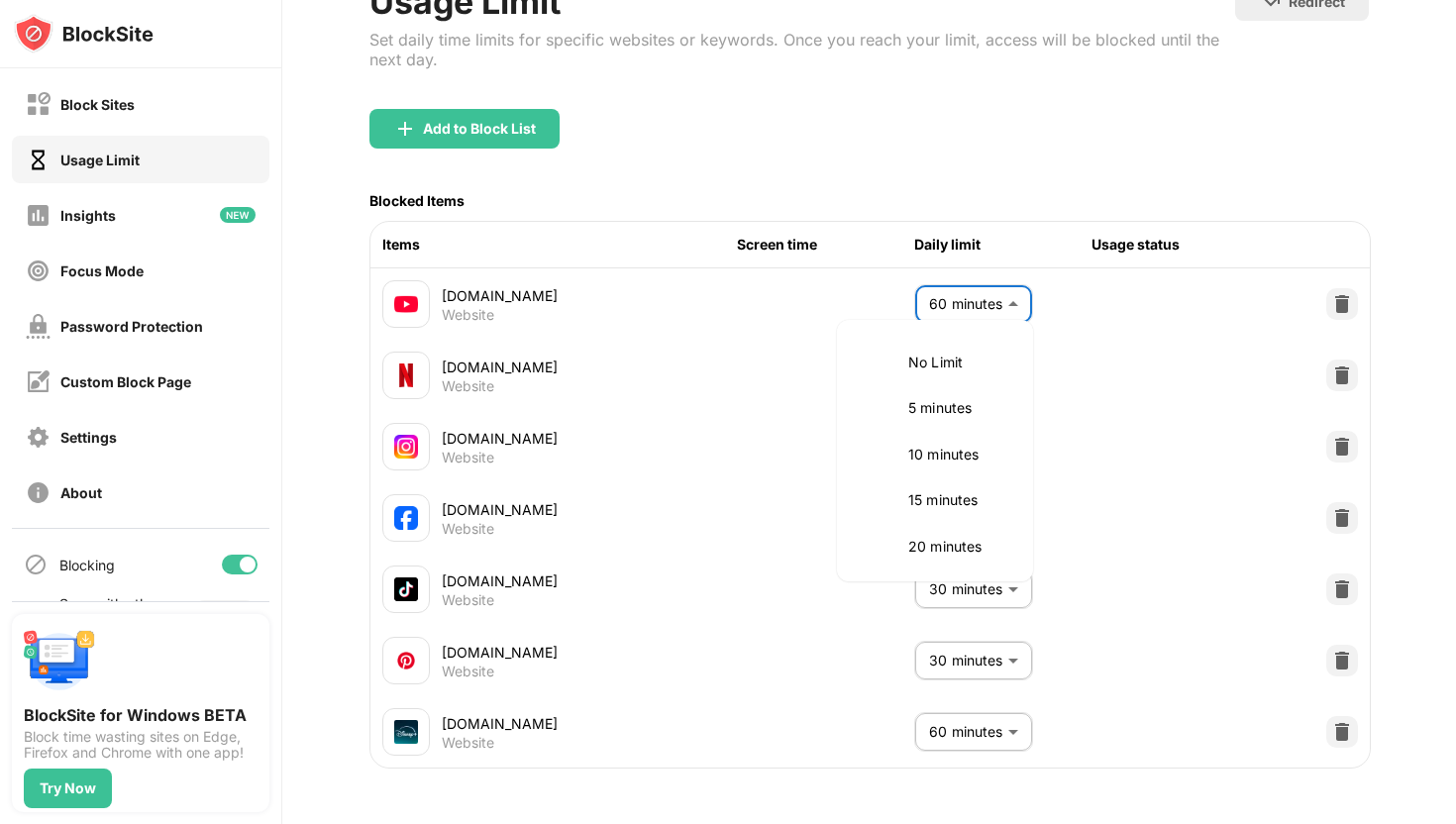 click on "Block Sites Usage Limit Insights Focus Mode Password Protection Custom Block Page Settings About Blocking Sync with other devices Disabled BlockSite for Windows BETA Block time wasting sites on Edge, Firefox and Chrome with one app! Try Now 72 4 J JJ J JJ View Account Insights Rewards Settings Support Log Out Usage Limit Set daily time limits for specific websites or keywords. Once you reach your limit, access will be blocked until the next day. Redirect Choose a site to be redirected to when blocking is active Add to Block List Blocked Items Items Screen time Daily limit Usage status [DOMAIN_NAME] Website 60 minutes ** ​ [DOMAIN_NAME] Website 60 minutes ** ​ [DOMAIN_NAME] Website 60 minutes ** ​ [DOMAIN_NAME] Website 15 minutes ** ​ [DOMAIN_NAME] Website 30 minutes ** ​ [DOMAIN_NAME] Website 30 minutes ** ​ [DOMAIN_NAME] Website 60 minutes ** ​
No Limit 5 minutes 10 minutes 15 minutes 20 minutes 25 minutes 30 minutes 35 minutes 40 minutes 45 minutes 50 minutes 55 minutes 60 minutes 1.5 hours" at bounding box center [728, 412] 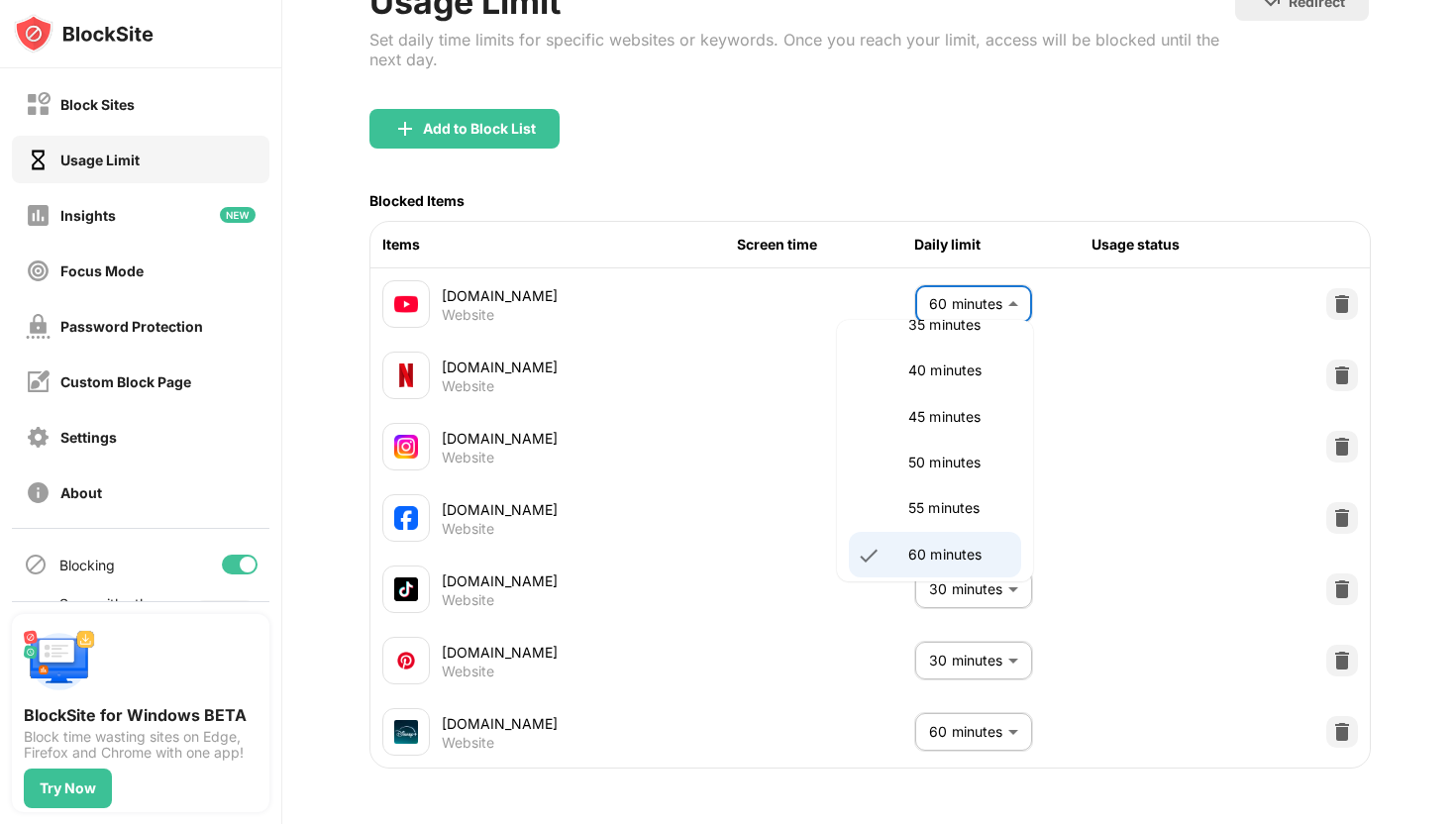 scroll, scrollTop: 359, scrollLeft: 0, axis: vertical 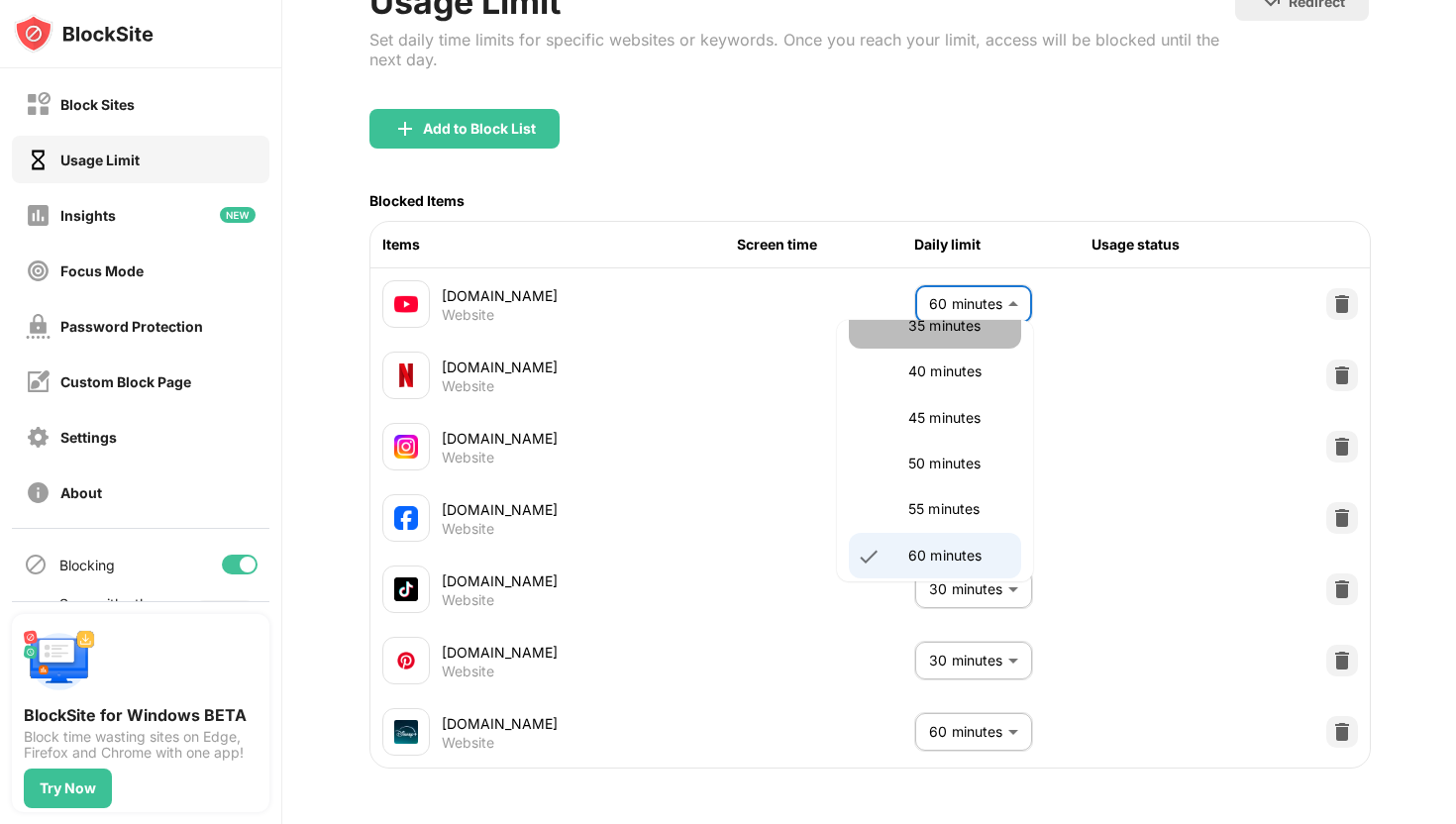 click on "35 minutes" at bounding box center [959, 326] 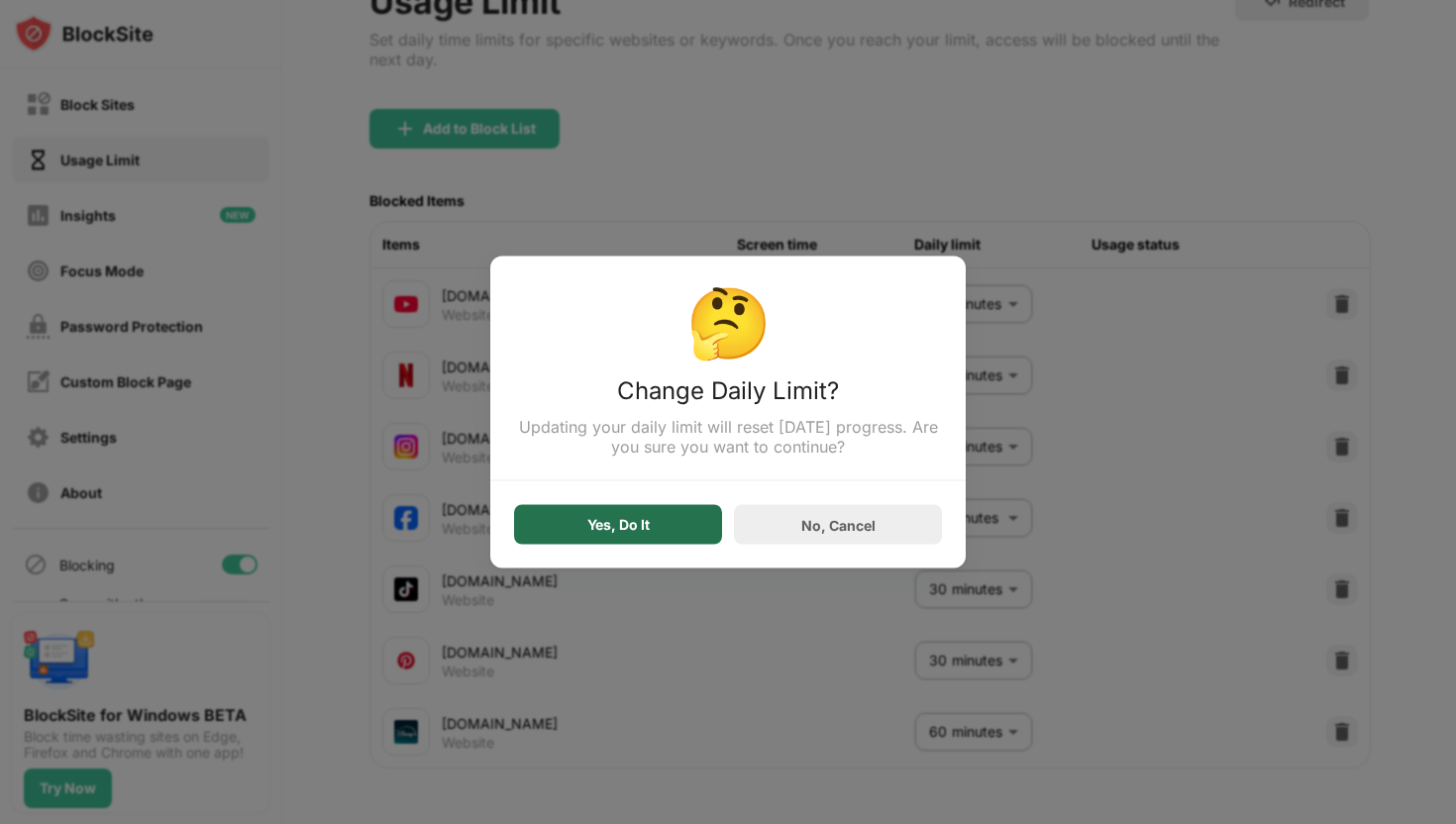 click on "Yes, Do It" at bounding box center [618, 525] 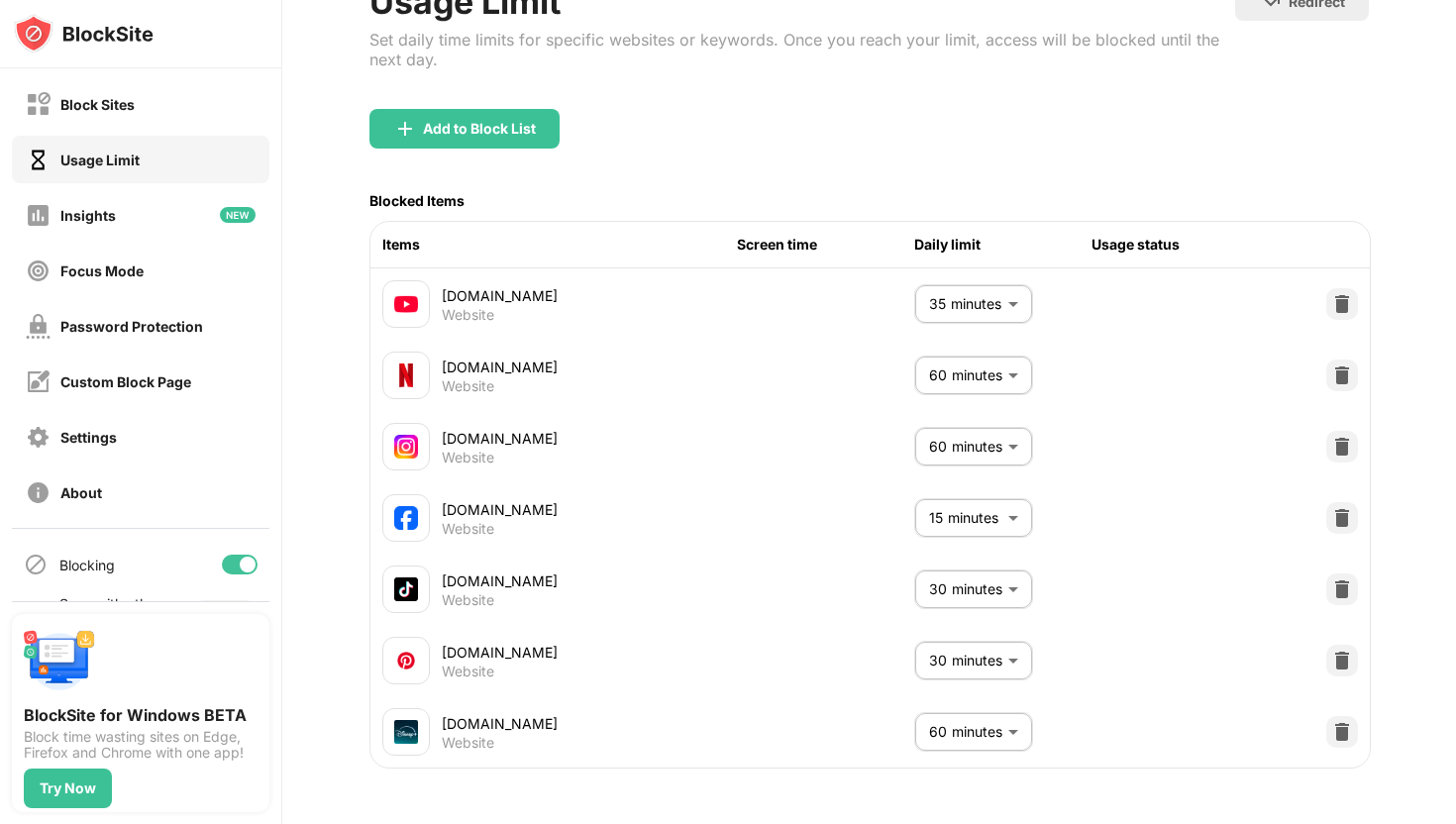 click on "Block Sites Usage Limit Insights Focus Mode Password Protection Custom Block Page Settings About Blocking Sync with other devices Disabled BlockSite for Windows BETA Block time wasting sites on Edge, Firefox and Chrome with one app! Try Now 72 4 J JJ J JJ View Account Insights Rewards Settings Support Log Out Usage Limit Set daily time limits for specific websites or keywords. Once you reach your limit, access will be blocked until the next day. Redirect Choose a site to be redirected to when blocking is active Add to Block List Blocked Items Items Screen time Daily limit Usage status [DOMAIN_NAME] Website 35 minutes ** ​ [DOMAIN_NAME] Website 60 minutes ** ​ [DOMAIN_NAME] Website 60 minutes ** ​ [DOMAIN_NAME] Website 15 minutes ** ​ [DOMAIN_NAME] Website 30 minutes ** ​ [DOMAIN_NAME] Website 30 minutes ** ​ [DOMAIN_NAME] Website 60 minutes ** ​" at bounding box center (728, 412) 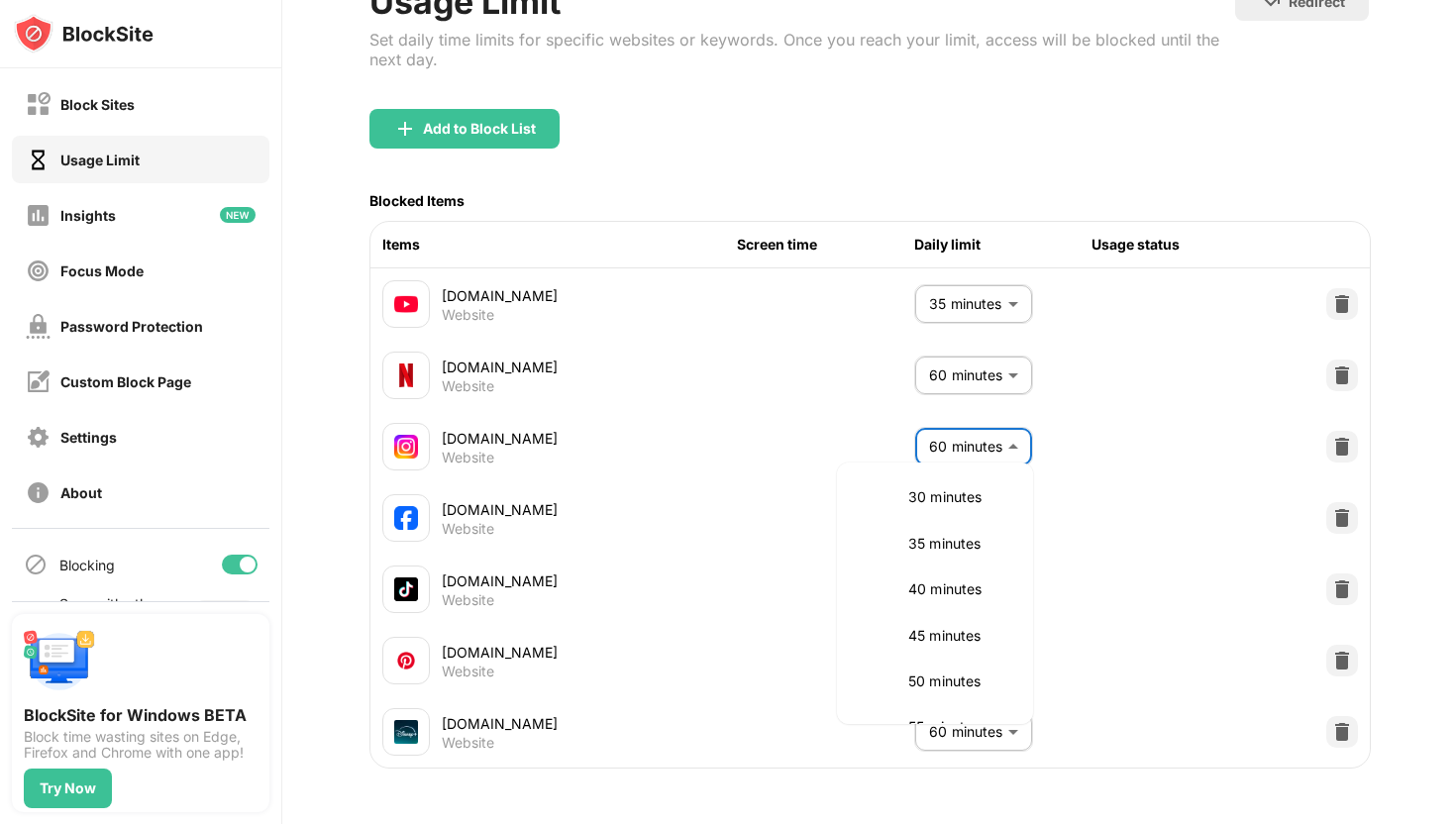 scroll, scrollTop: 282, scrollLeft: 0, axis: vertical 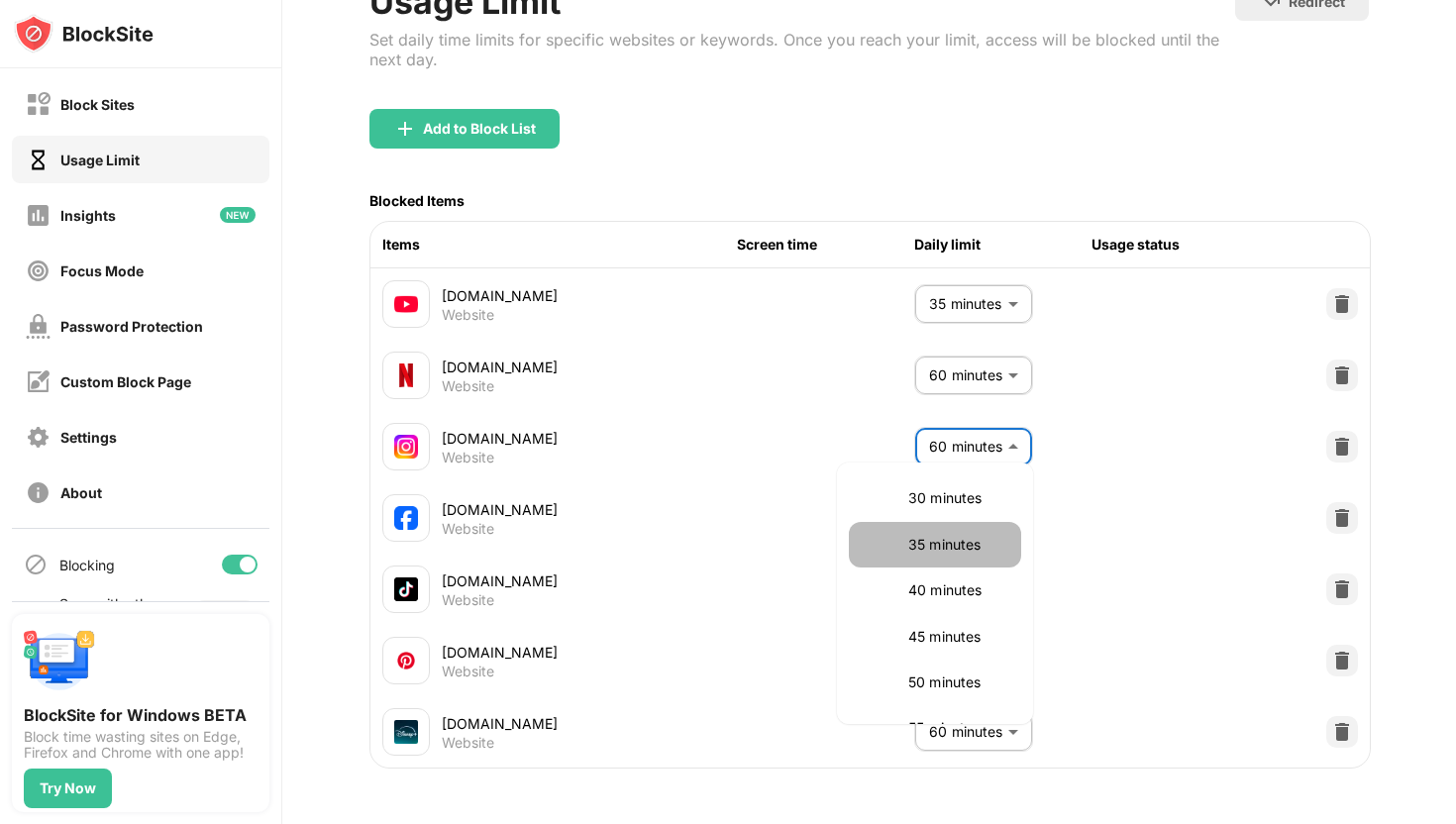 click on "35 minutes" at bounding box center [935, 545] 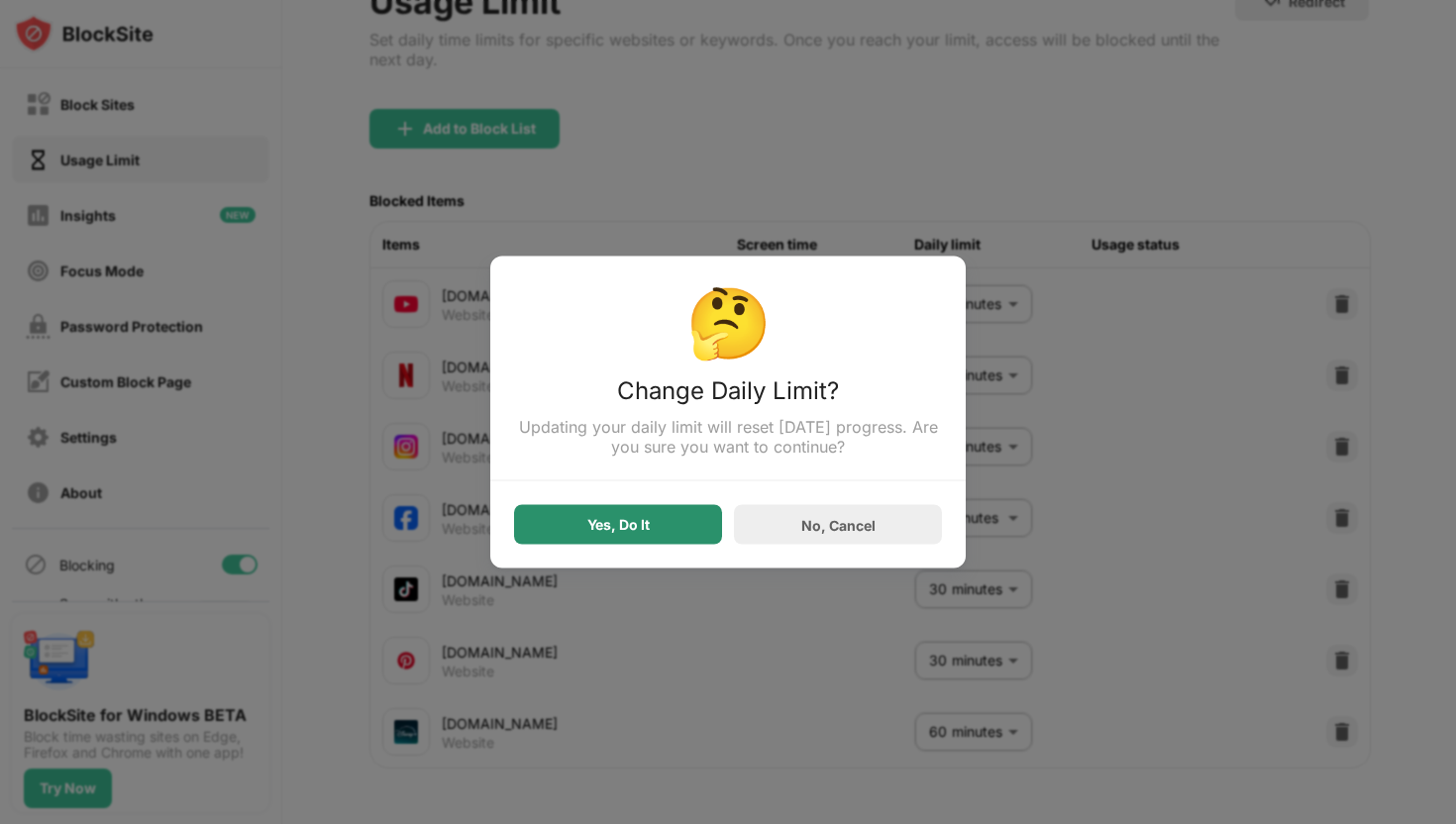 click on "Yes, Do It" at bounding box center (618, 525) 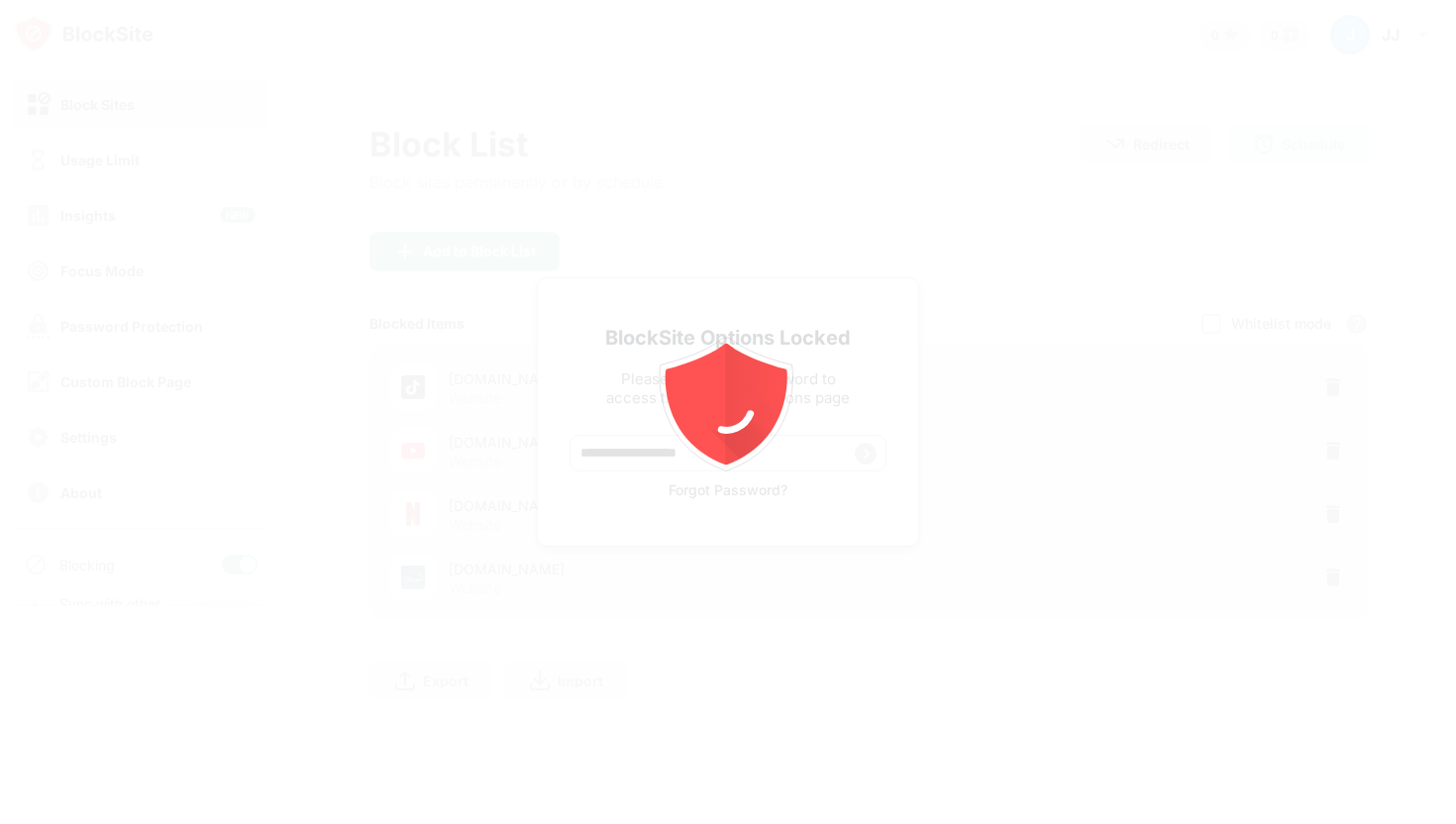 scroll, scrollTop: 0, scrollLeft: 0, axis: both 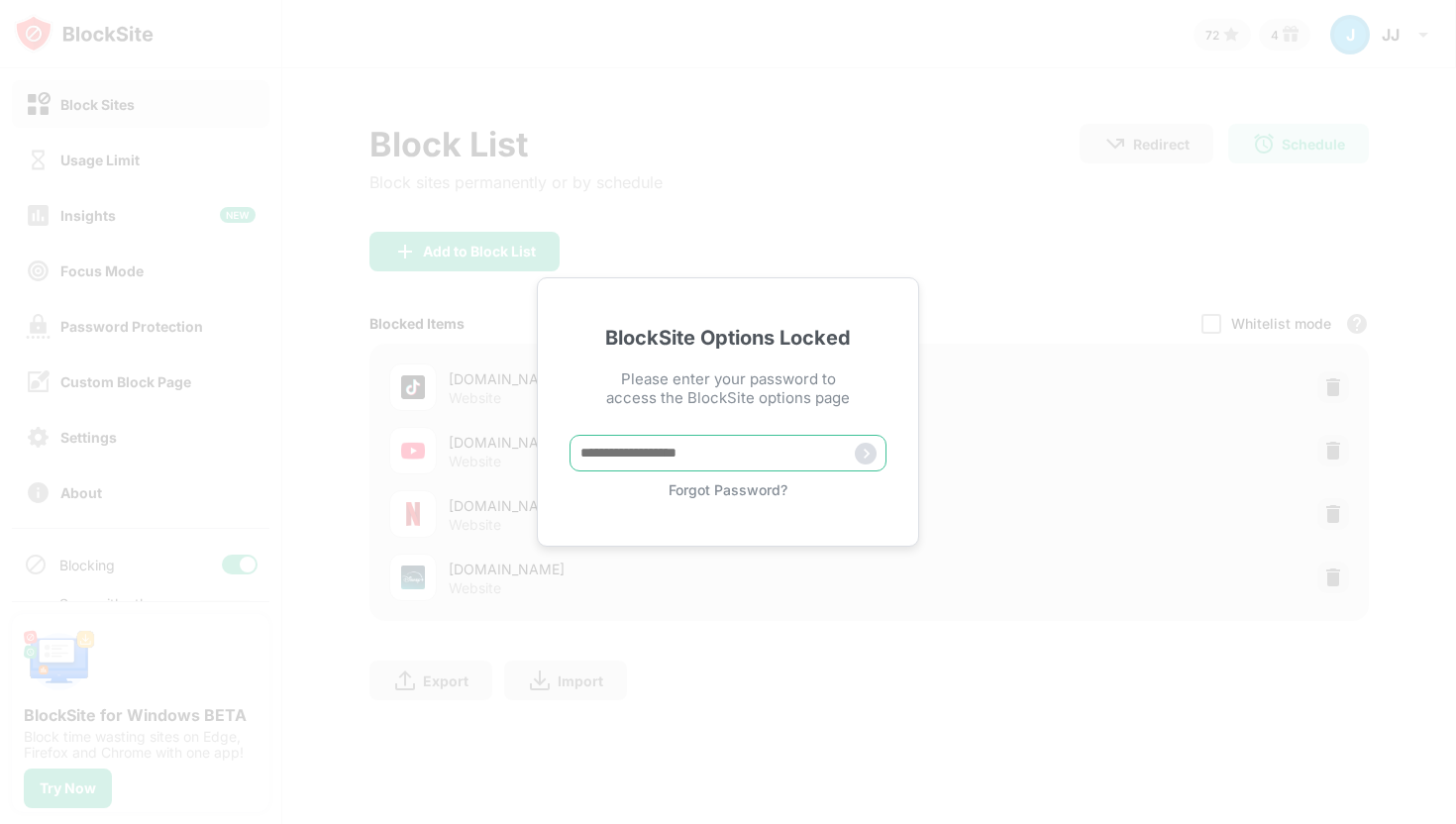 click at bounding box center [728, 453] 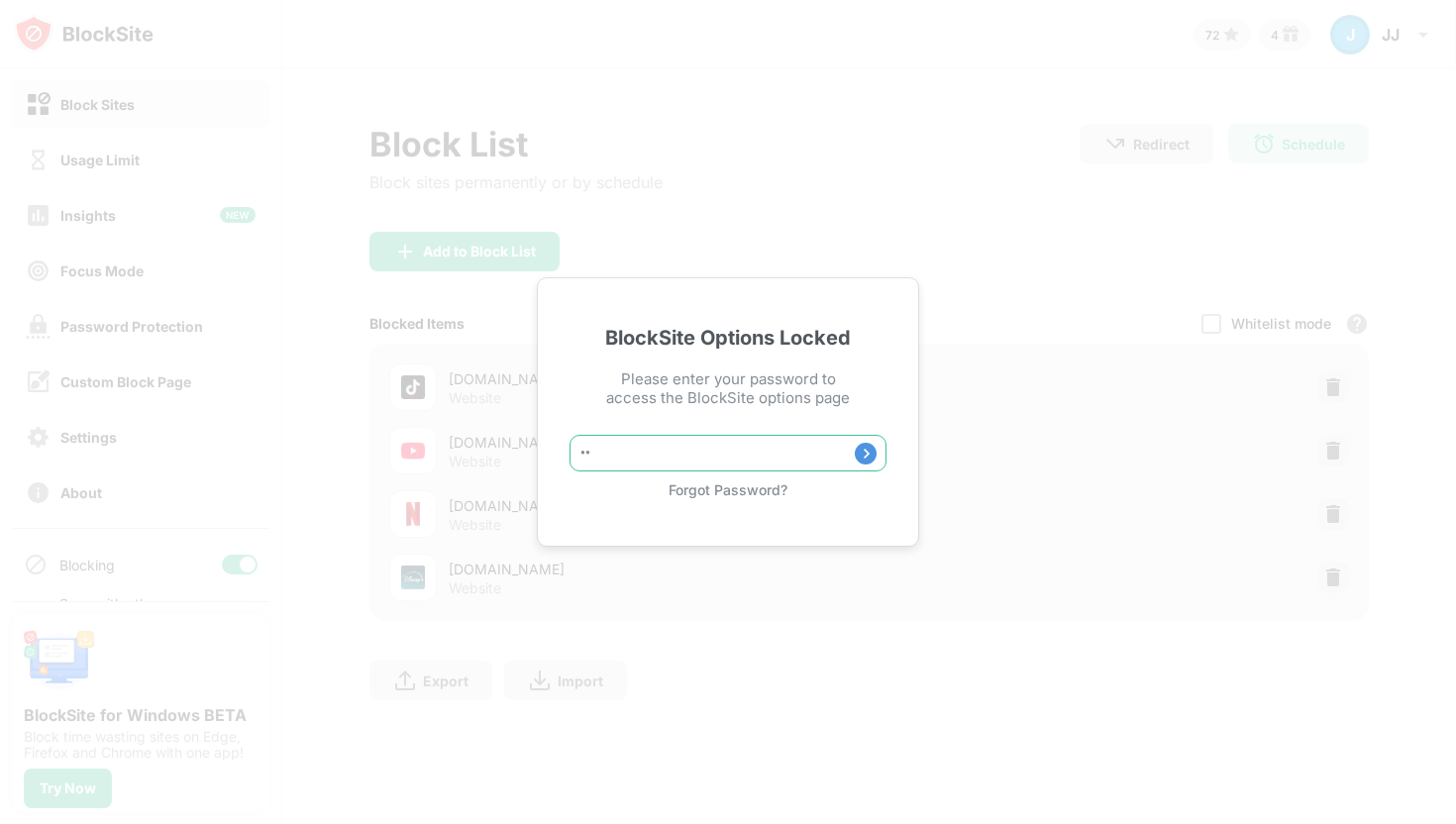 type on "*" 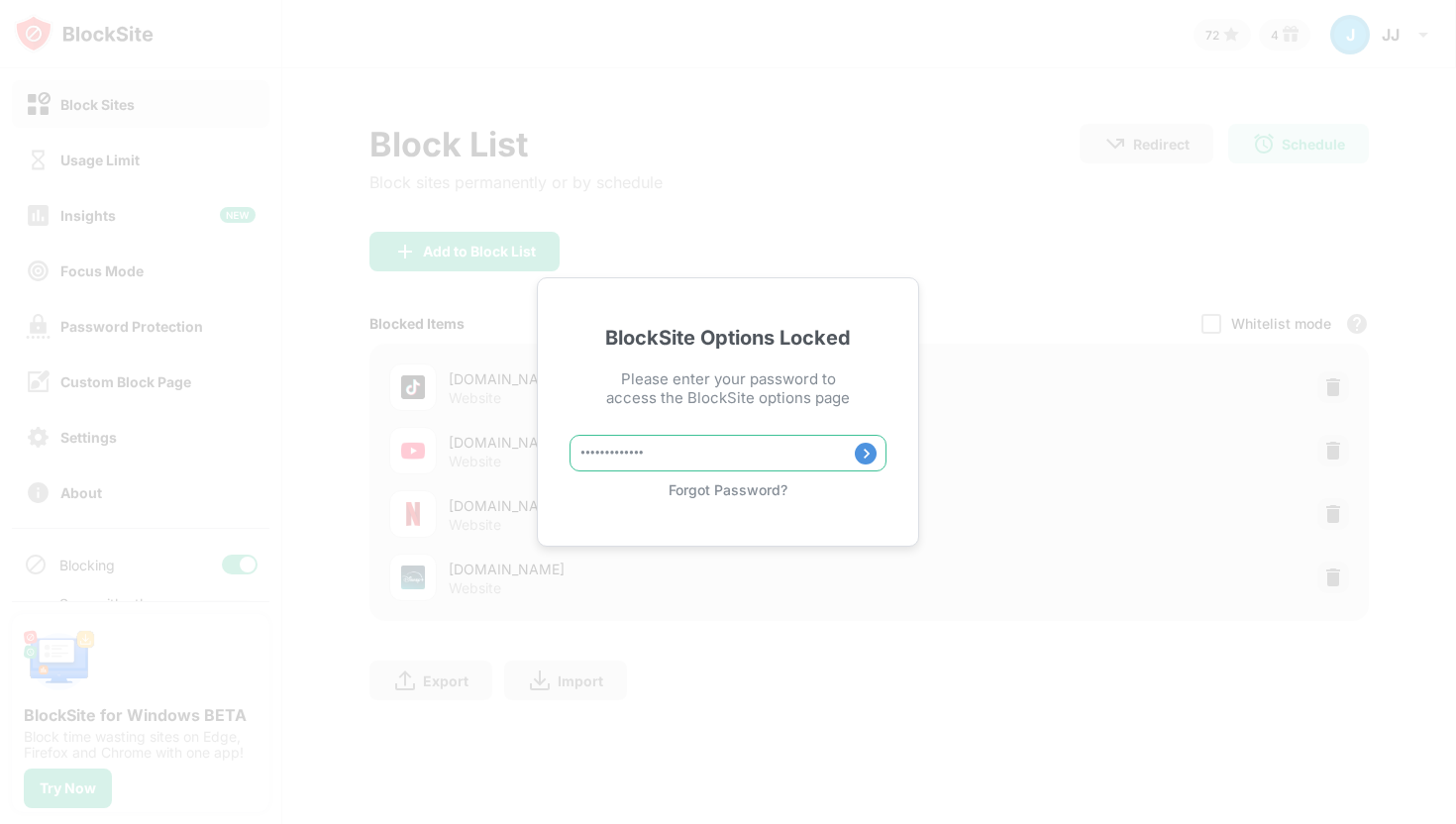 type on "**********" 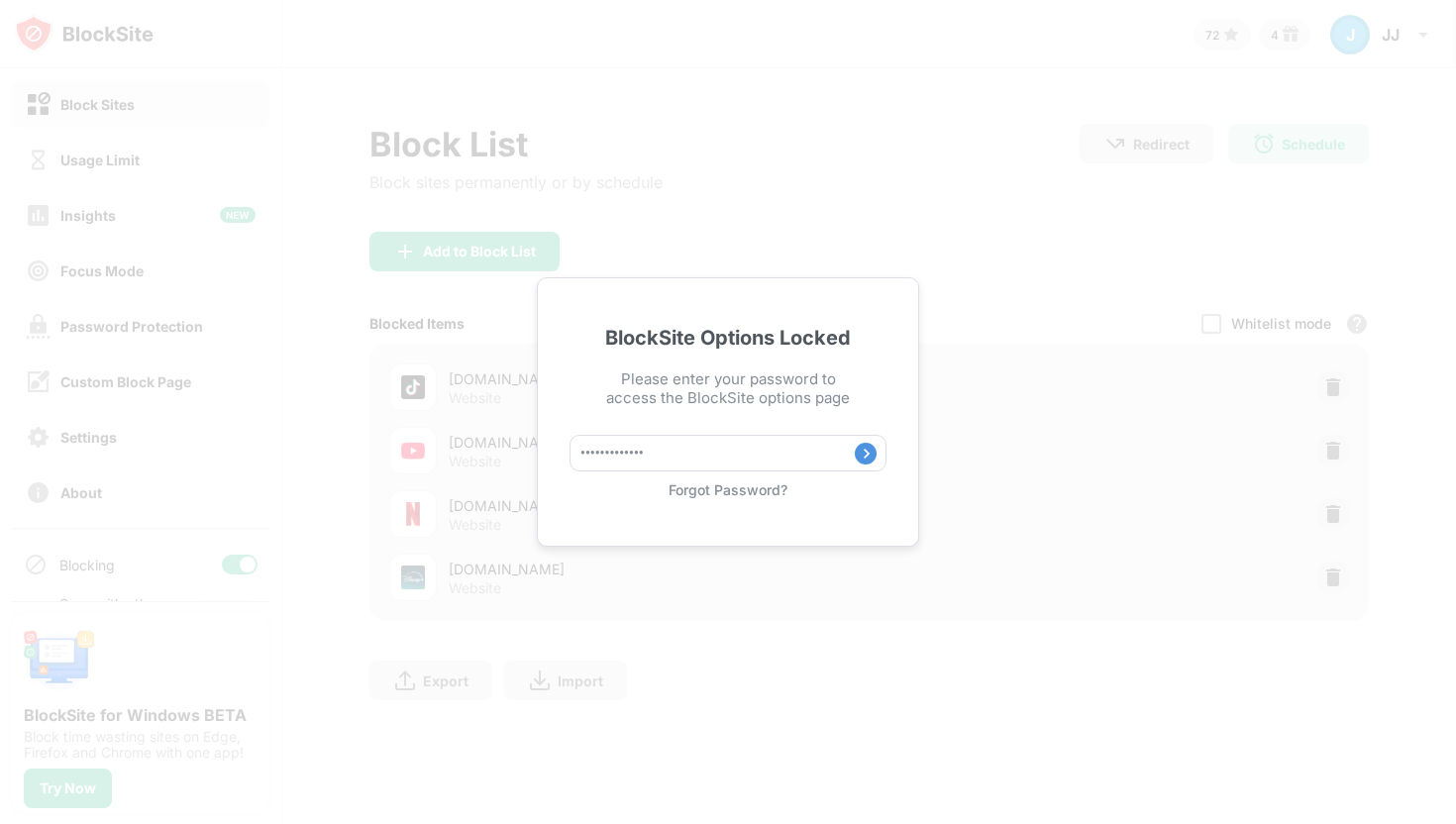 click at bounding box center (866, 454) 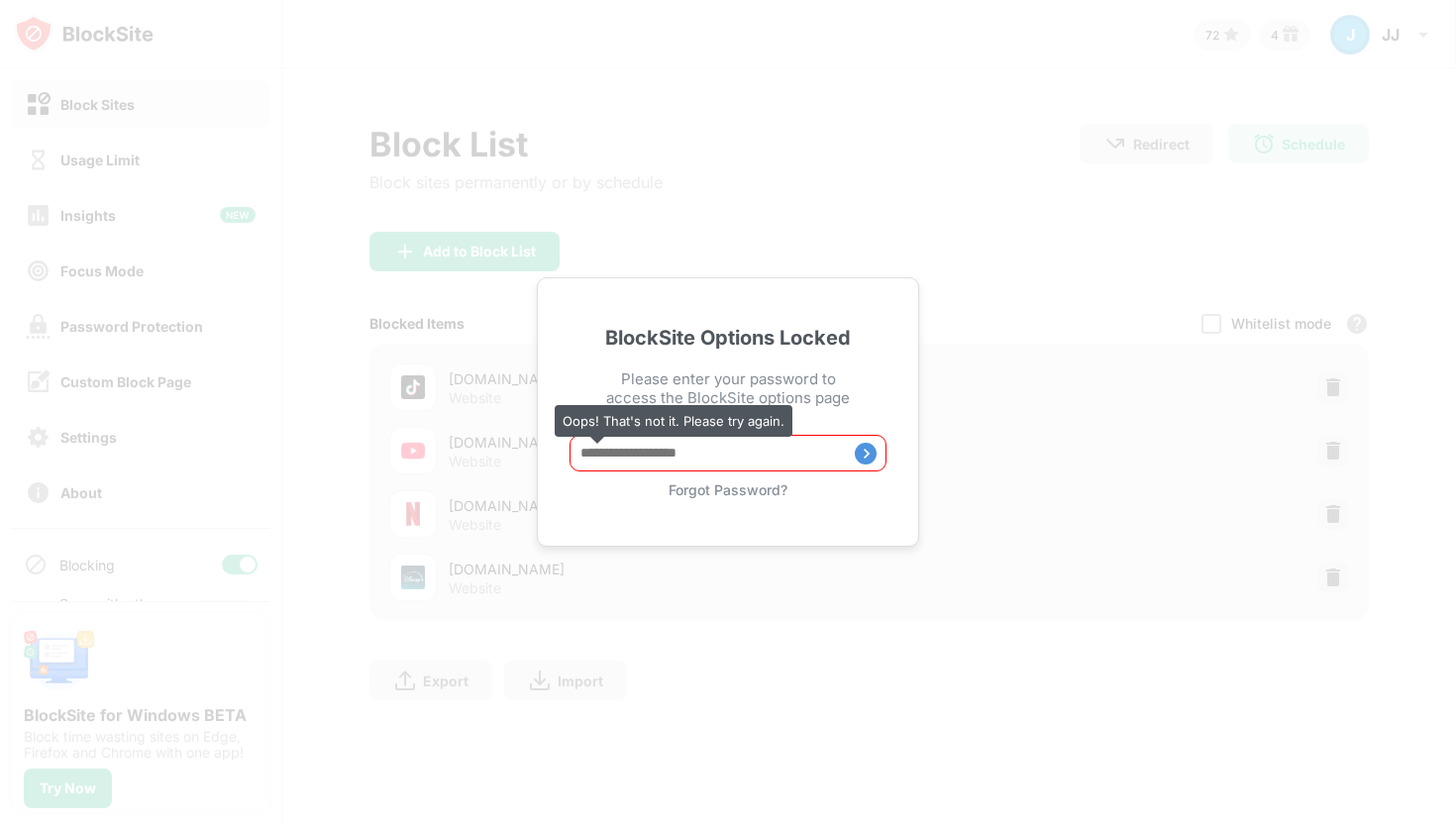 click at bounding box center (728, 453) 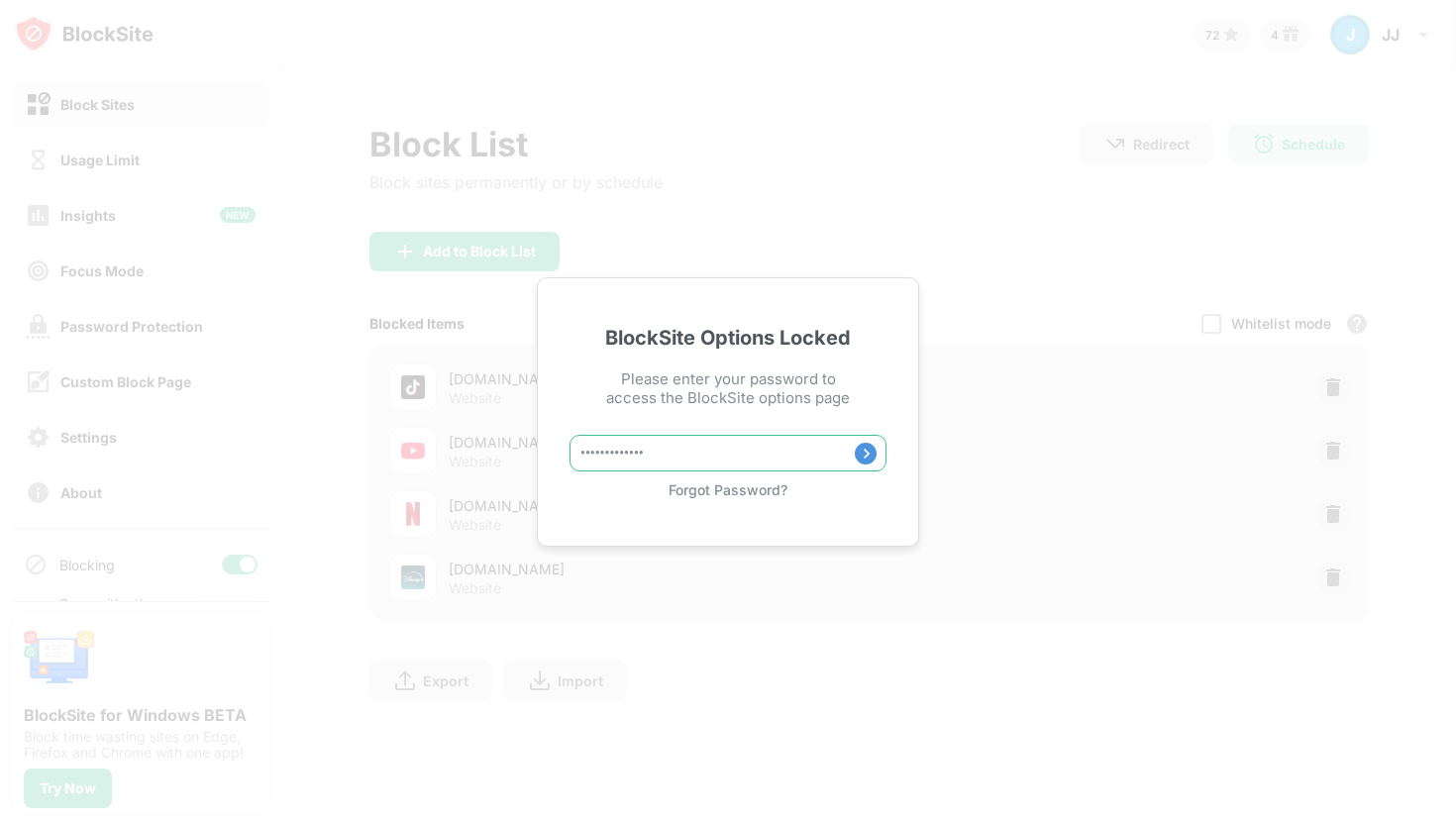 type on "**********" 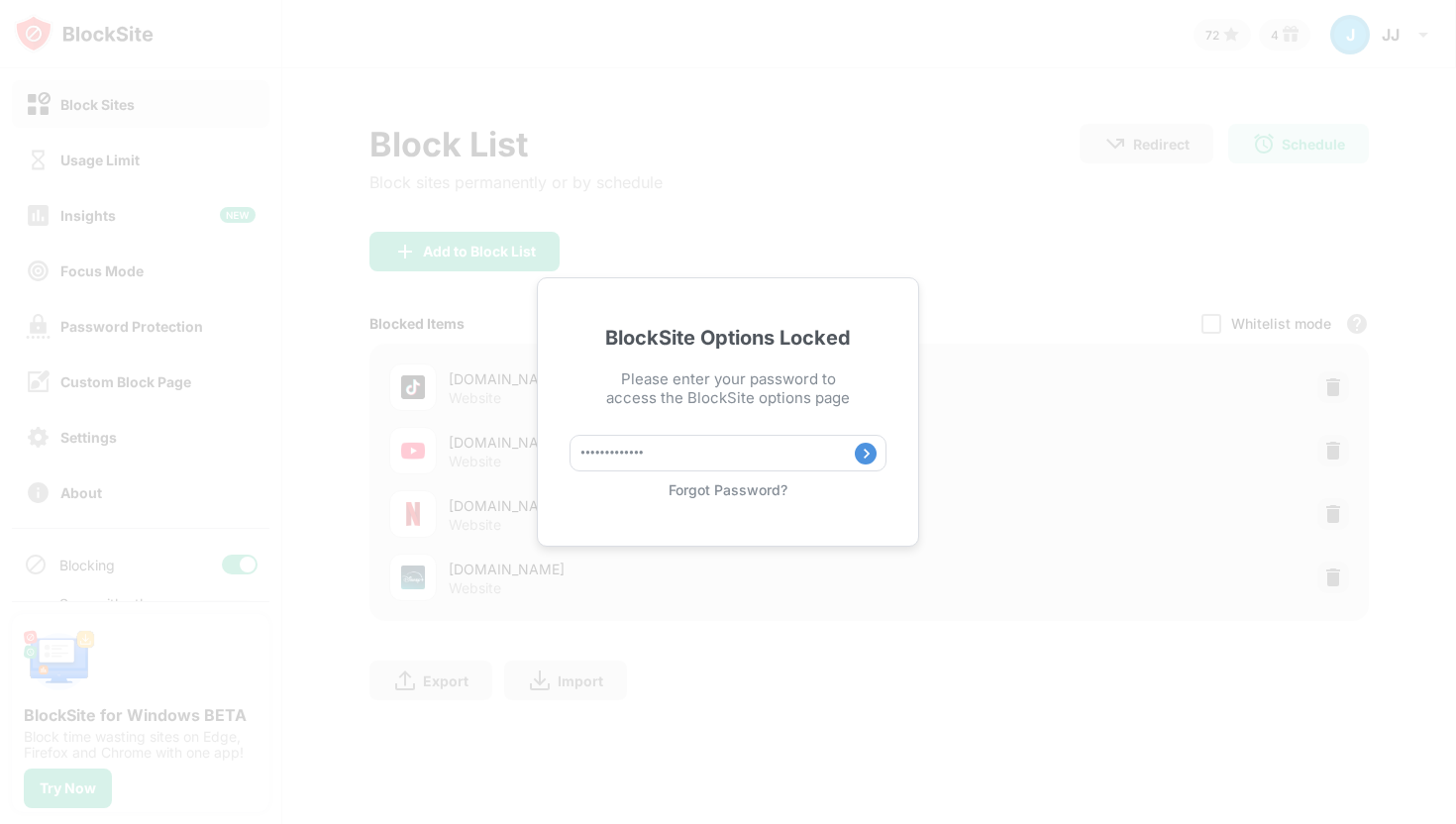 click at bounding box center [866, 454] 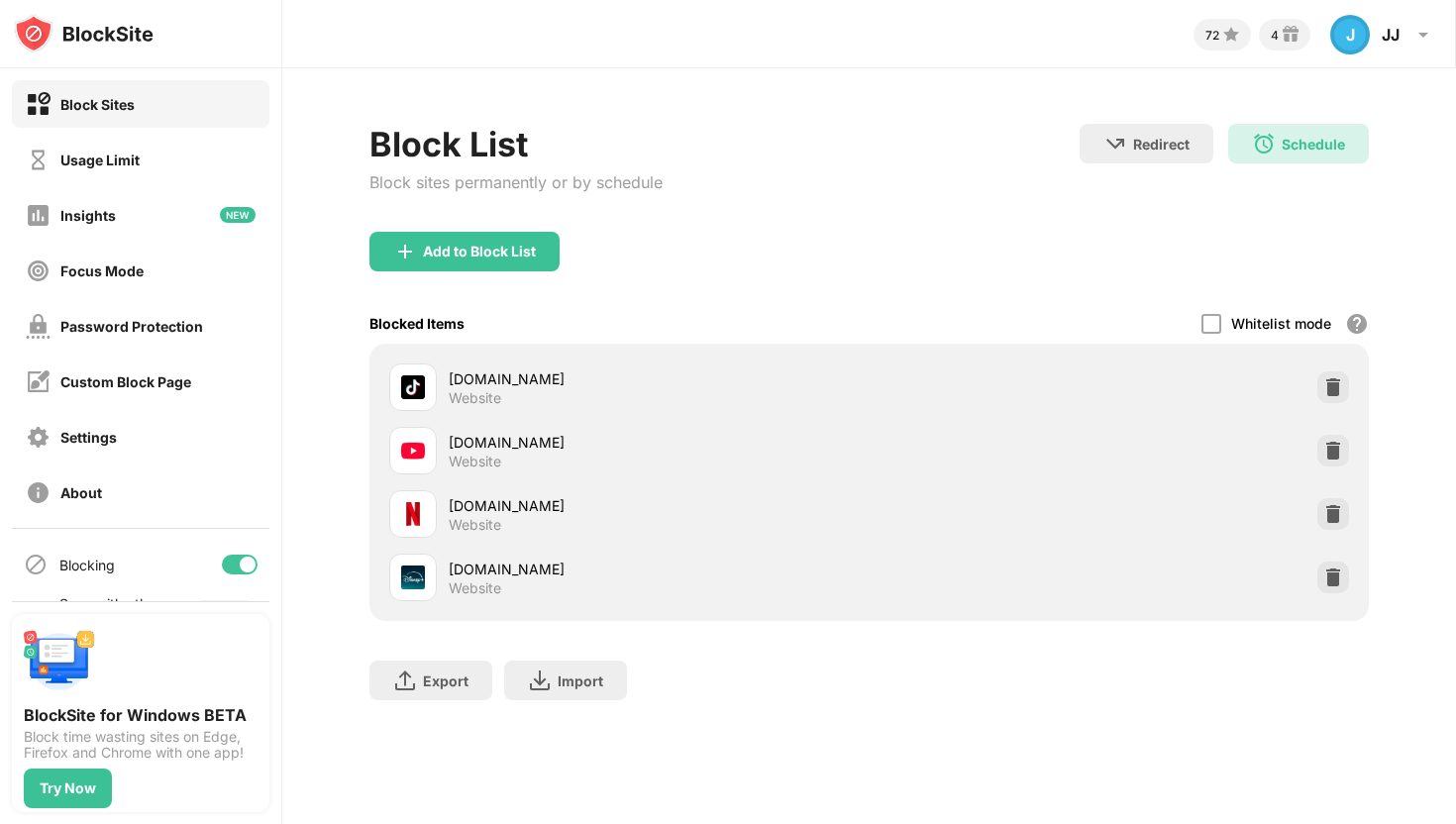 click on "[DOMAIN_NAME]" at bounding box center (659, 568) 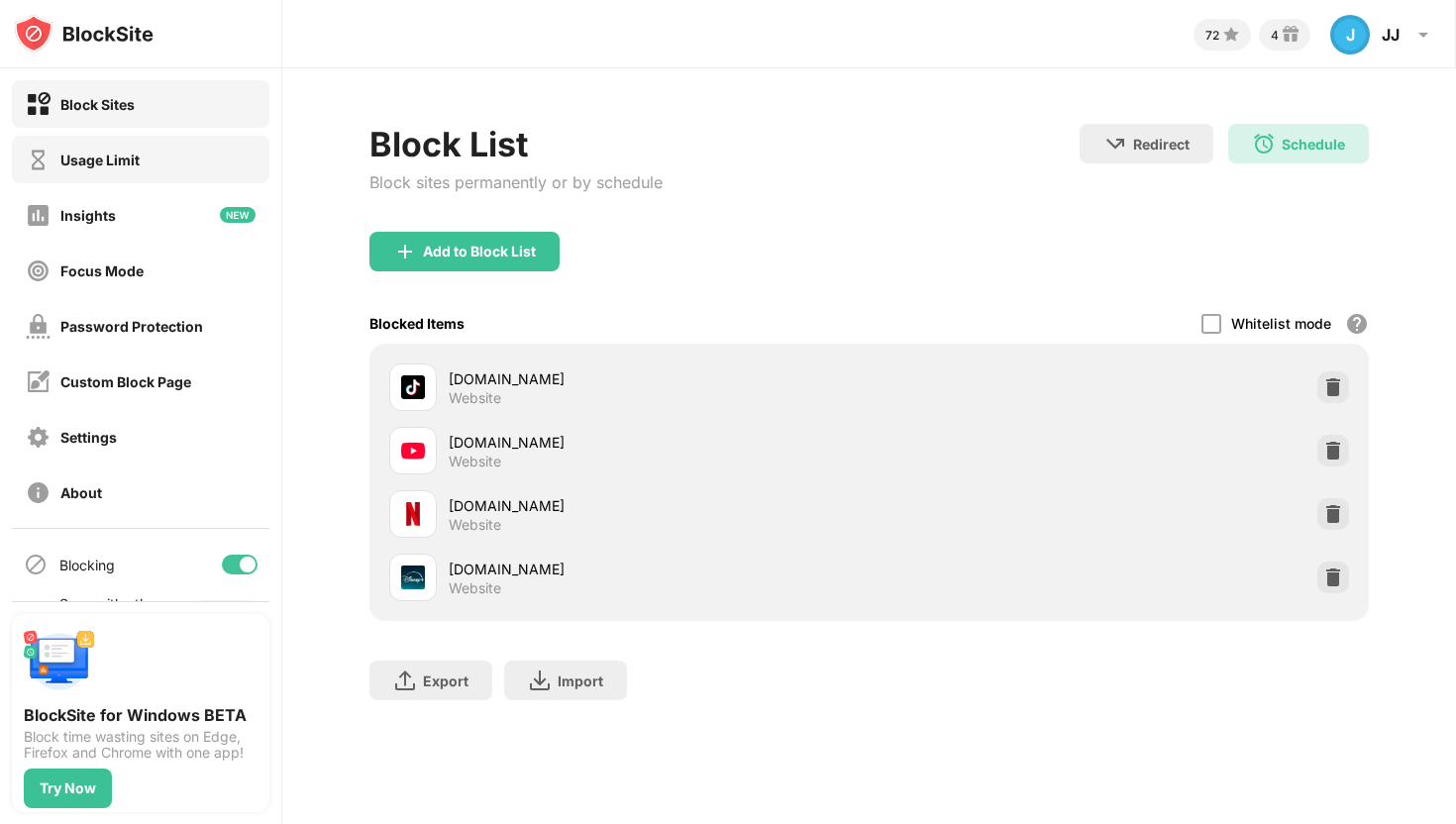 click on "Usage Limit" at bounding box center [82, 159] 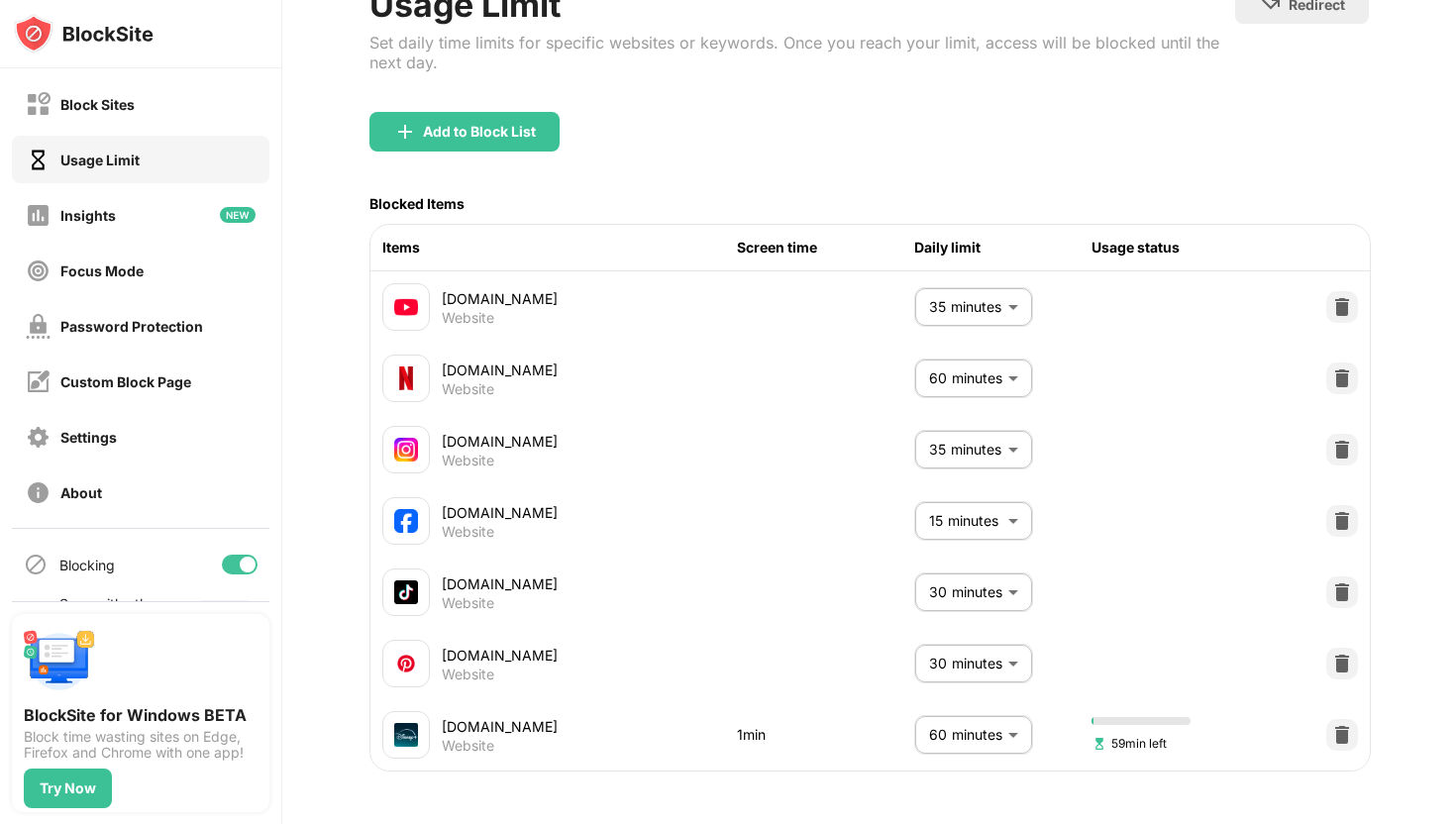 scroll, scrollTop: 150, scrollLeft: 0, axis: vertical 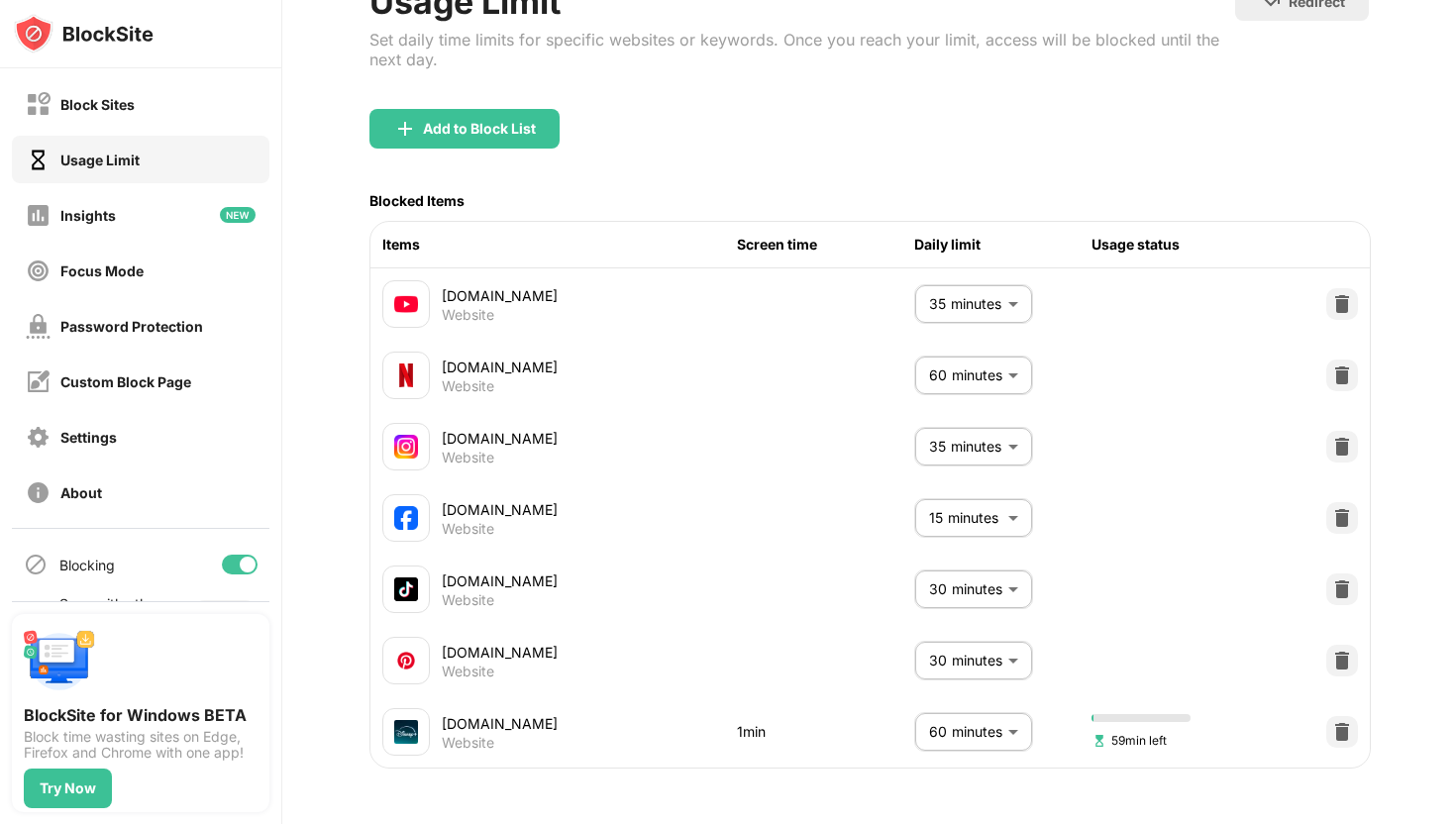 click on "[DOMAIN_NAME]" at bounding box center [589, 723] 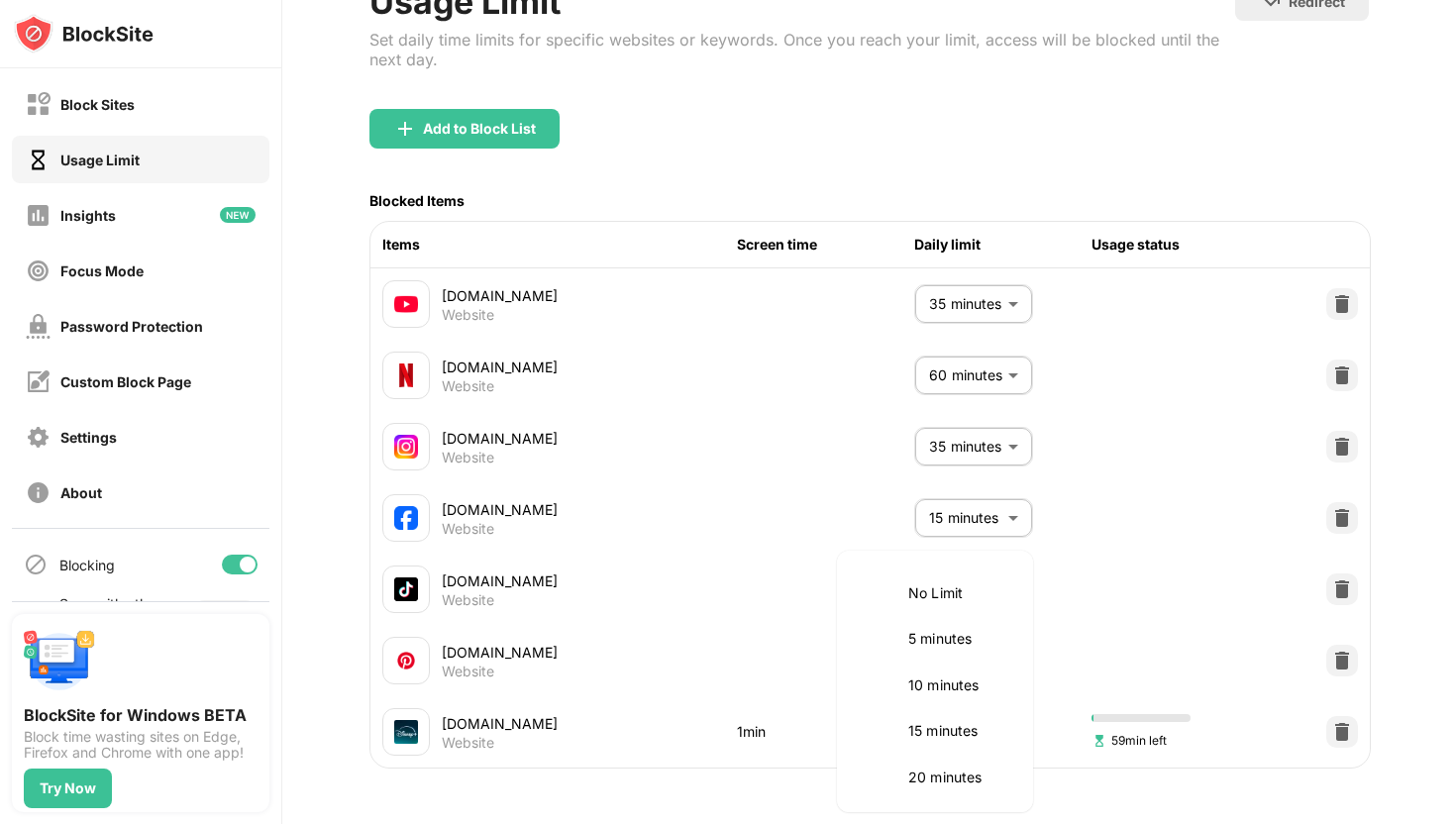 scroll, scrollTop: 464, scrollLeft: 0, axis: vertical 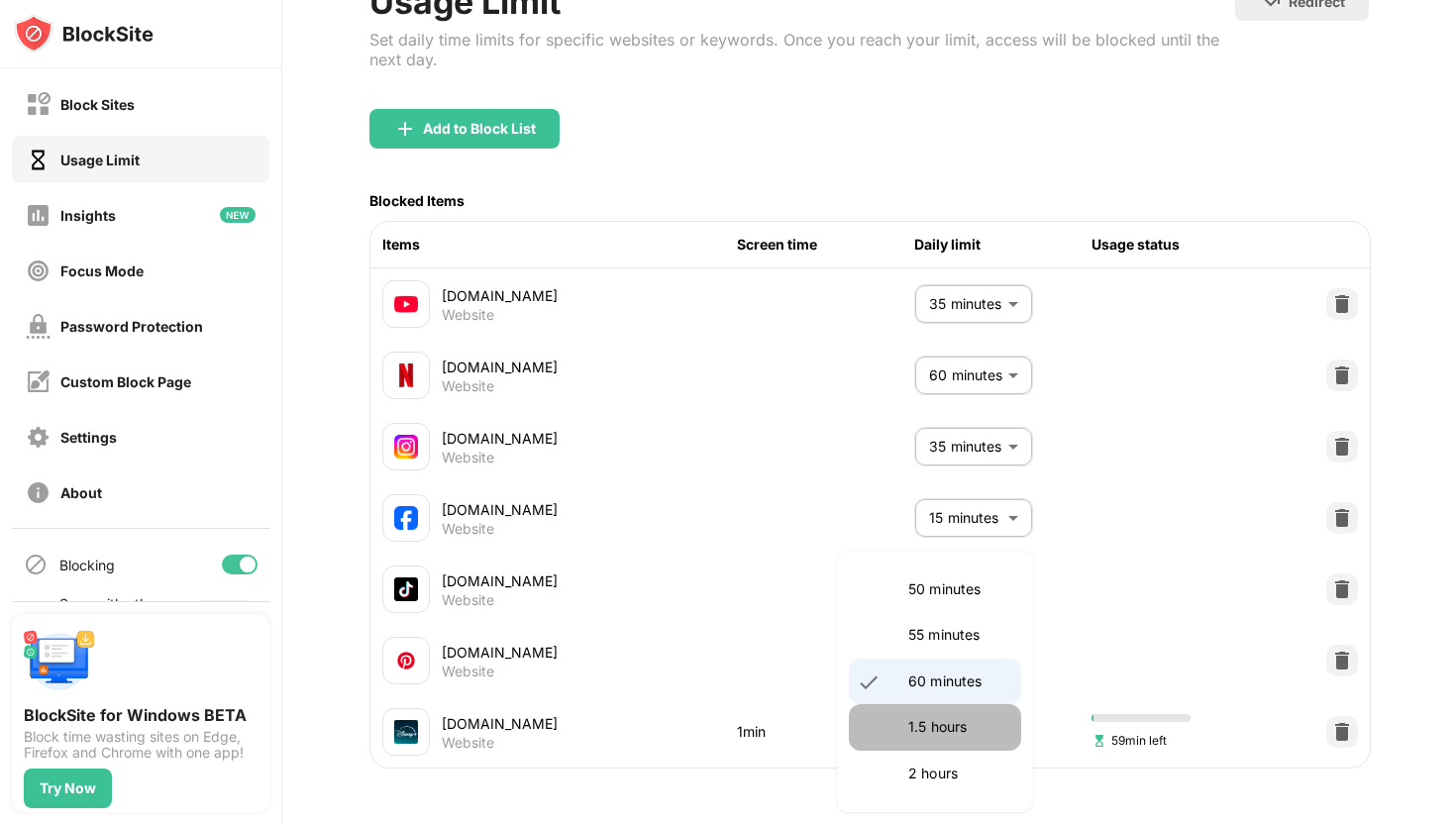 click on "1.5 hours" at bounding box center [959, 727] 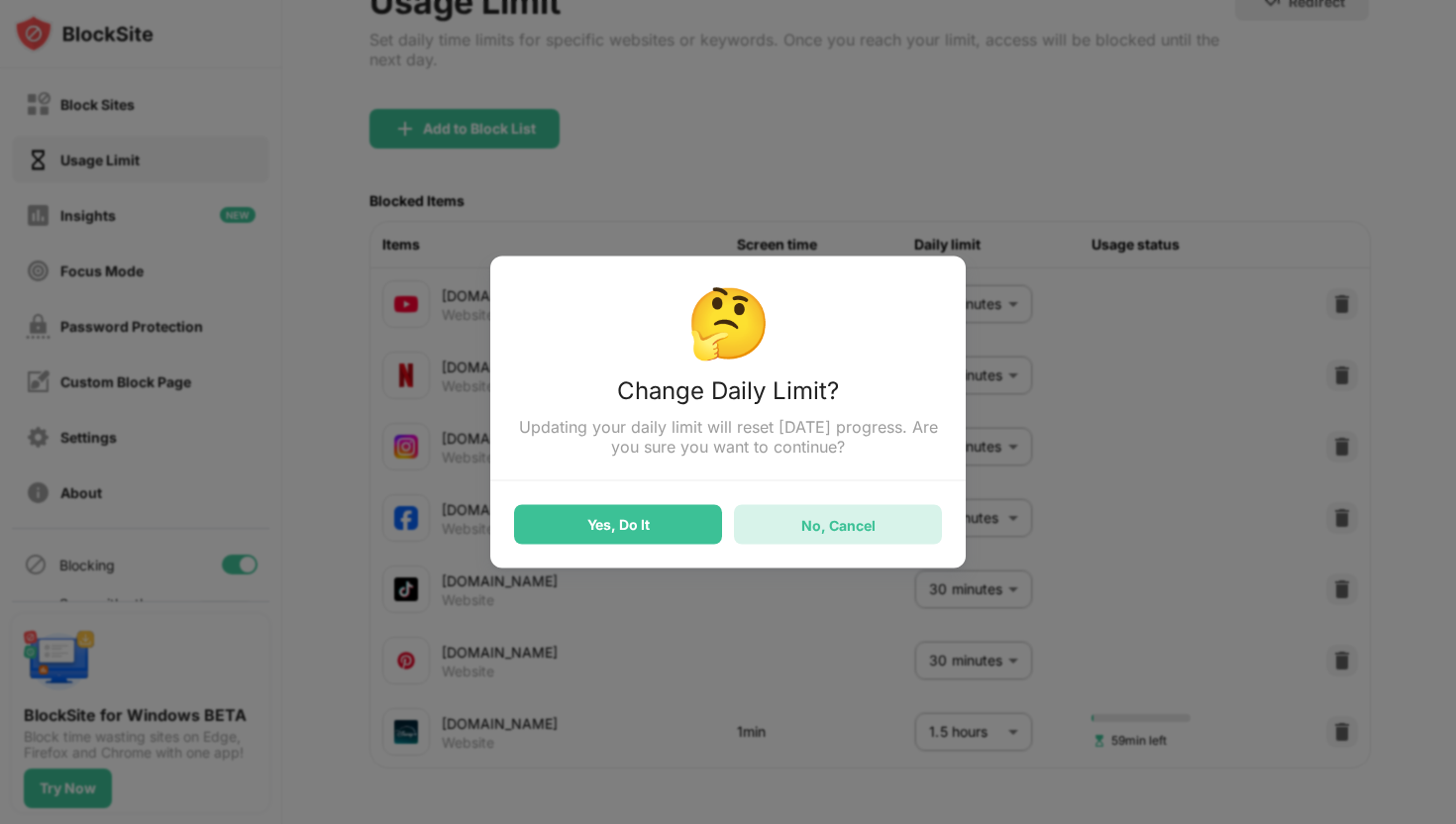 click on "No, Cancel" at bounding box center [838, 525] 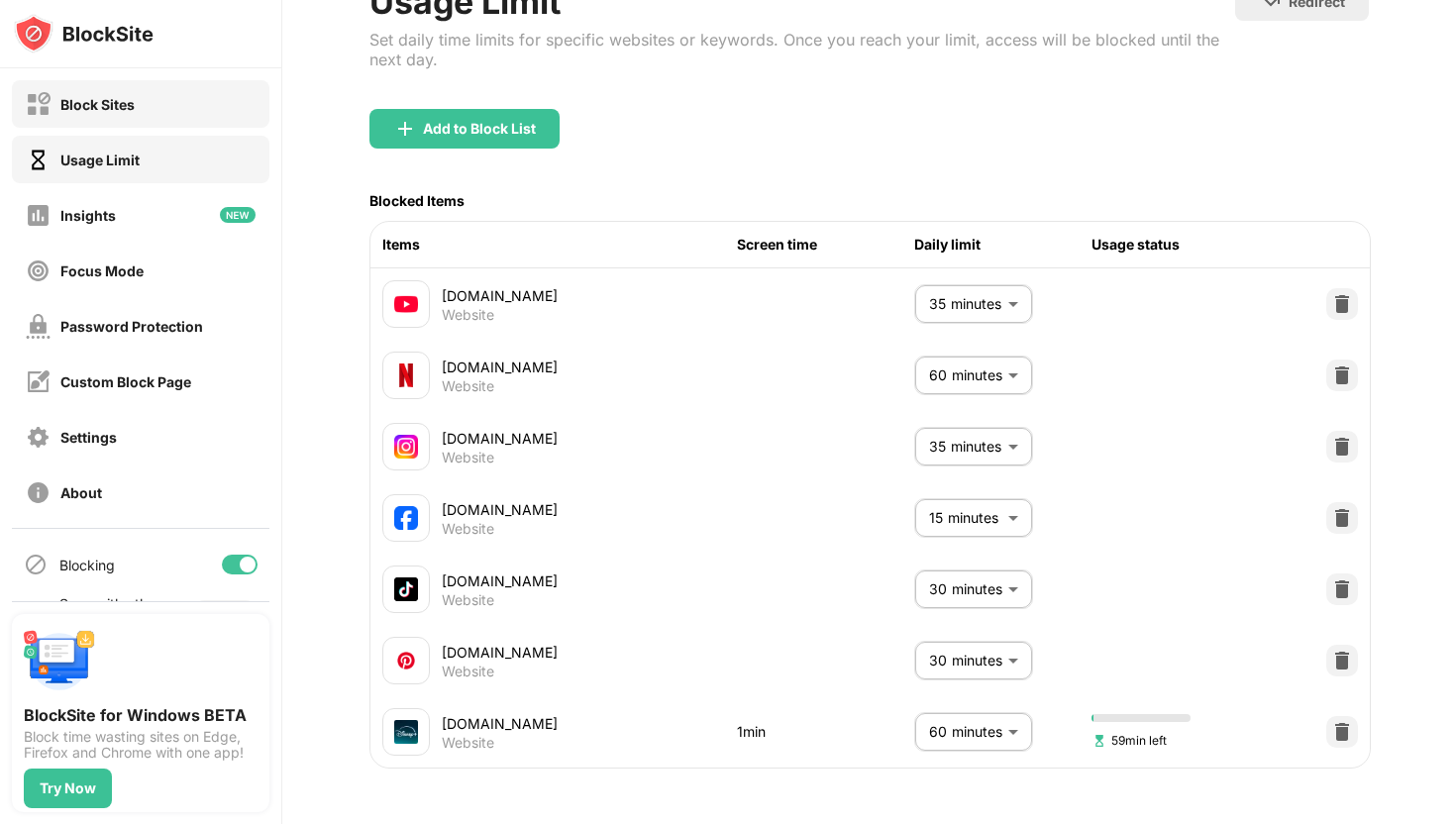 click on "Block Sites" at bounding box center [97, 104] 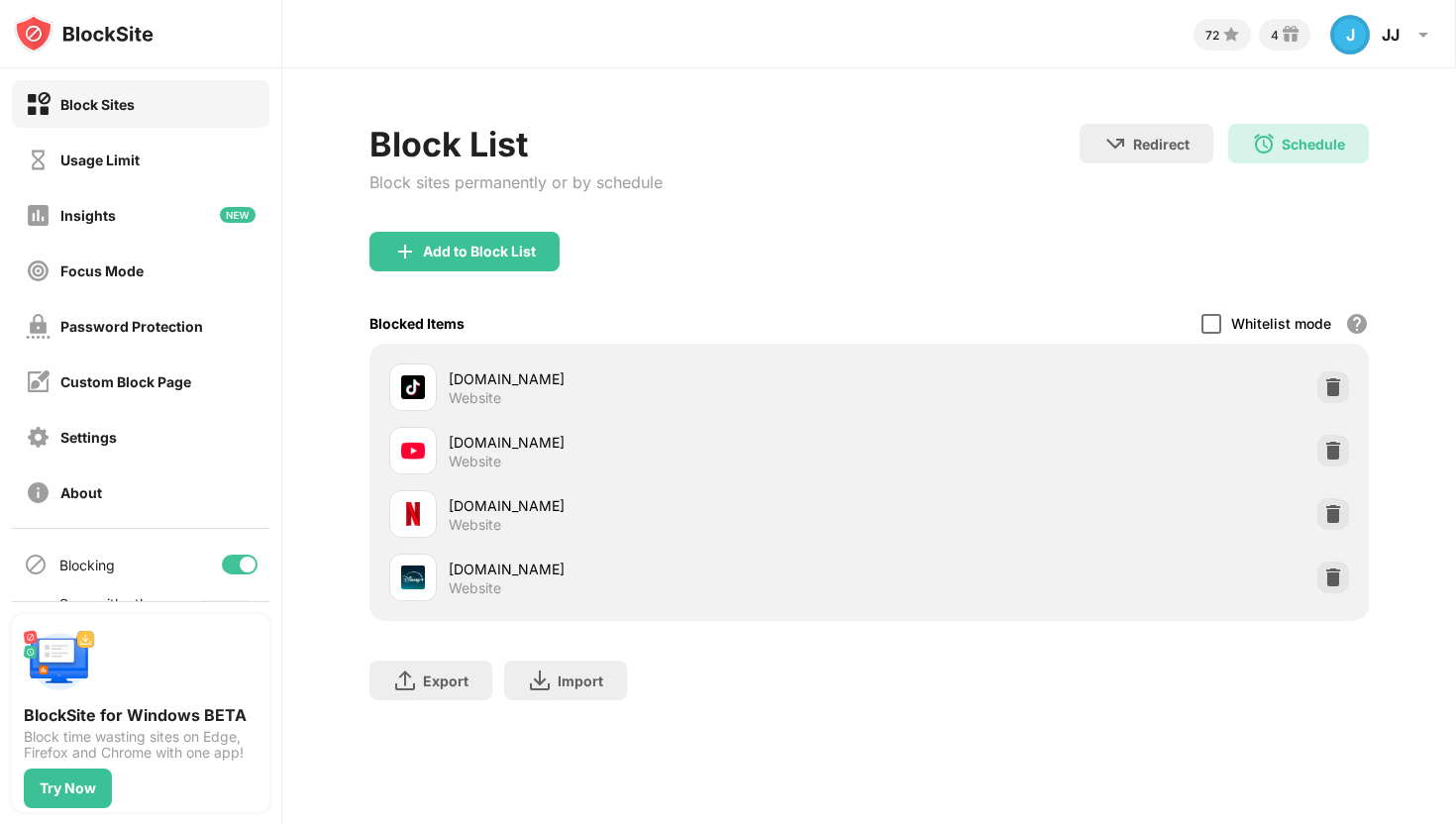 click at bounding box center [1211, 324] 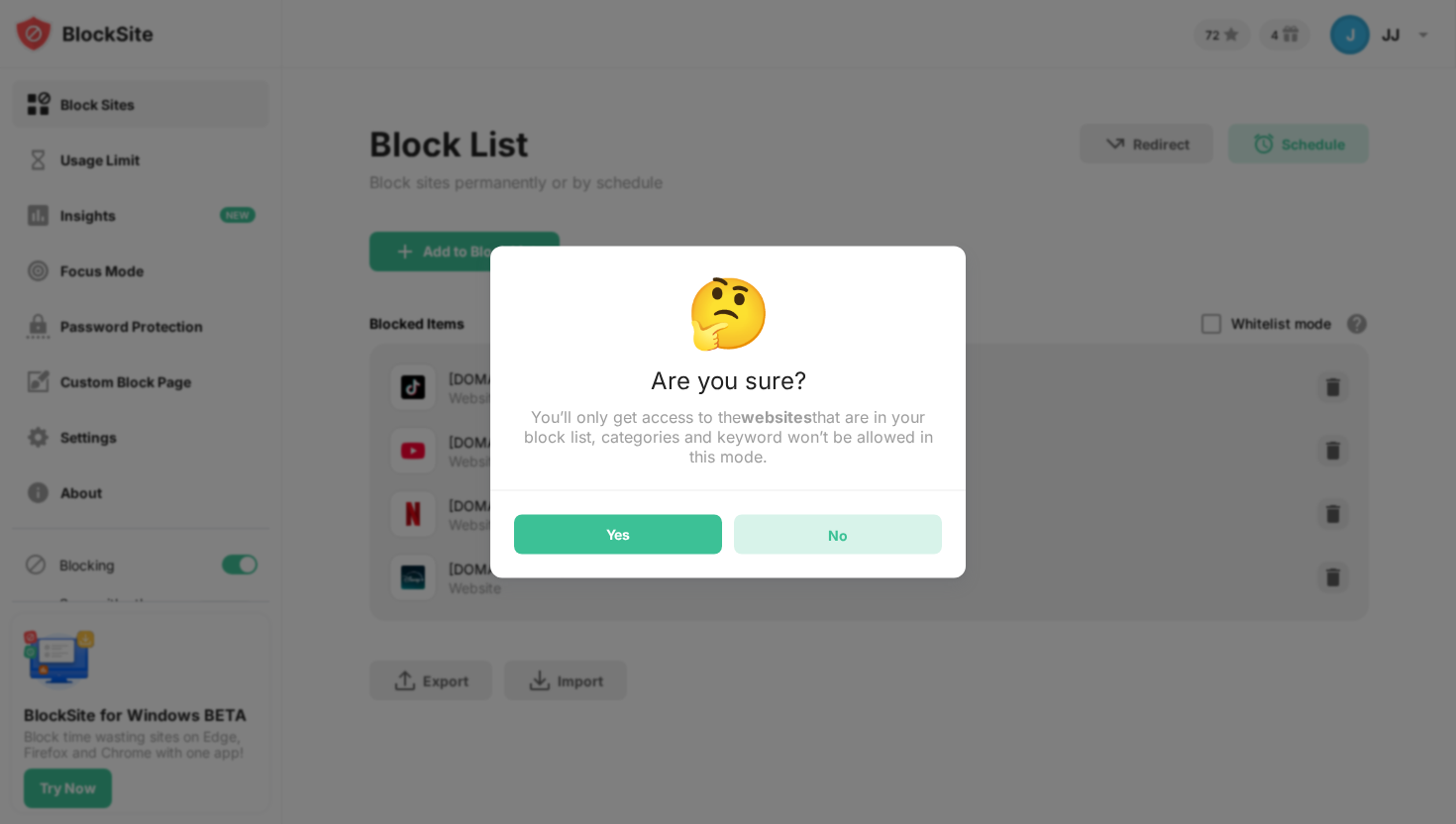 click on "No" at bounding box center (838, 535) 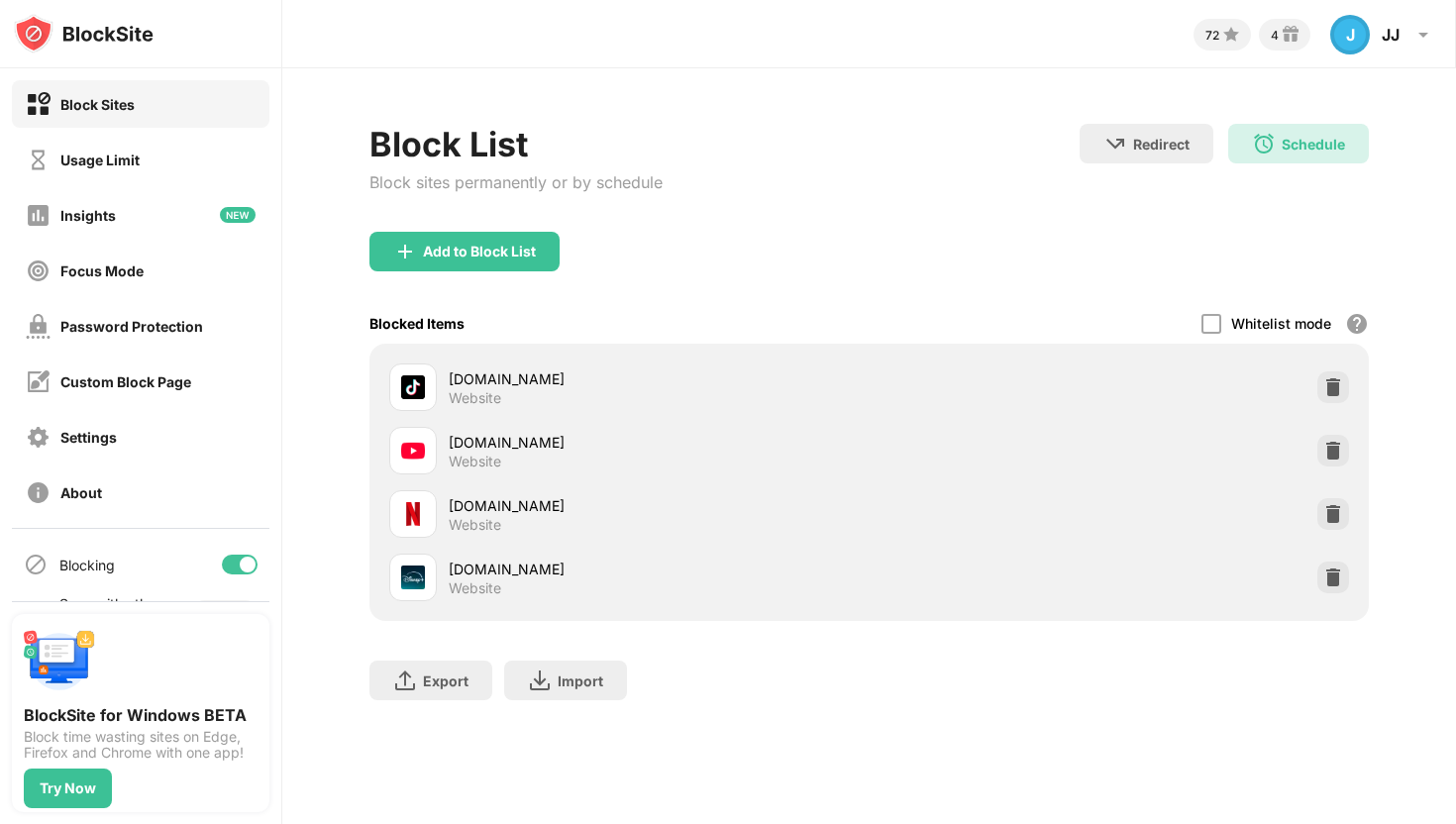 click on "[DOMAIN_NAME]" at bounding box center (659, 568) 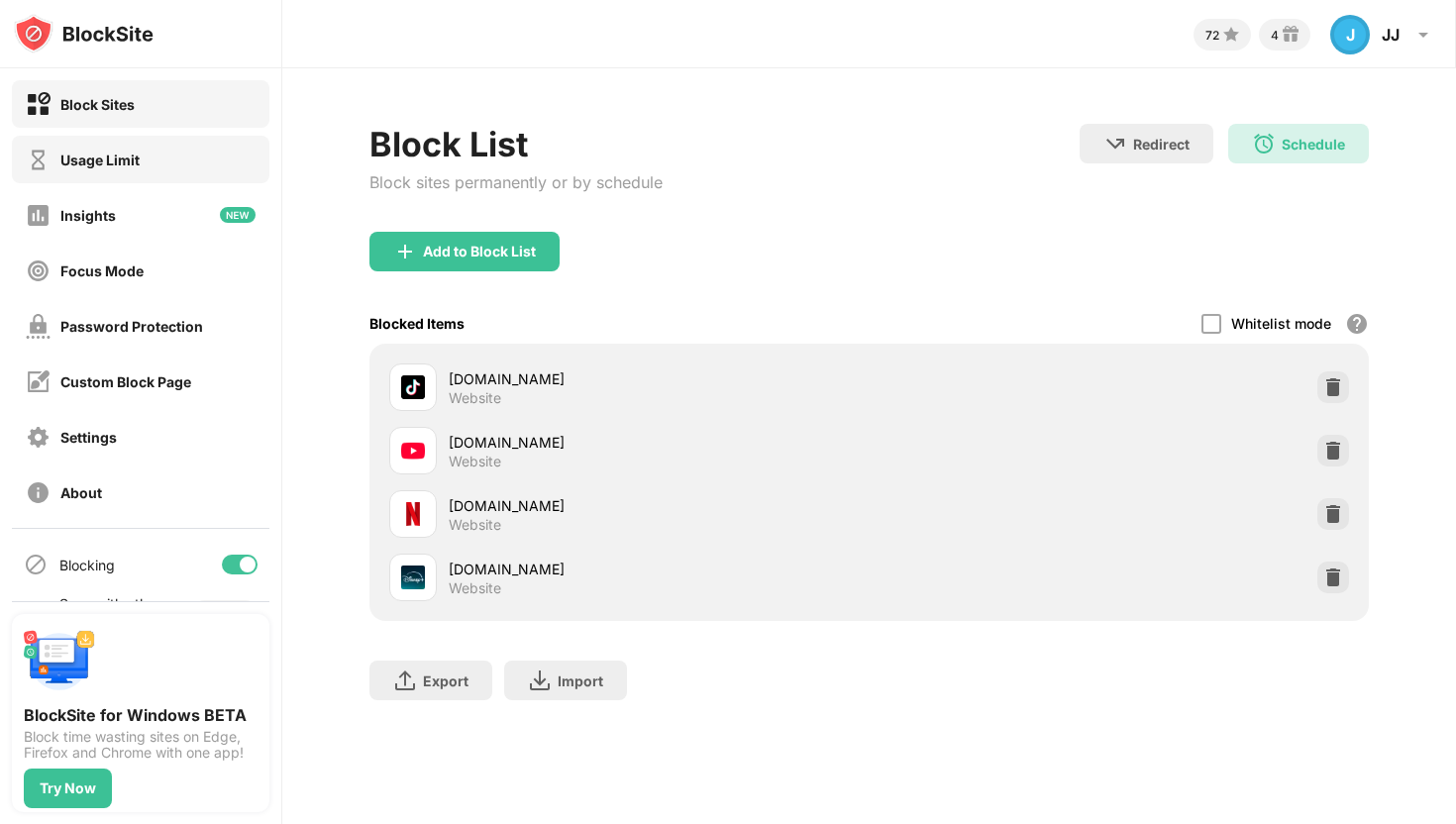 click on "Usage Limit" at bounding box center (82, 159) 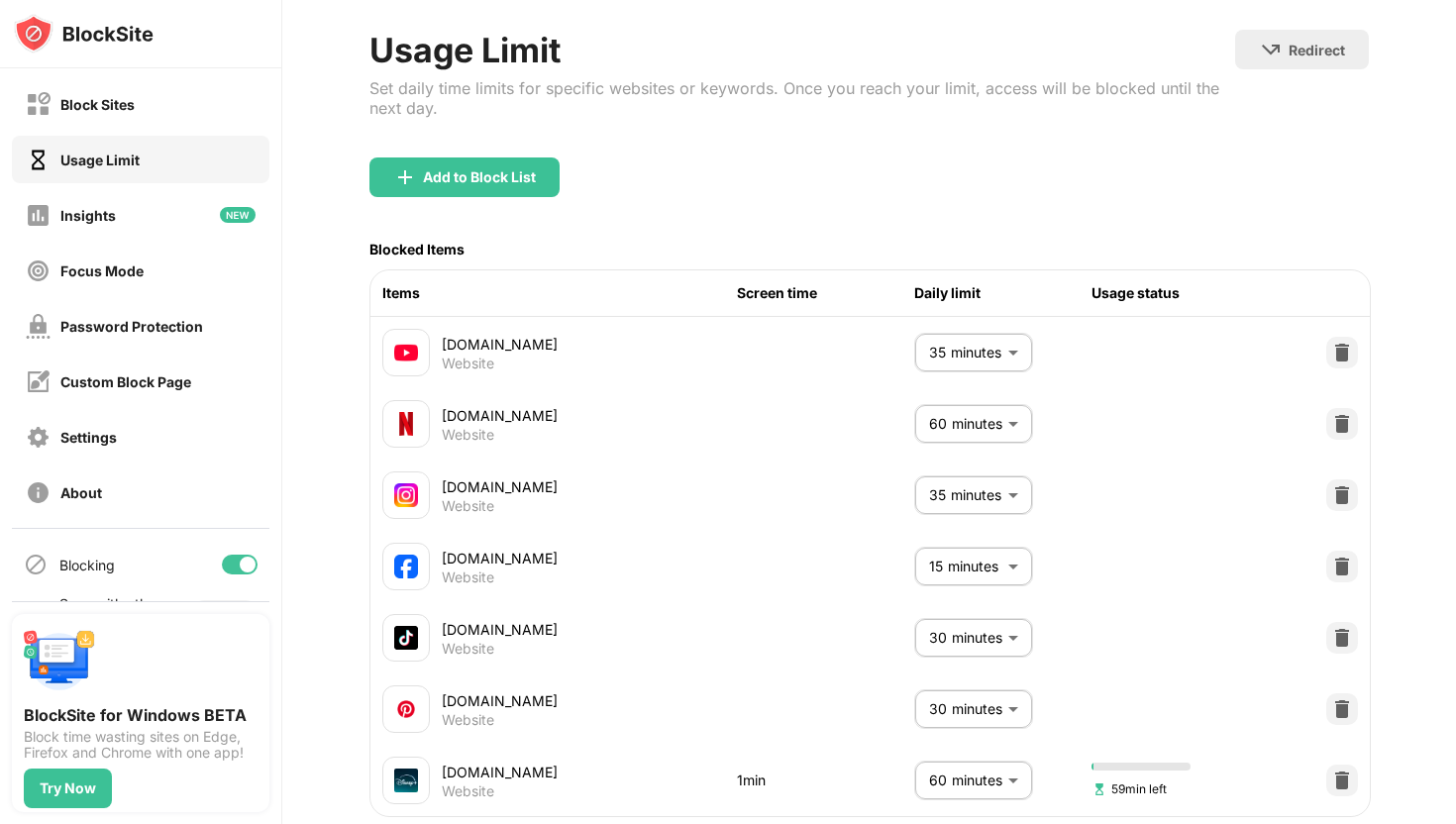 scroll, scrollTop: 150, scrollLeft: 0, axis: vertical 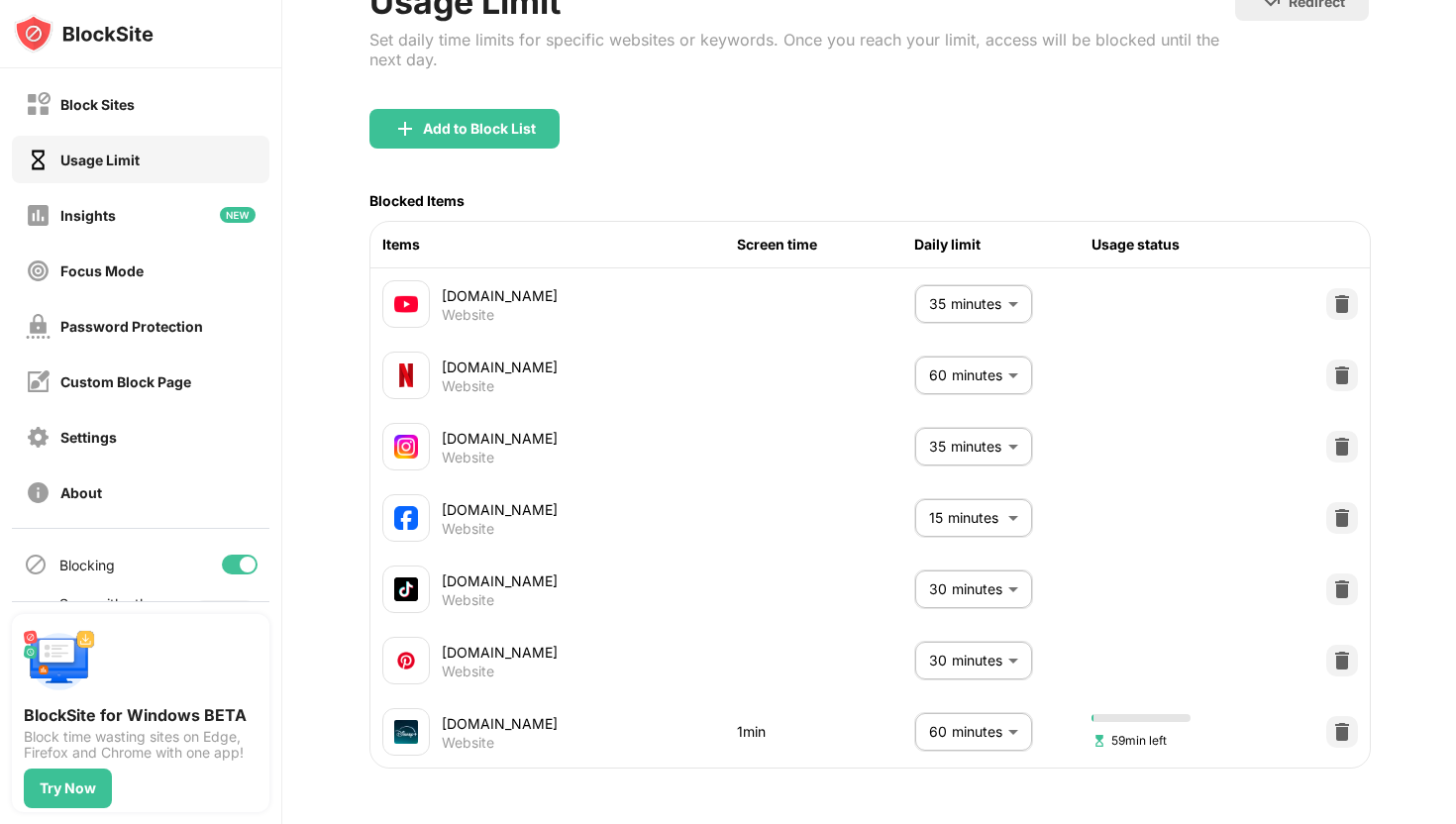 click on "[DOMAIN_NAME]" at bounding box center (589, 723) 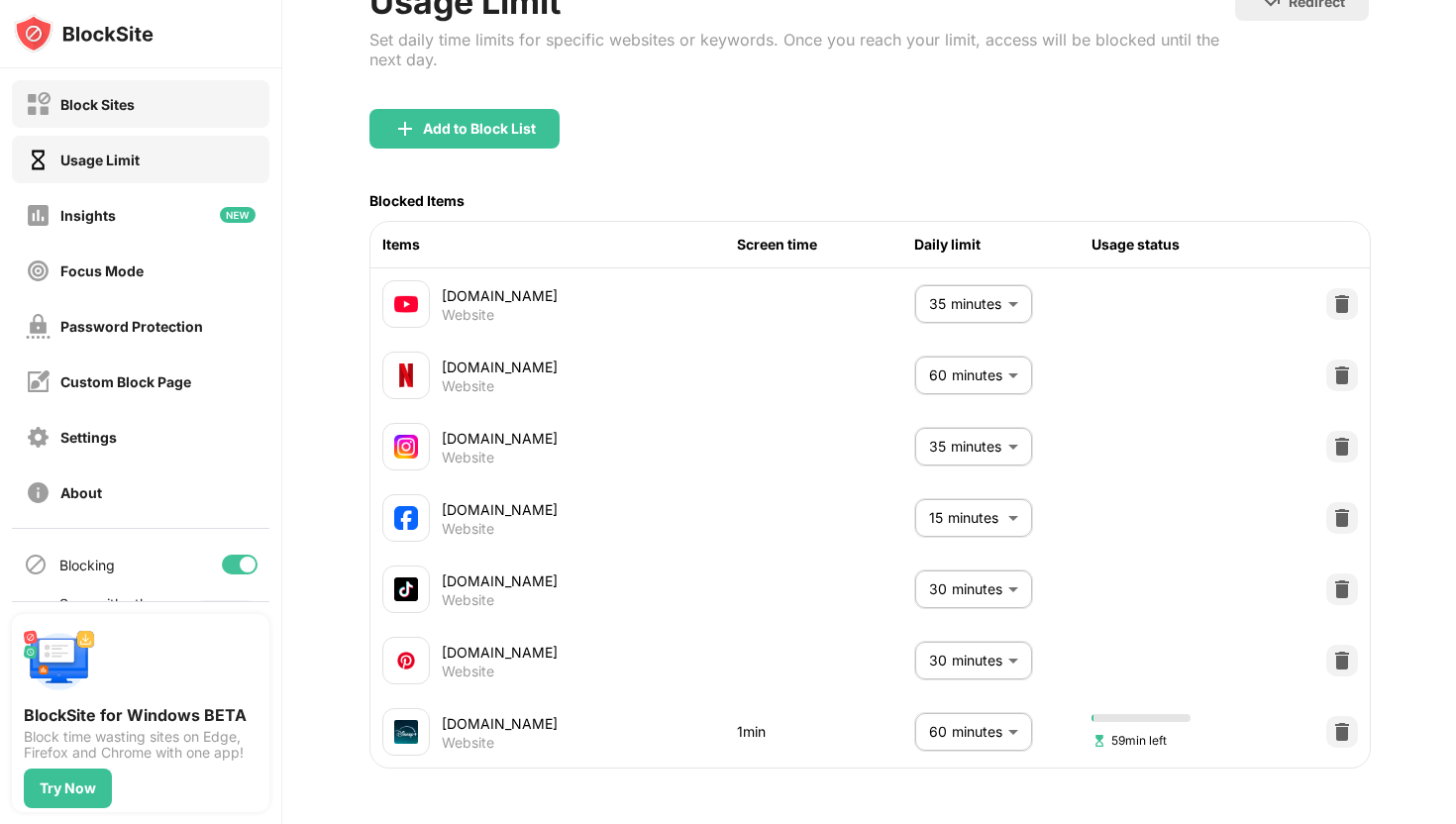click on "Block Sites" at bounding box center [97, 104] 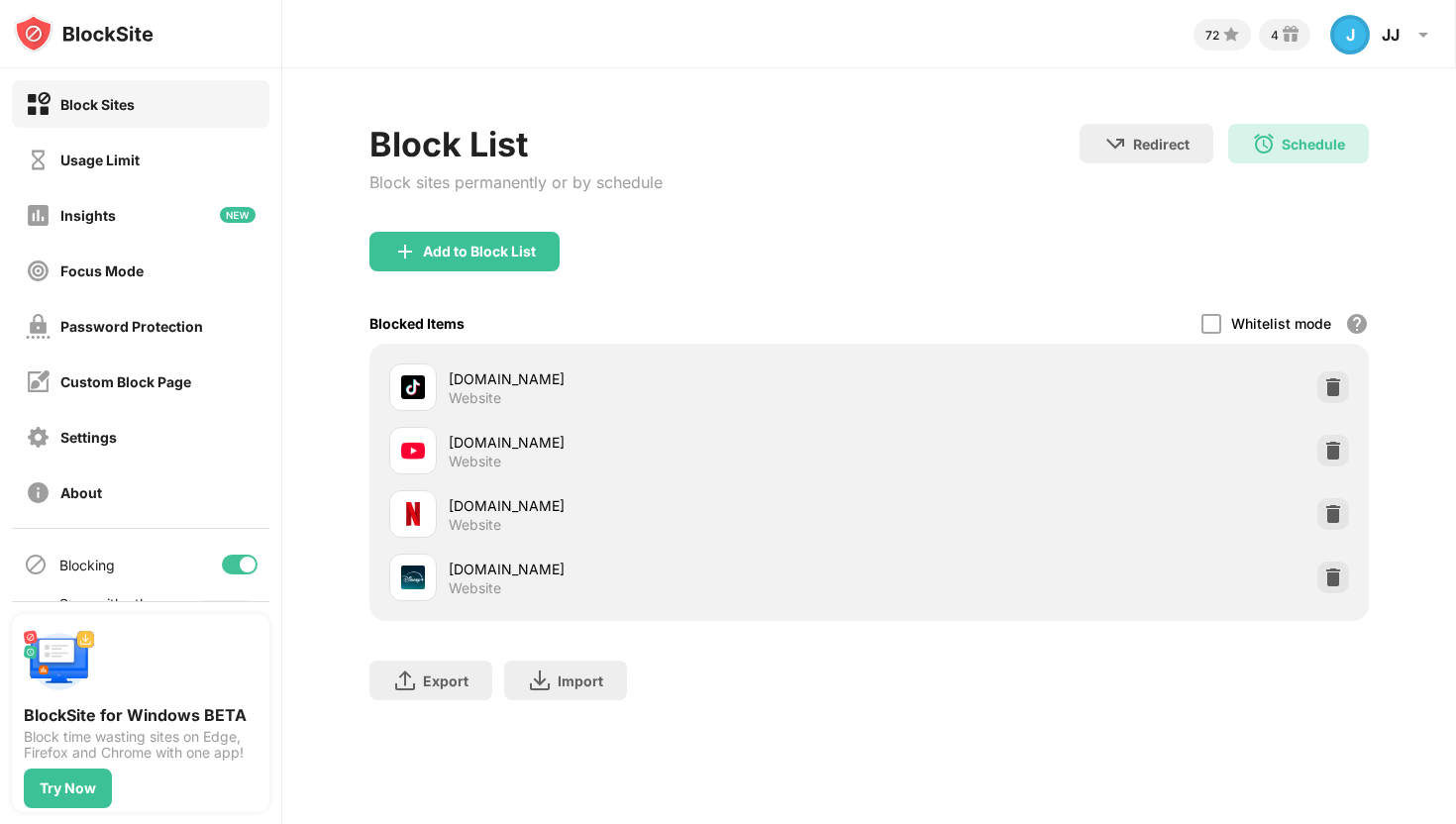 scroll, scrollTop: 0, scrollLeft: 0, axis: both 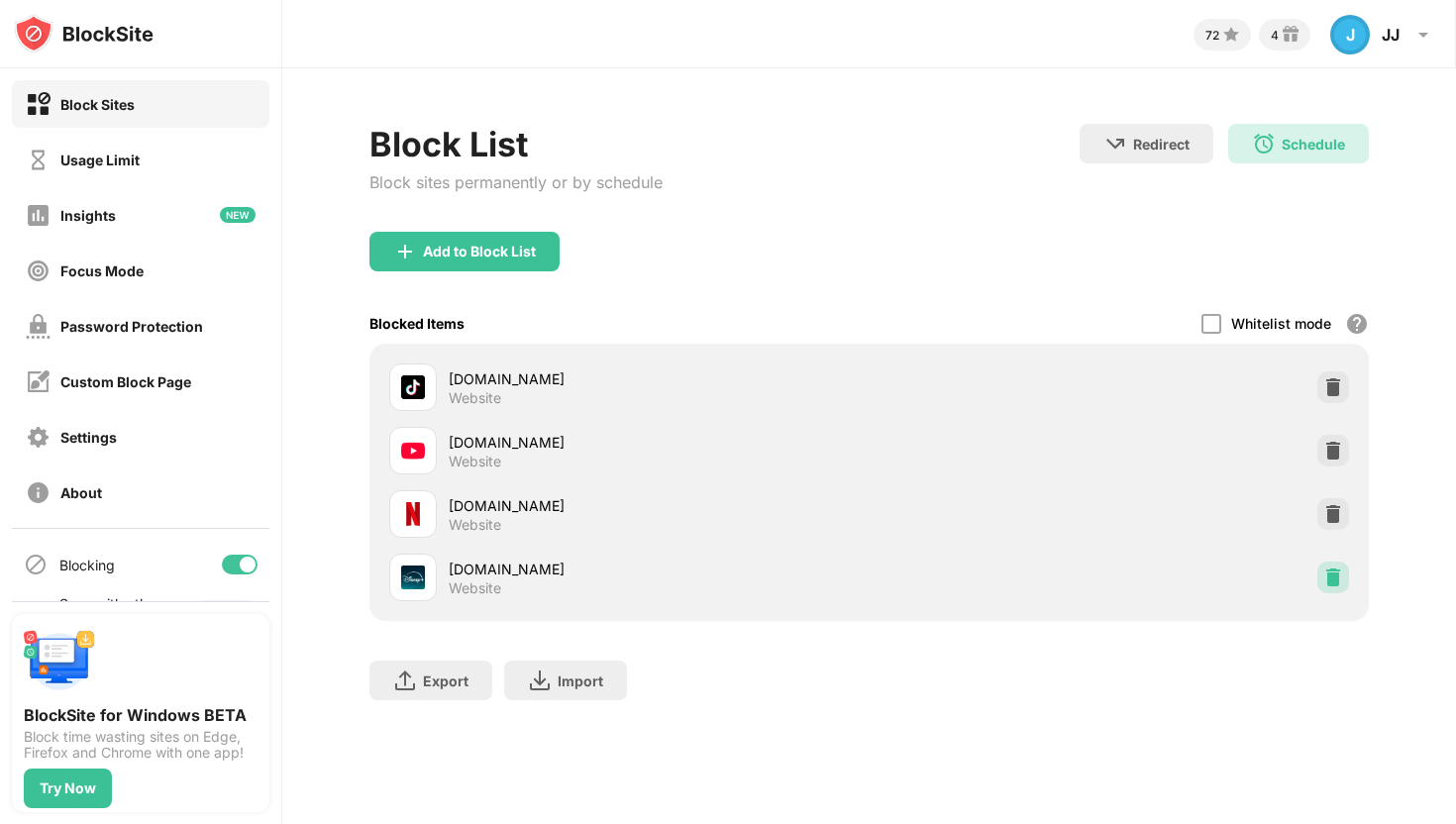 click at bounding box center [1333, 577] 